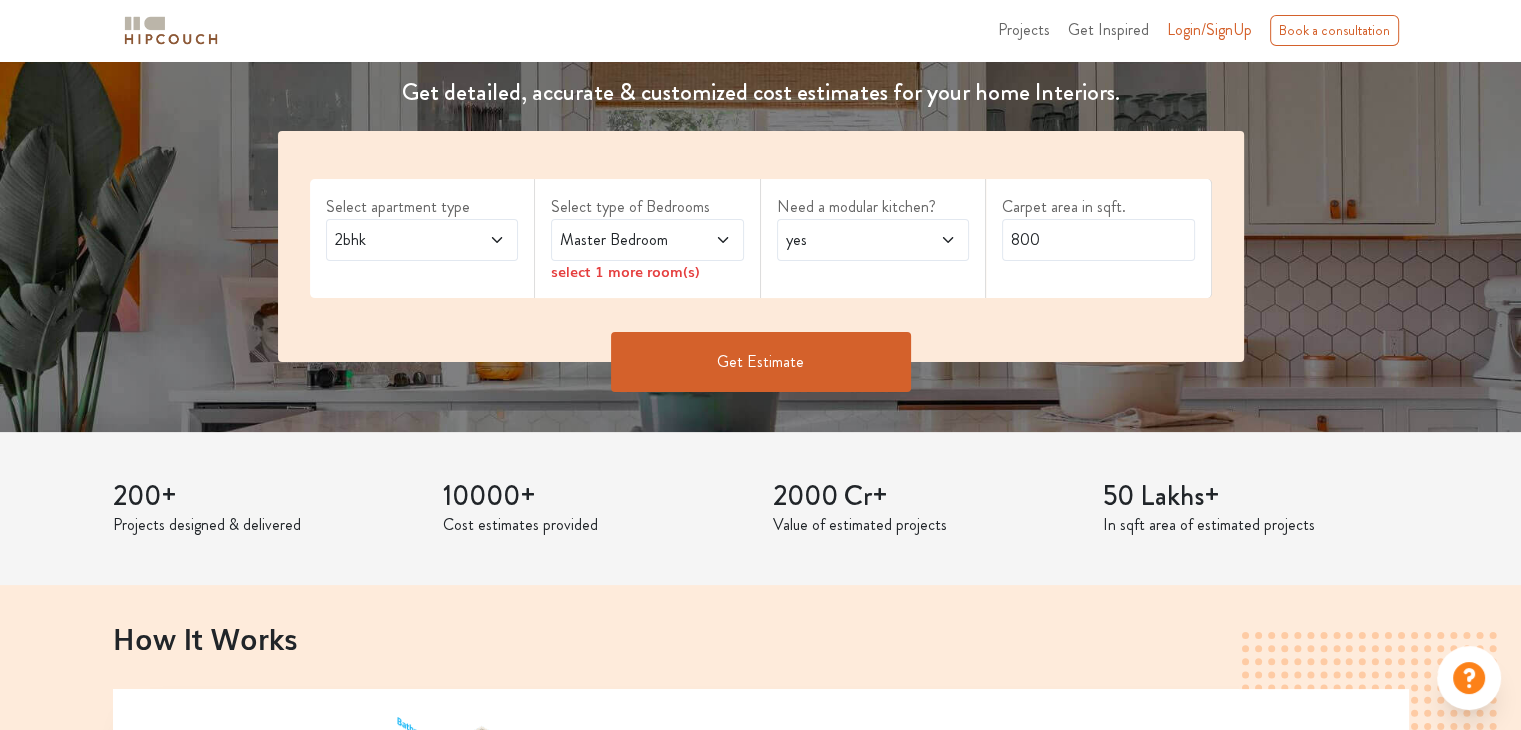 scroll, scrollTop: 300, scrollLeft: 0, axis: vertical 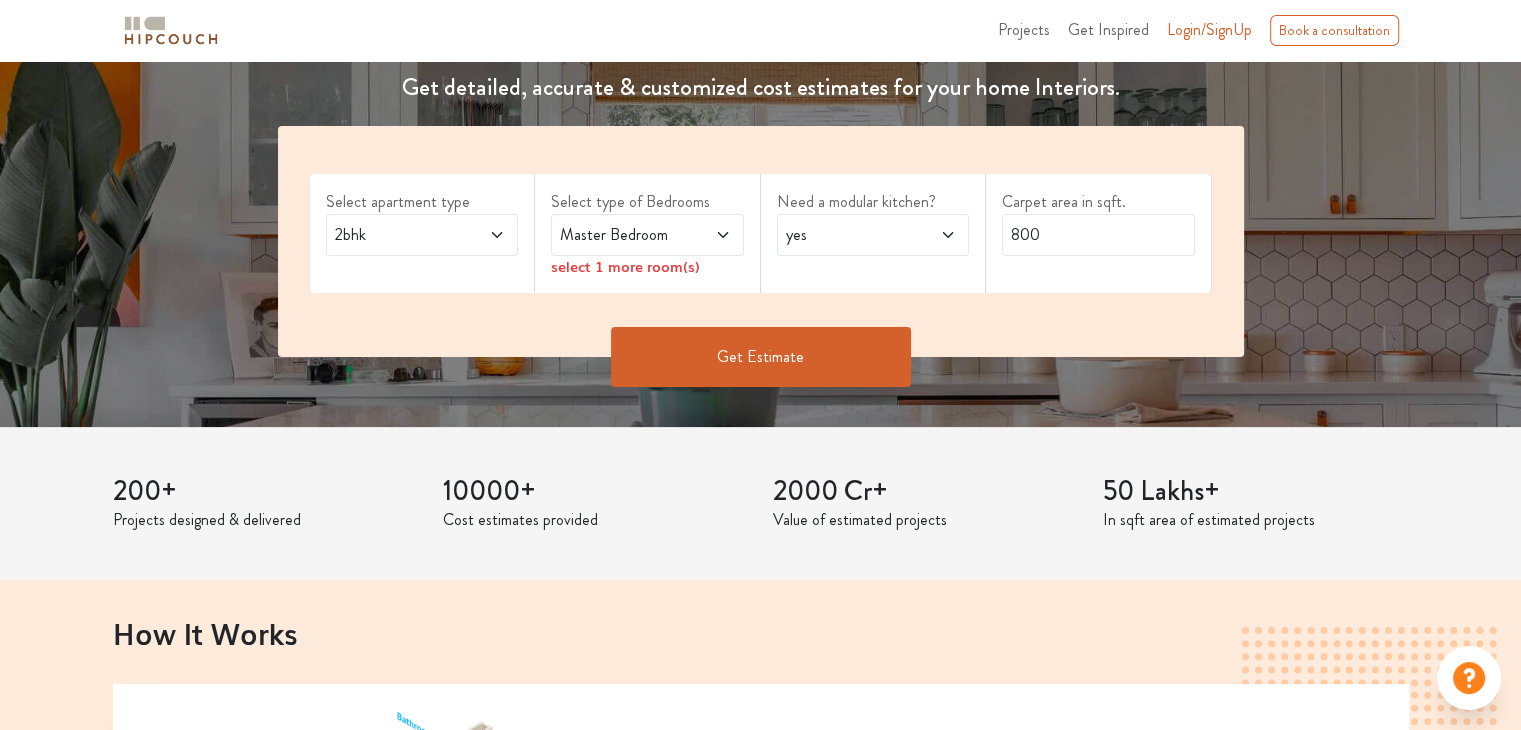 click on "2bhk" at bounding box center (396, 235) 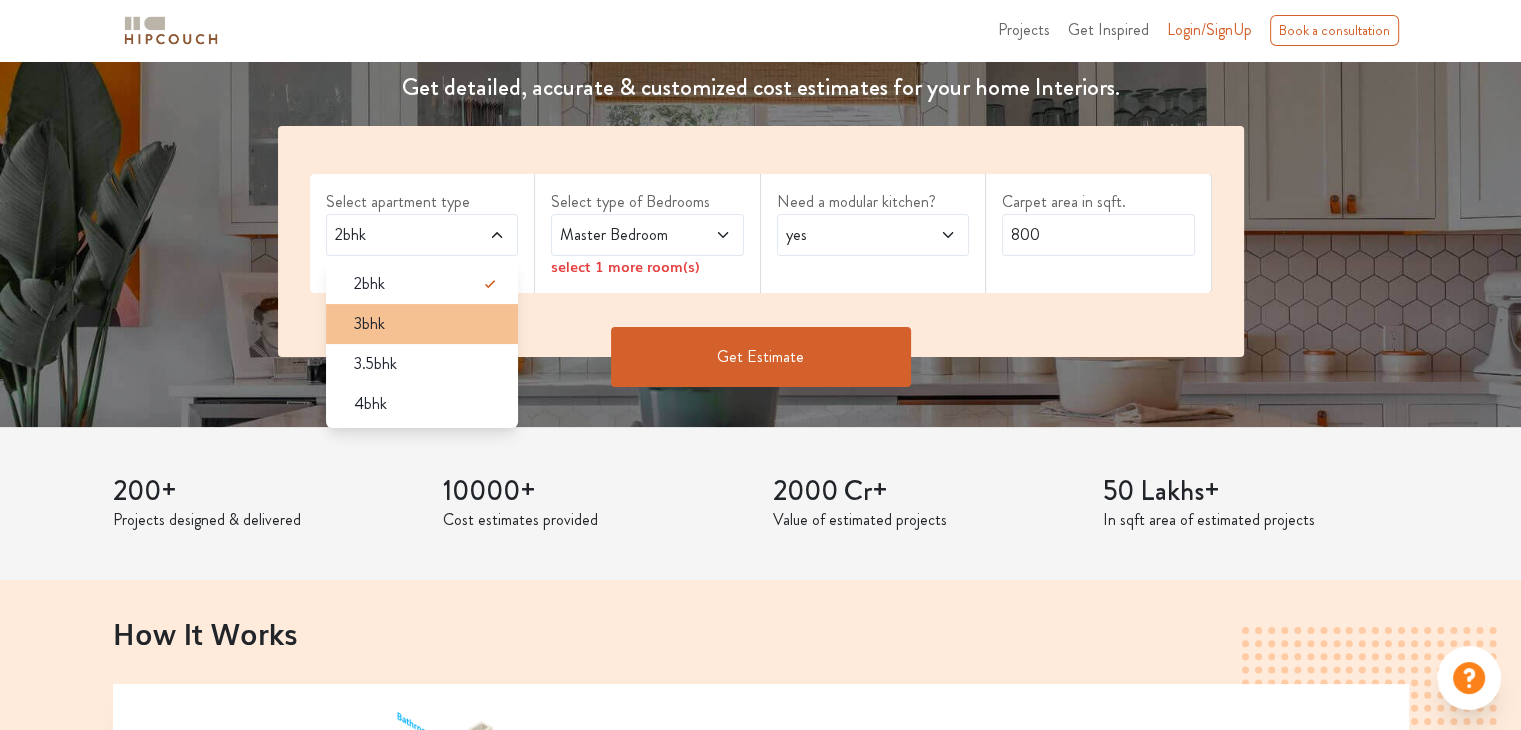 click on "3bhk" at bounding box center (428, 324) 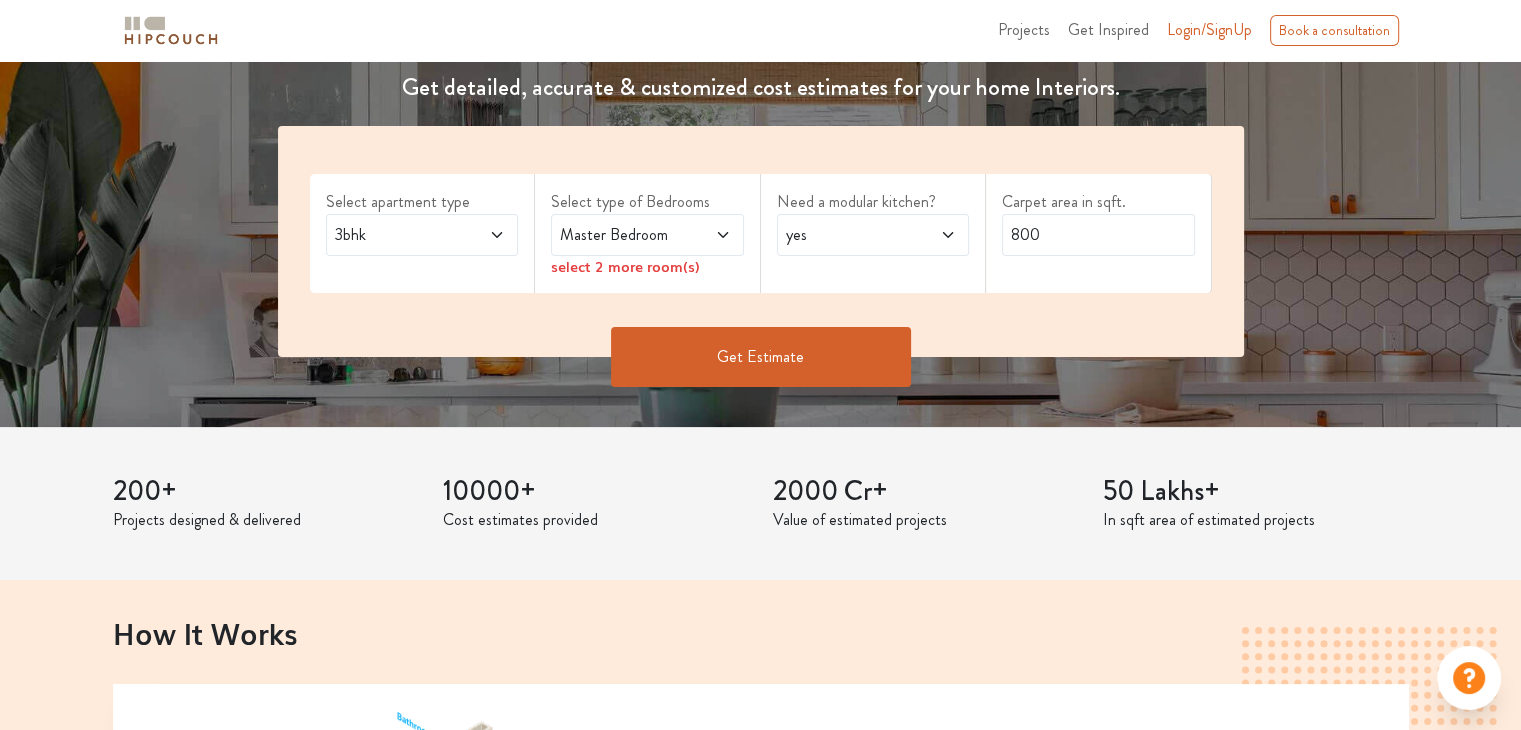click 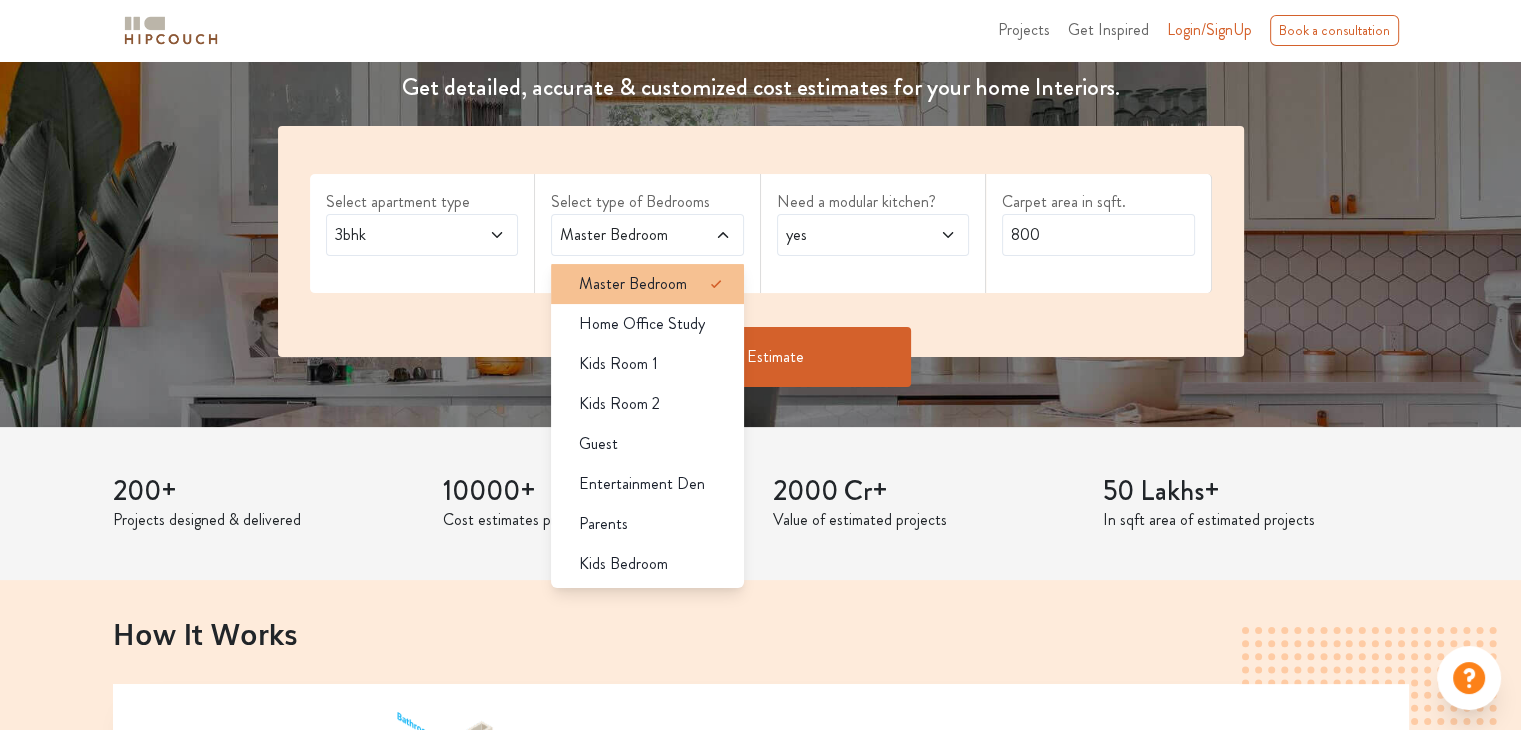 click on "Master Bedroom" at bounding box center (633, 284) 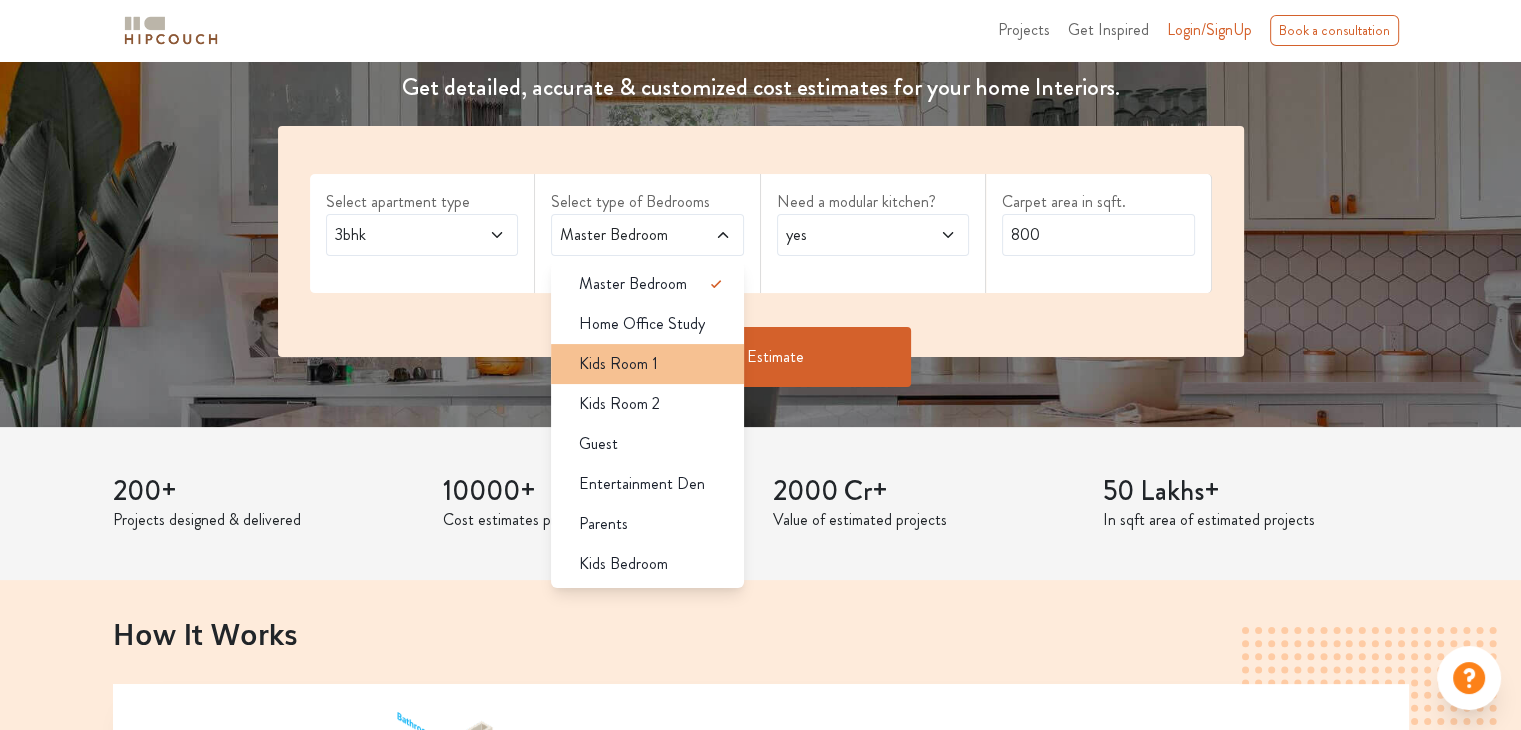 click on "Kids Room 1" at bounding box center (653, 364) 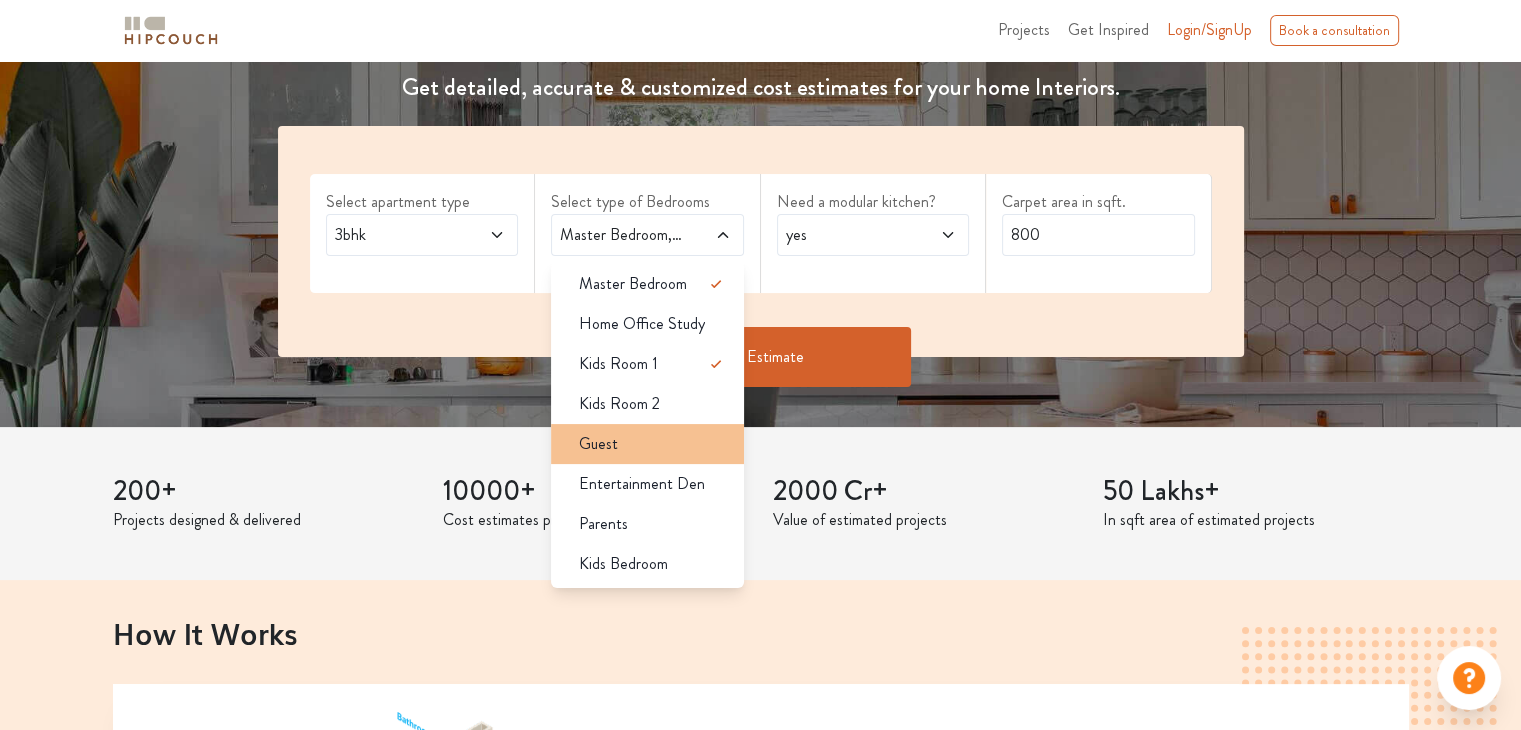 click on "Guest" at bounding box center (653, 444) 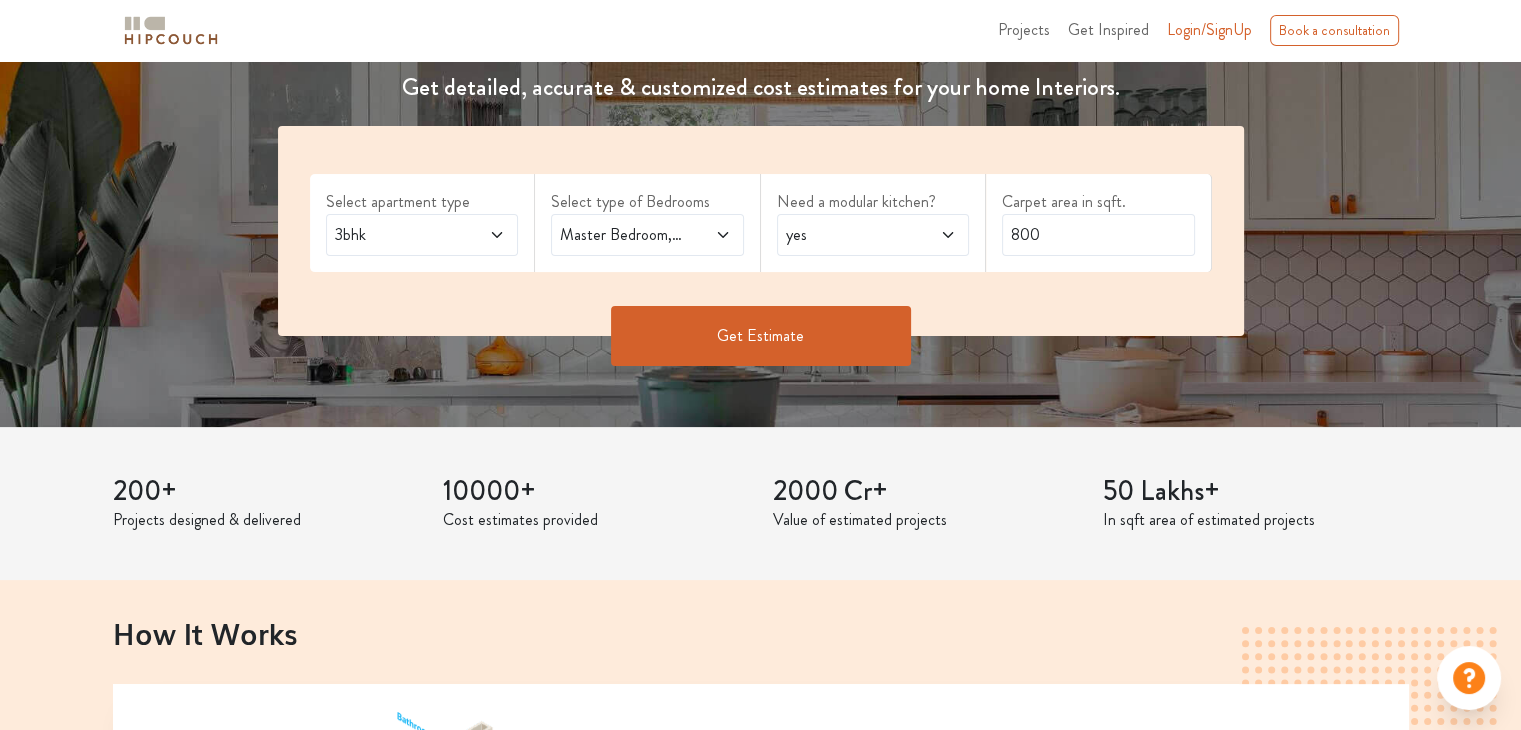 click on "Master Bedroom,Kids Room 1,Guest" at bounding box center (621, 235) 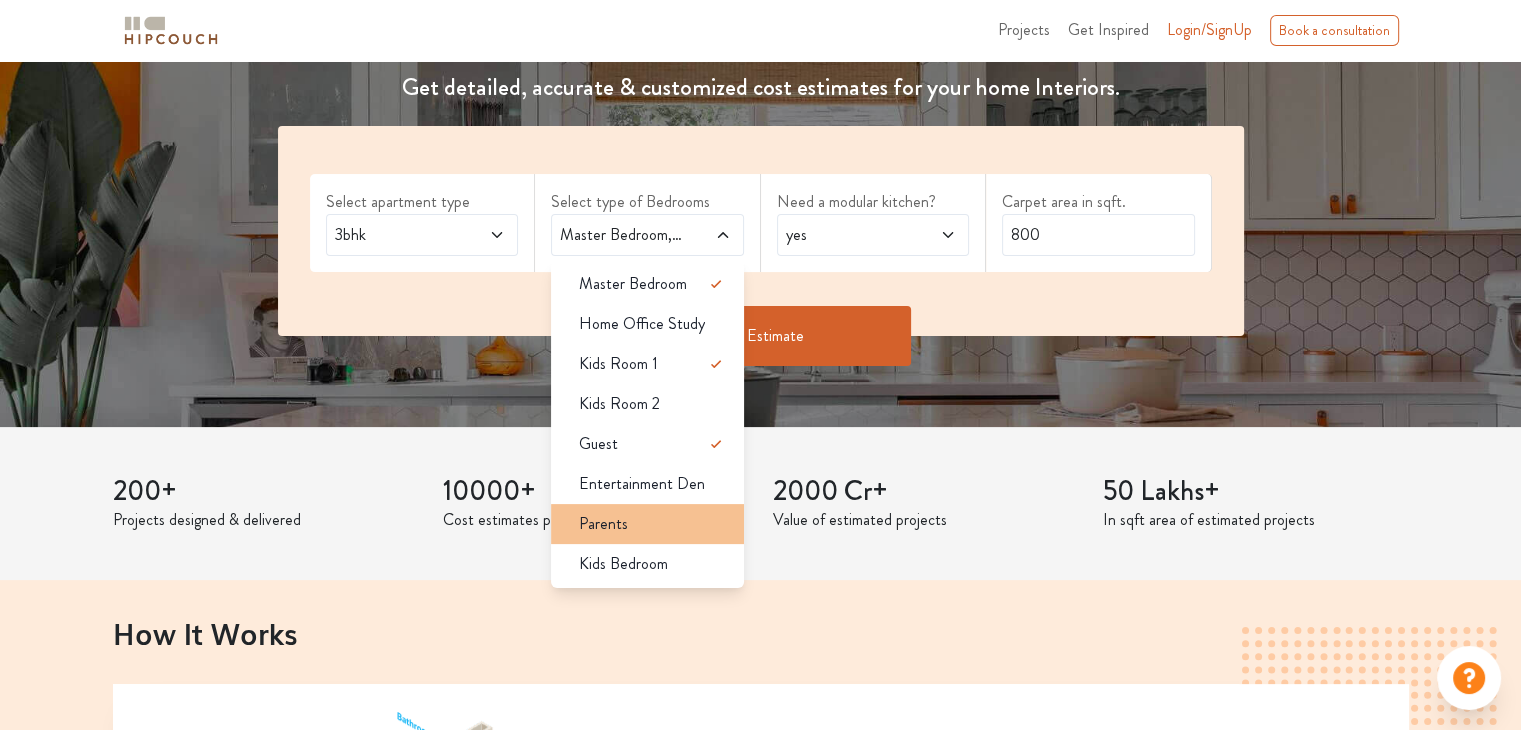 click on "Parents" at bounding box center (653, 524) 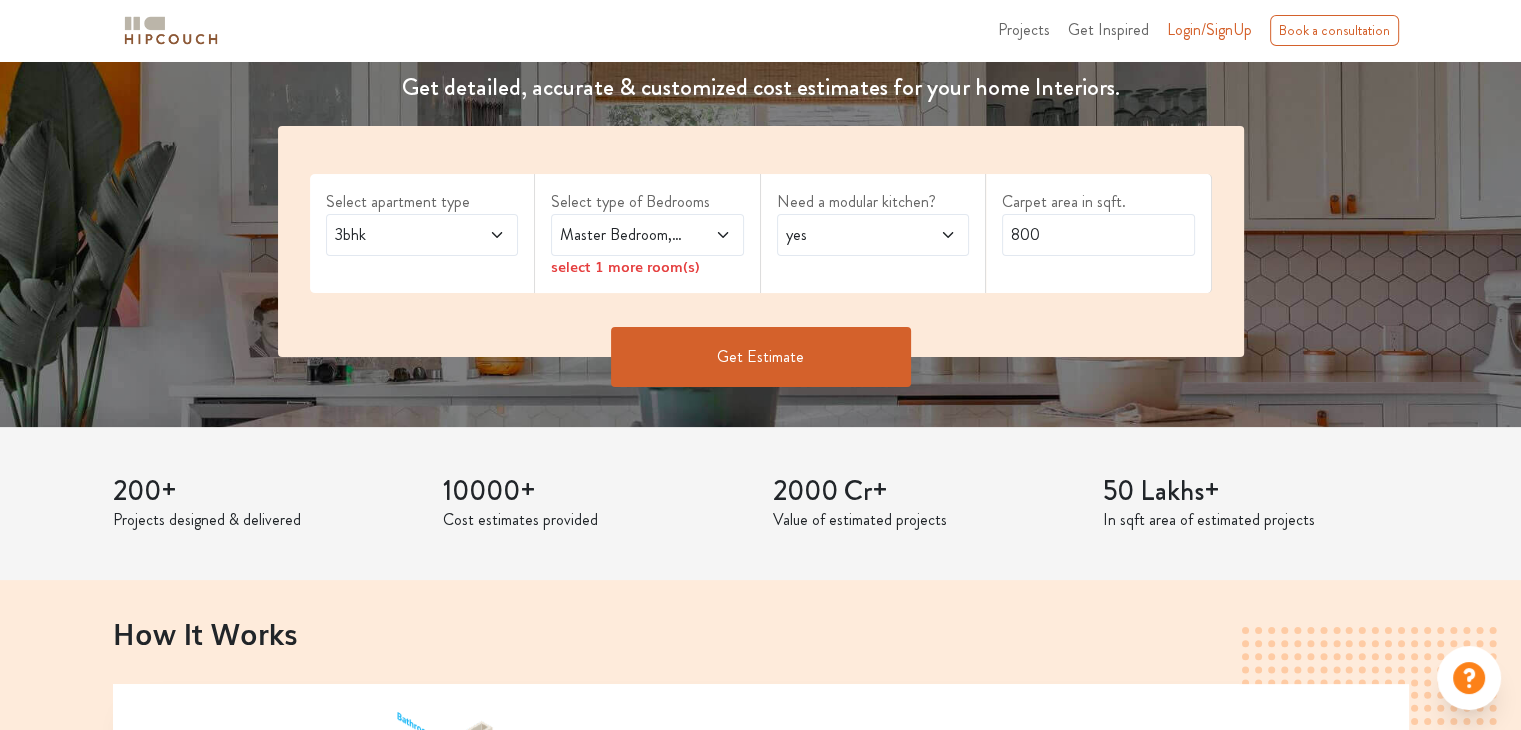 click at bounding box center [709, 235] 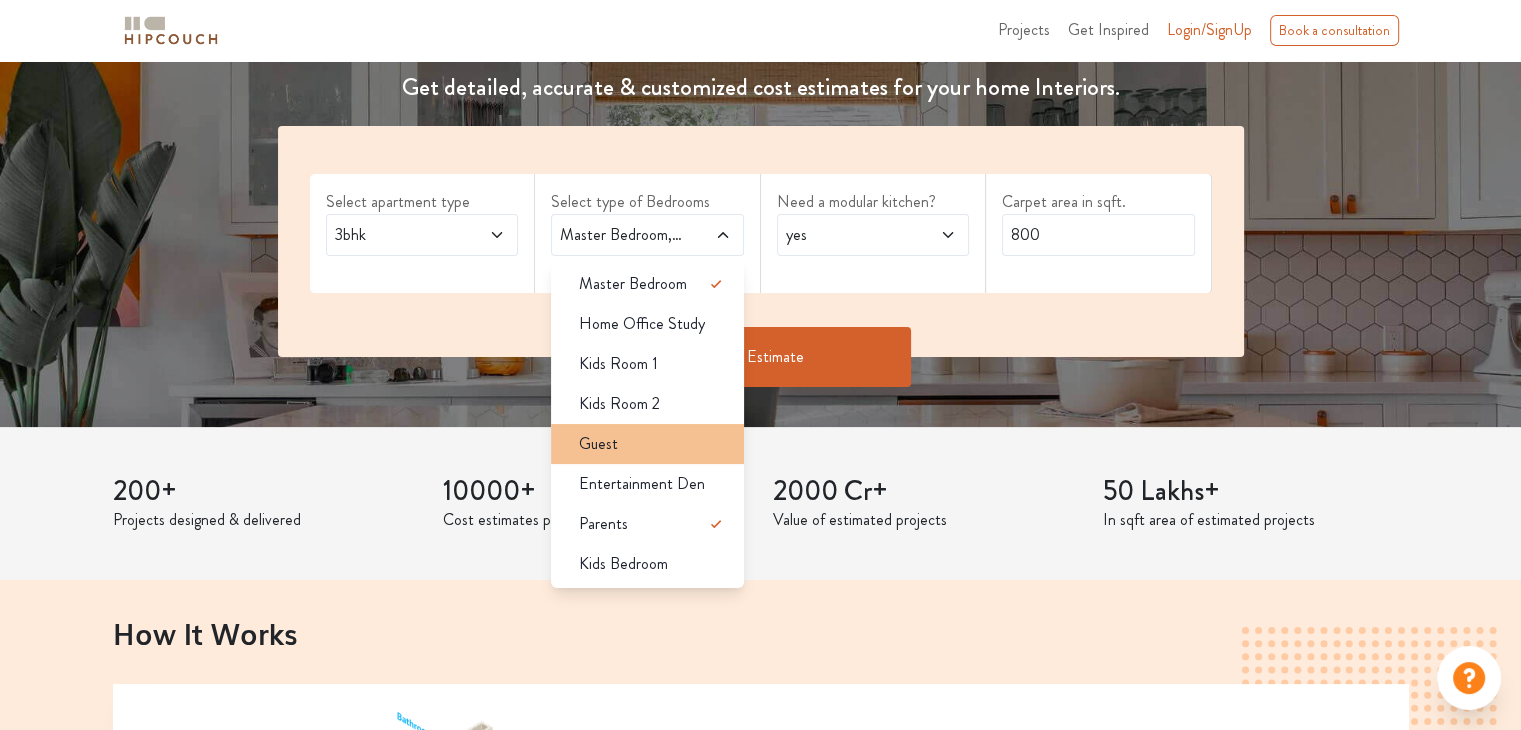 click on "Guest" at bounding box center (653, 444) 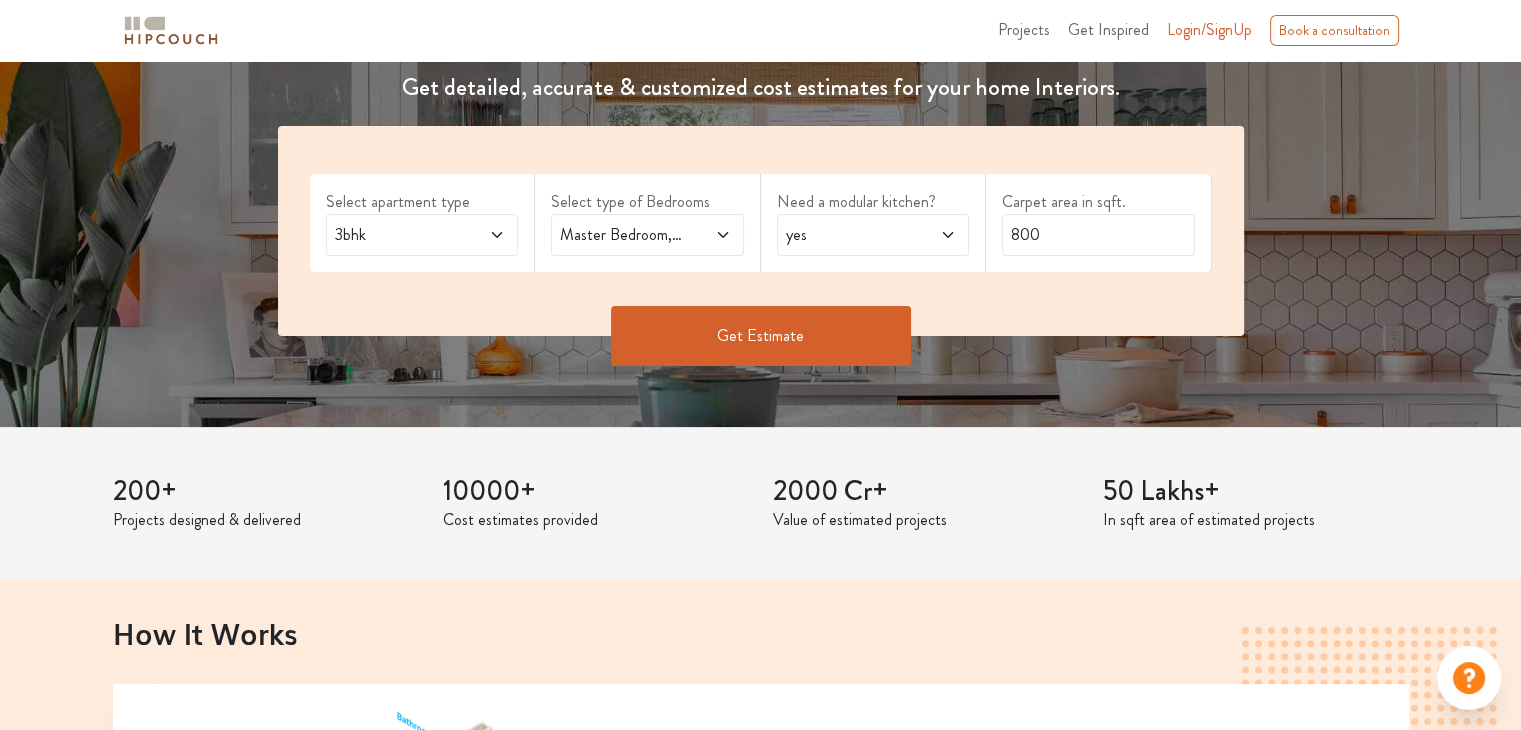 click on "yes" at bounding box center [847, 235] 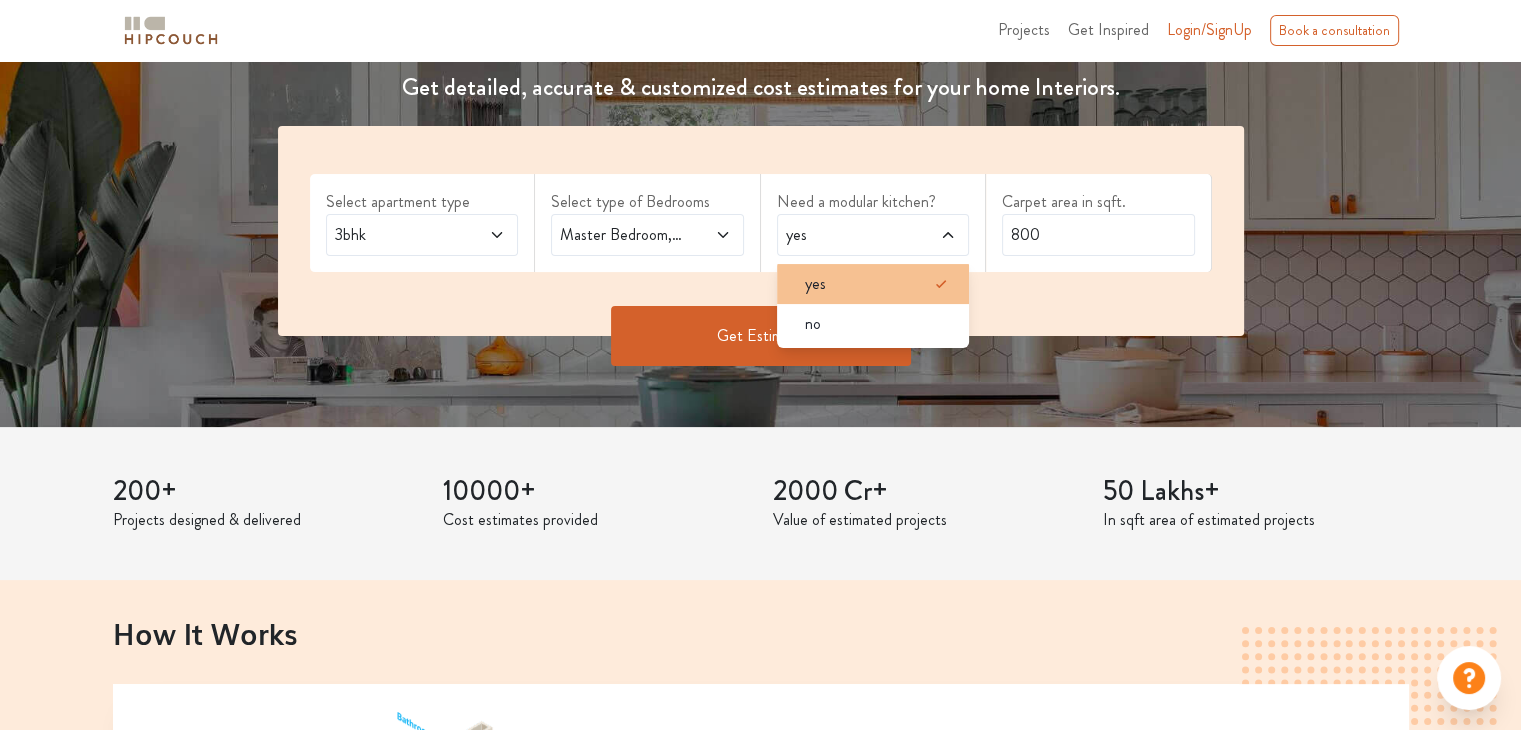 click on "yes" at bounding box center (879, 284) 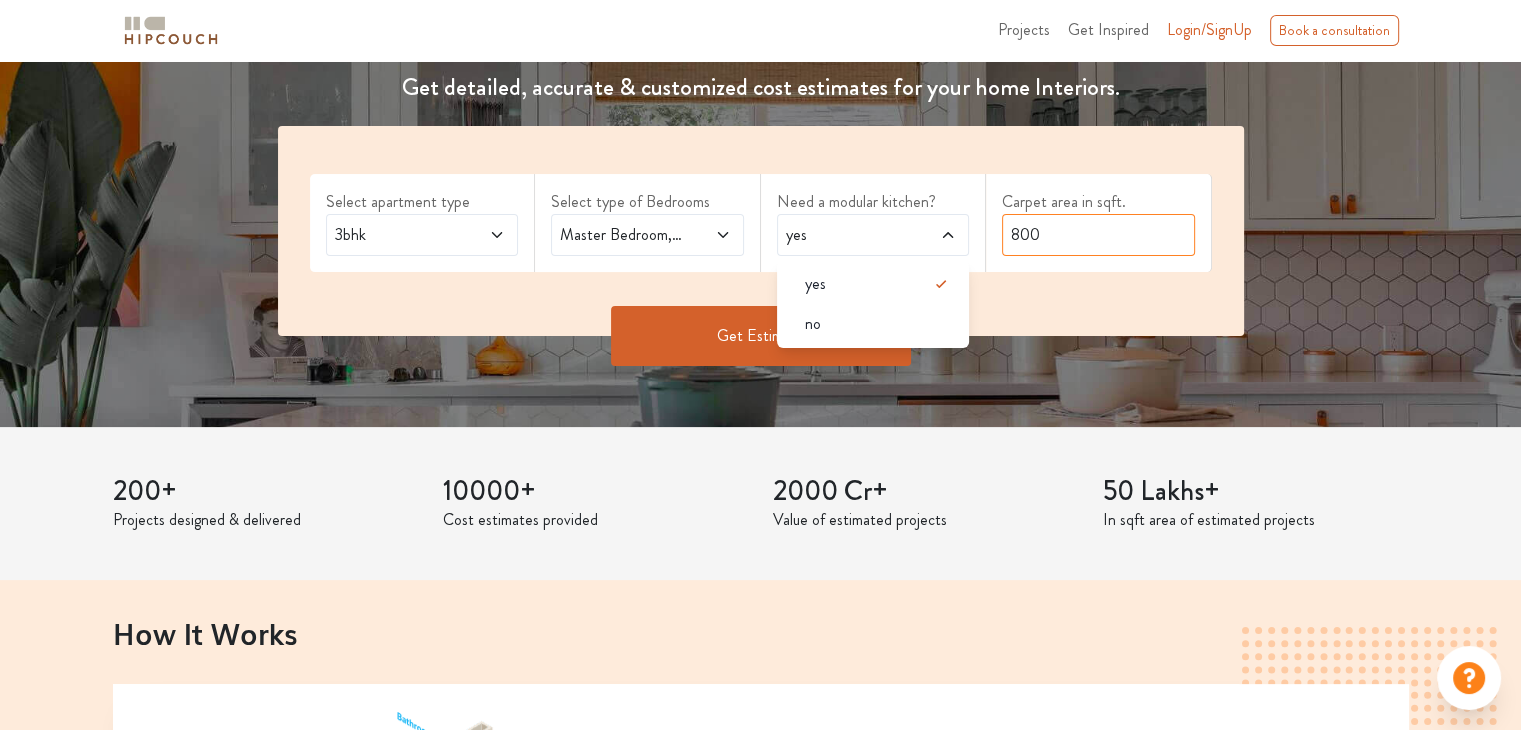 click on "800" at bounding box center (1098, 235) 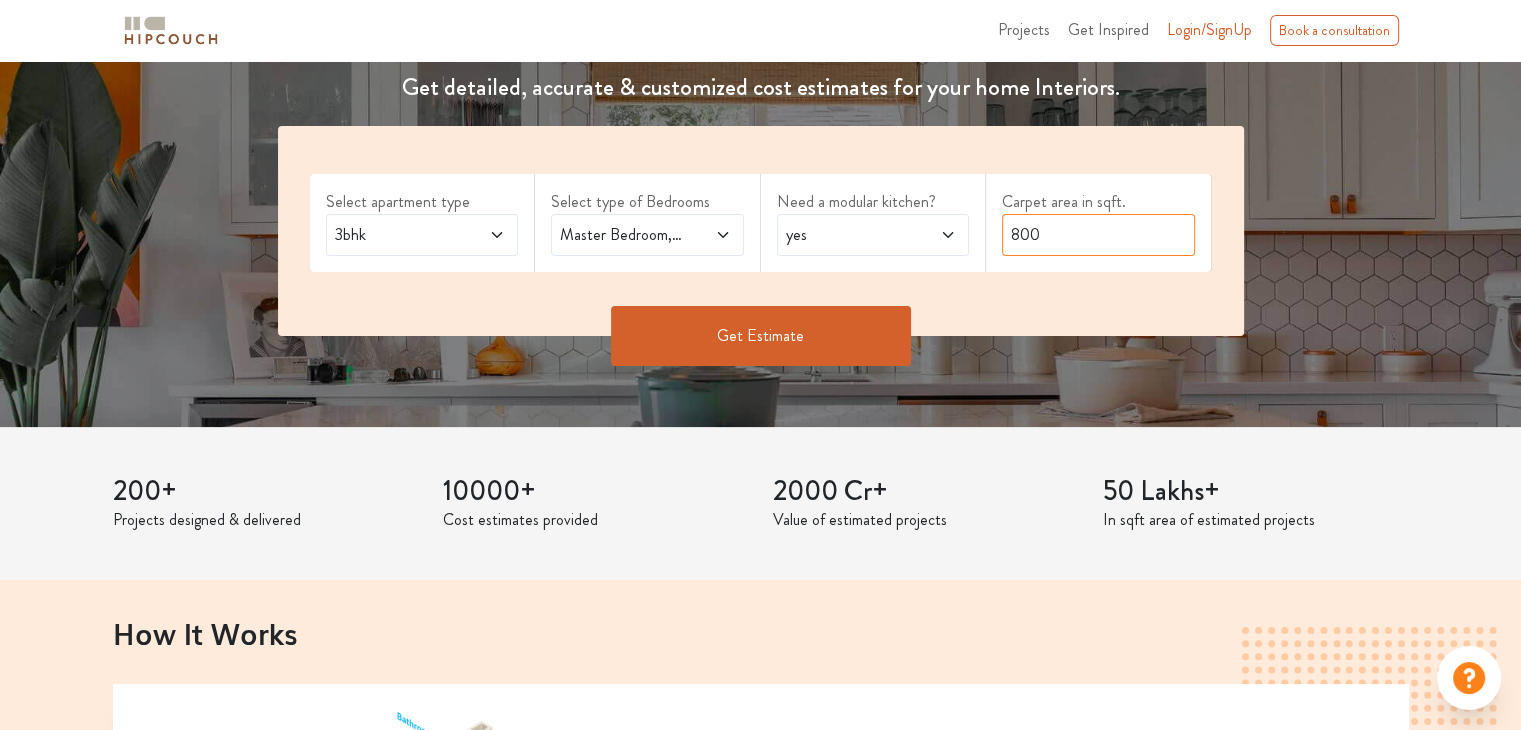 drag, startPoint x: 1052, startPoint y: 230, endPoint x: 1005, endPoint y: 229, distance: 47.010635 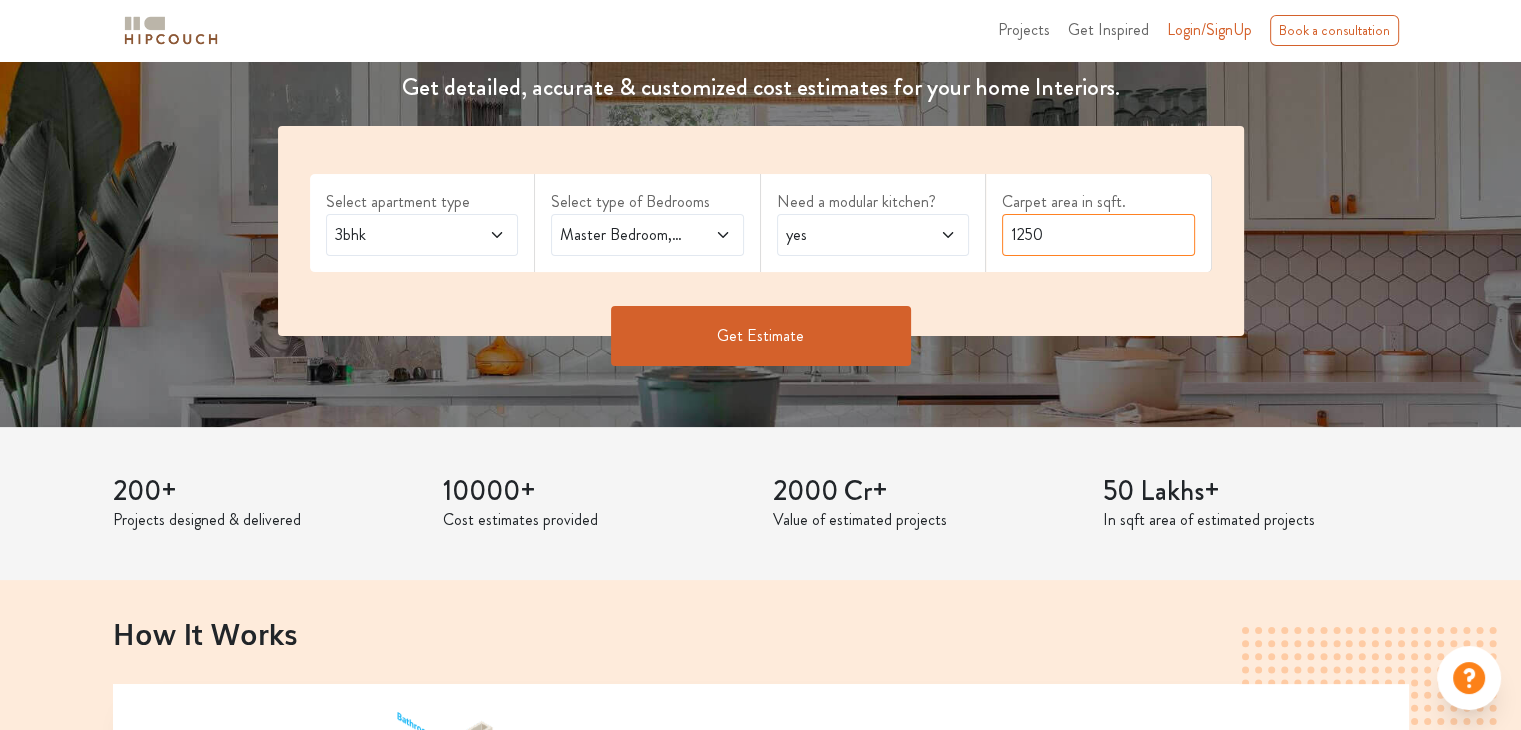 type on "[NUMBER]" 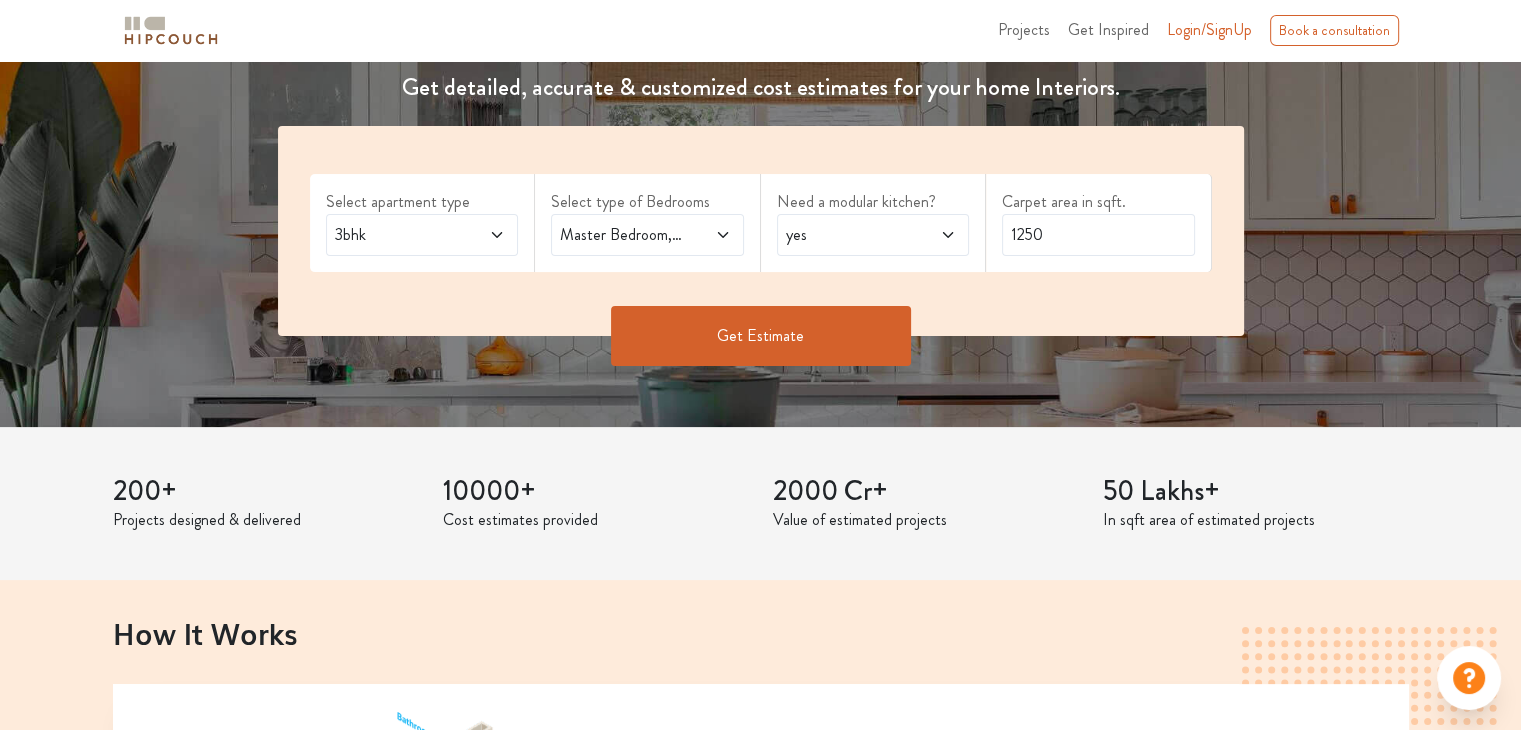 click on "Get Estimate" at bounding box center [761, 336] 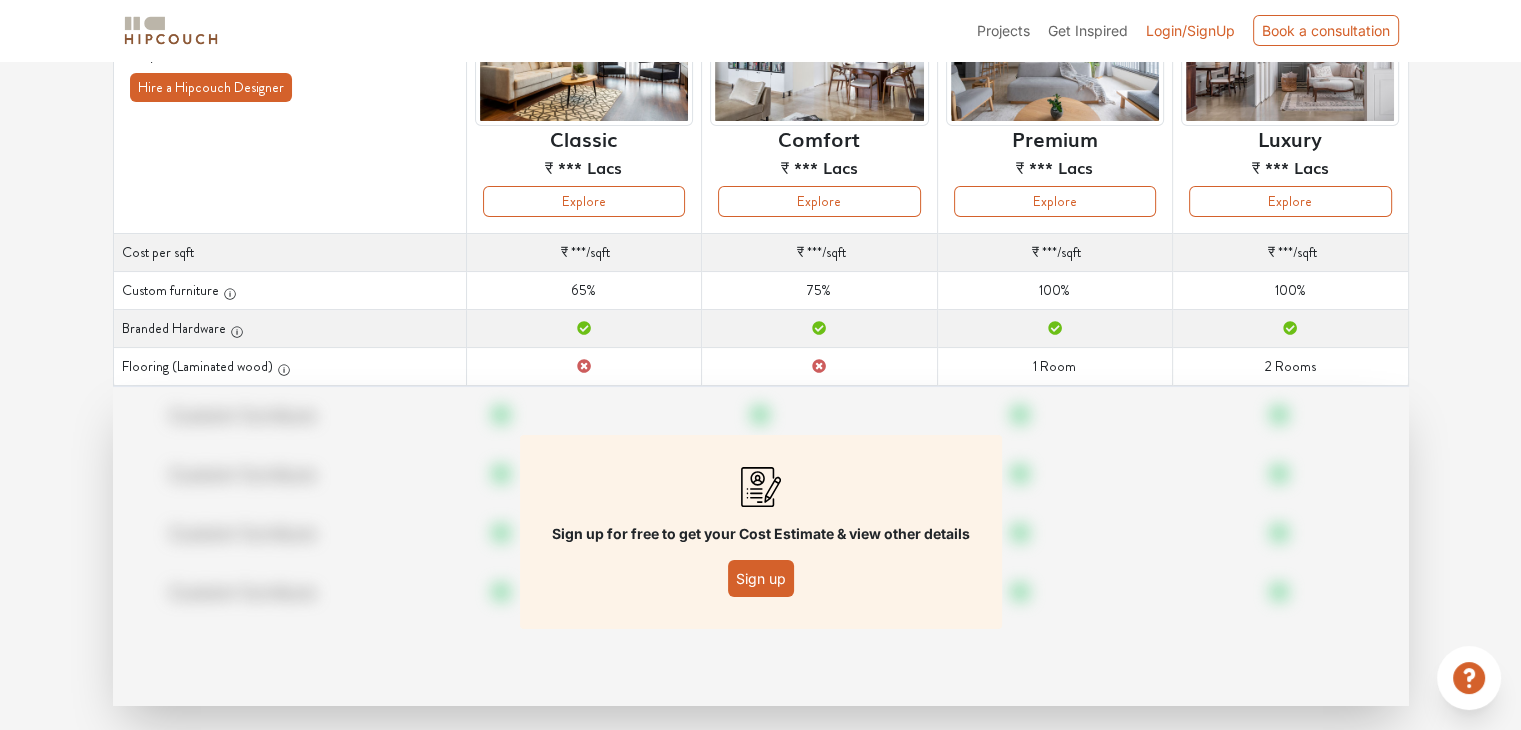scroll, scrollTop: 253, scrollLeft: 0, axis: vertical 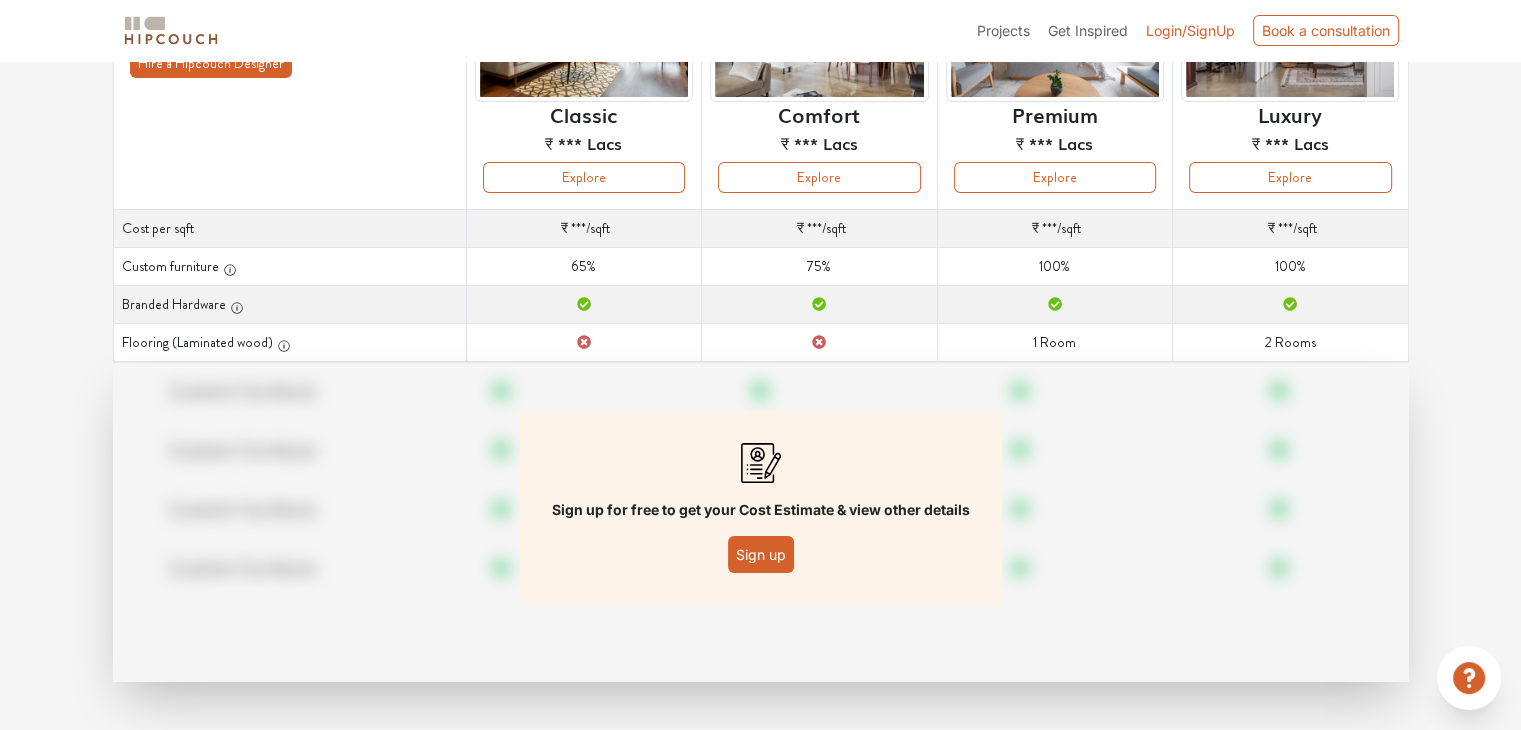 click on "Sign up" at bounding box center [761, 554] 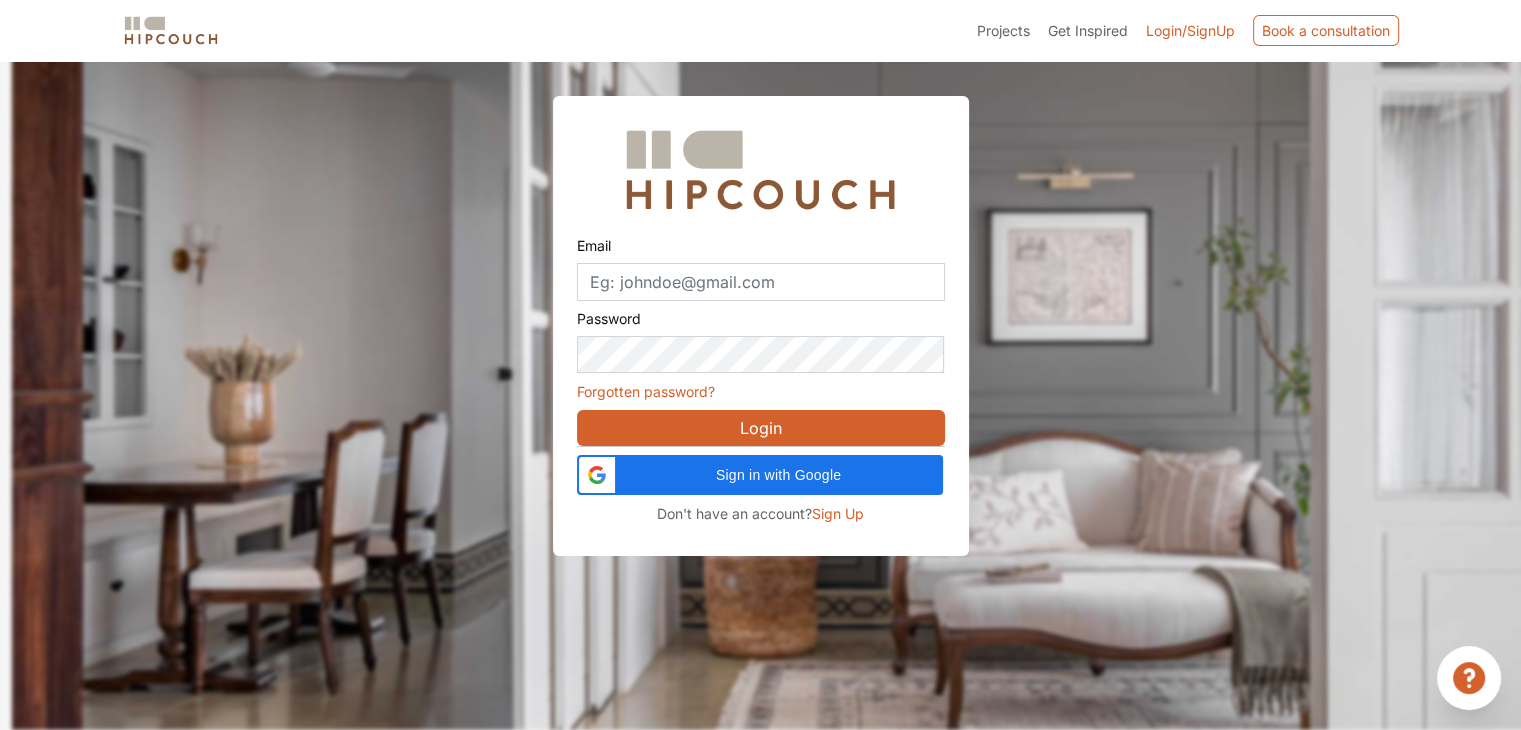 scroll, scrollTop: 60, scrollLeft: 0, axis: vertical 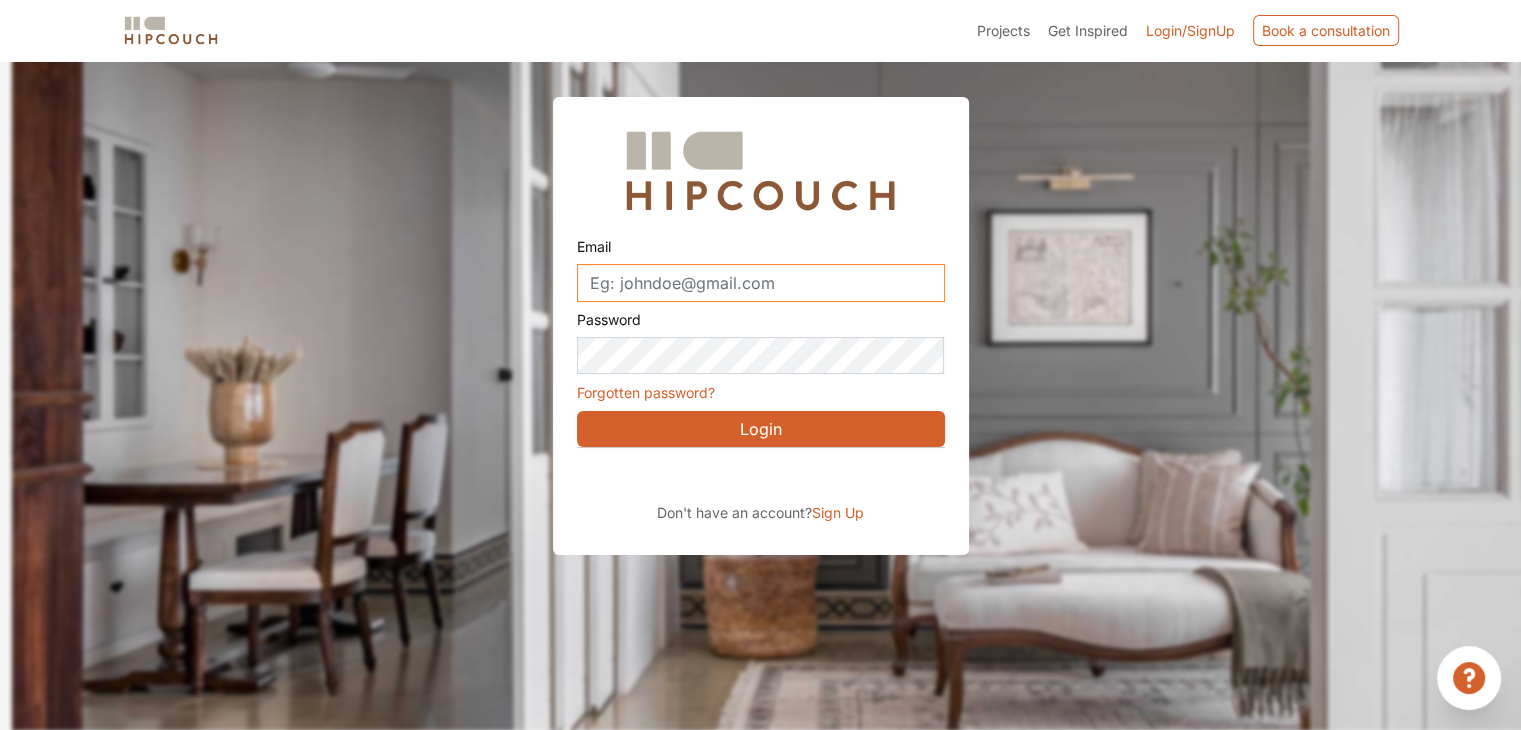 click on "Email" at bounding box center (761, 283) 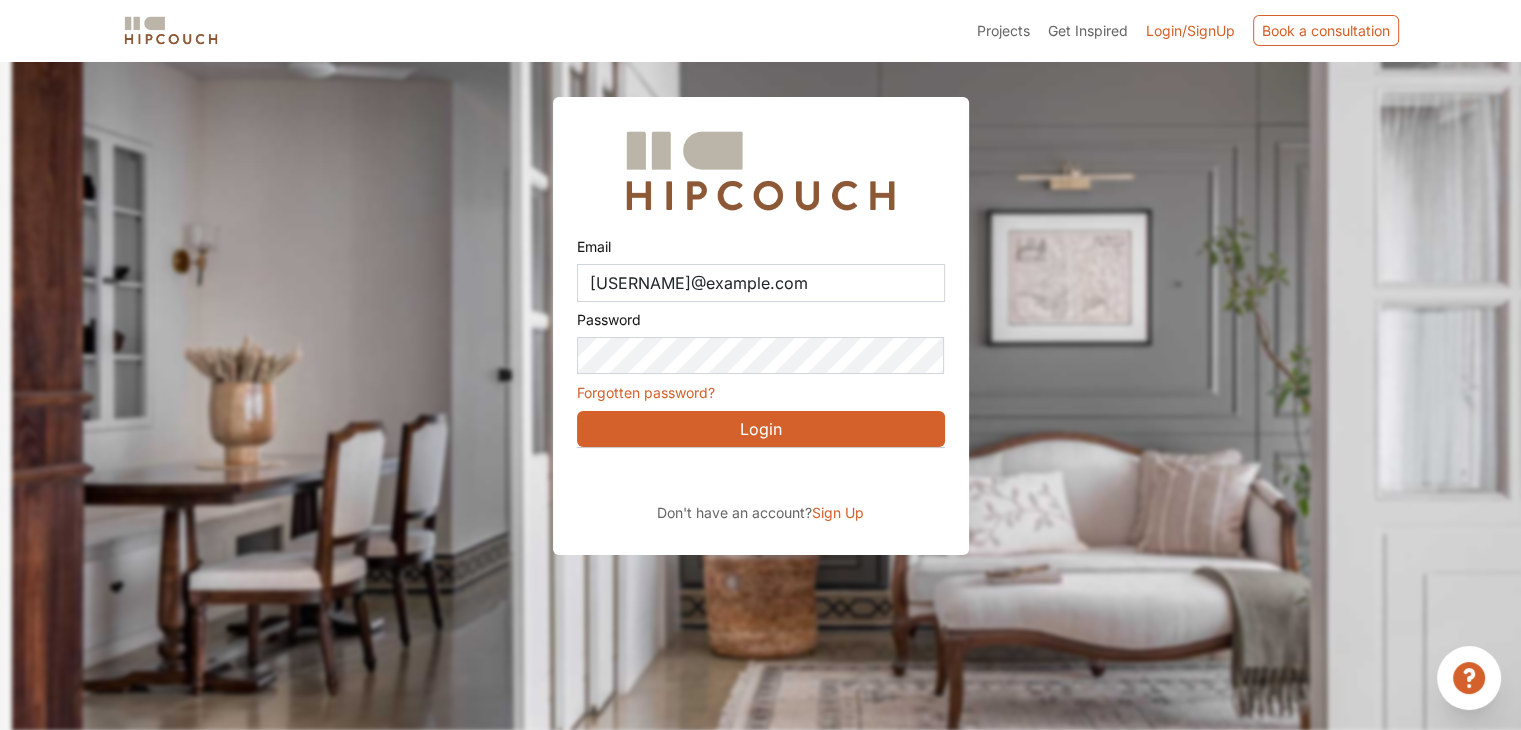click on "Sign Up" at bounding box center (838, 512) 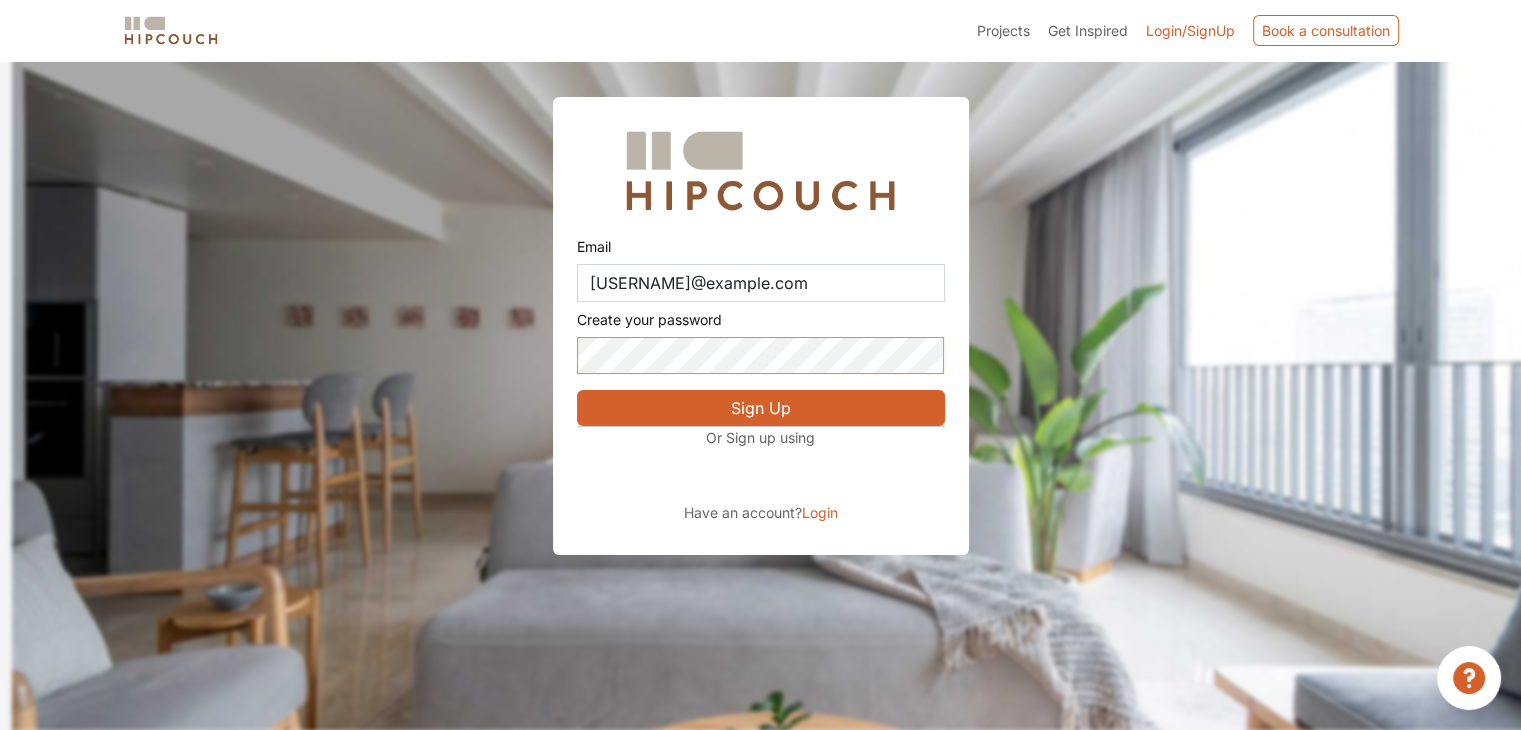 click on "Sign Up" at bounding box center [761, 408] 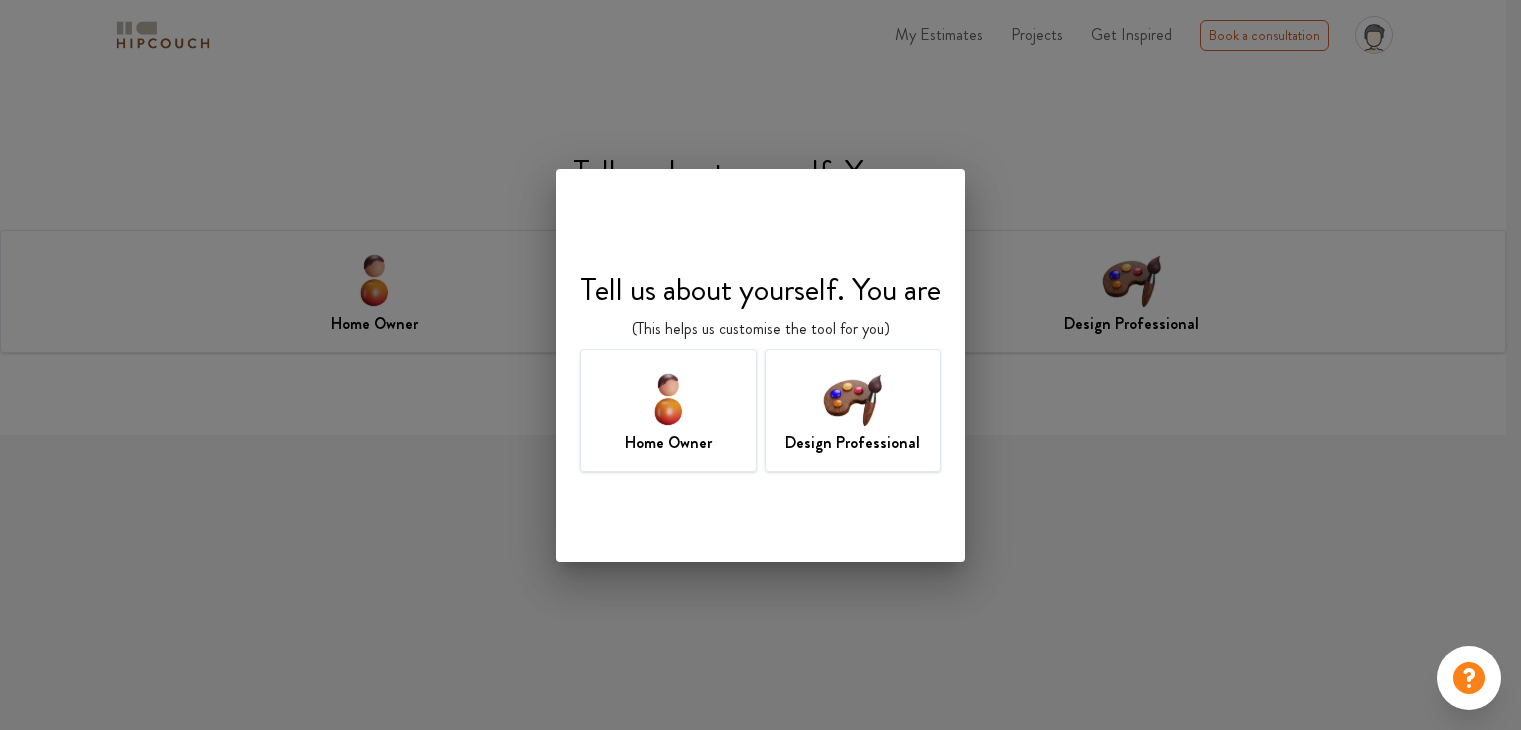 scroll, scrollTop: 0, scrollLeft: 0, axis: both 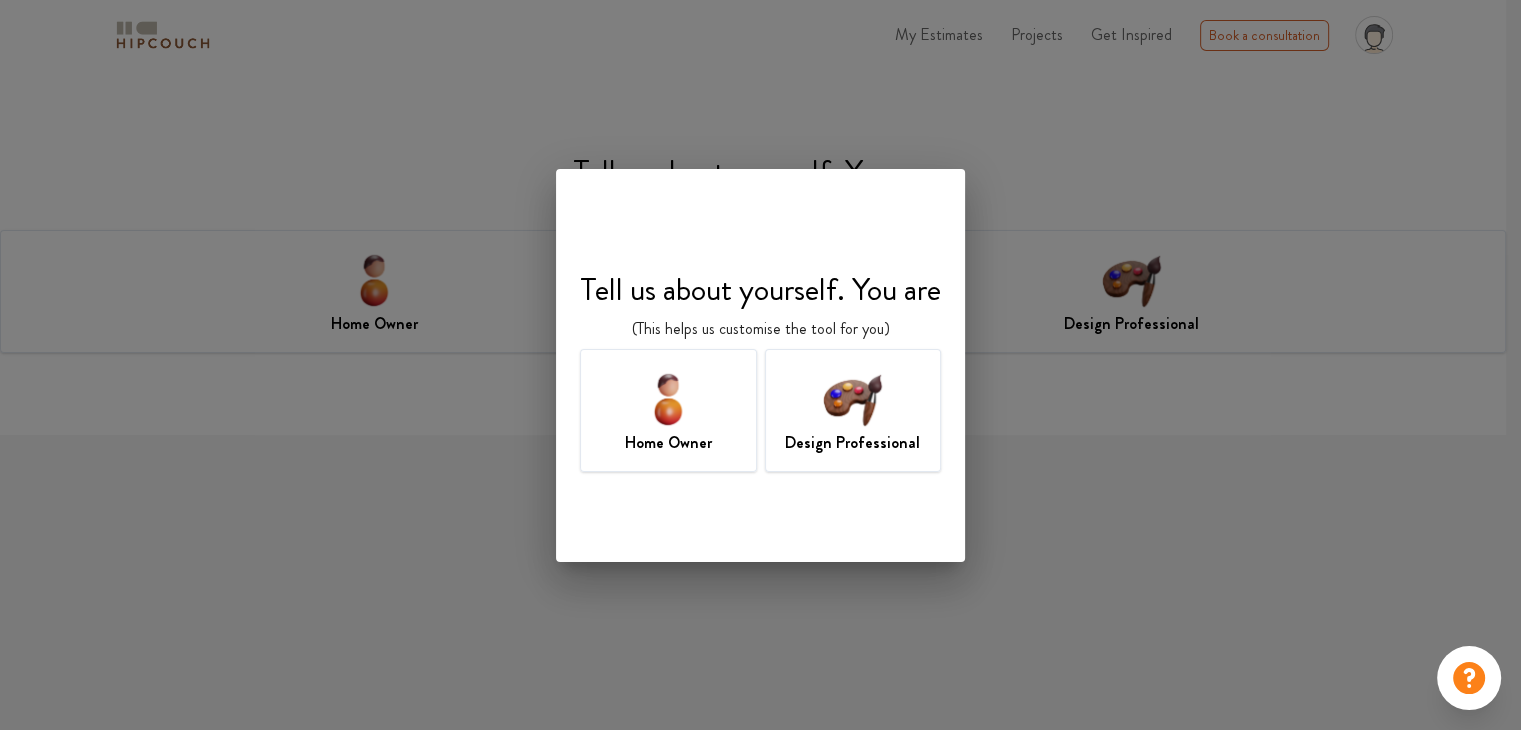 click at bounding box center [852, 398] 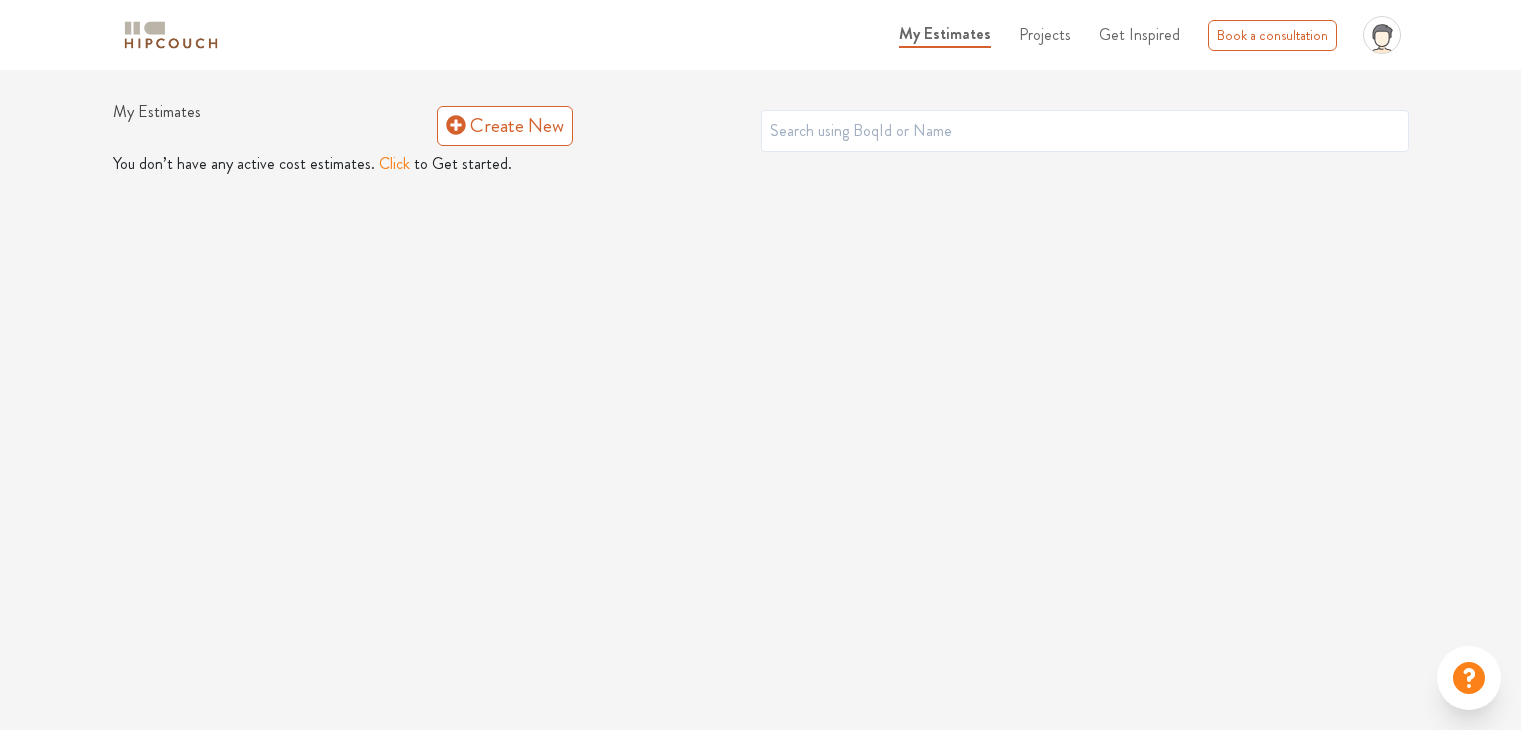 scroll, scrollTop: 0, scrollLeft: 0, axis: both 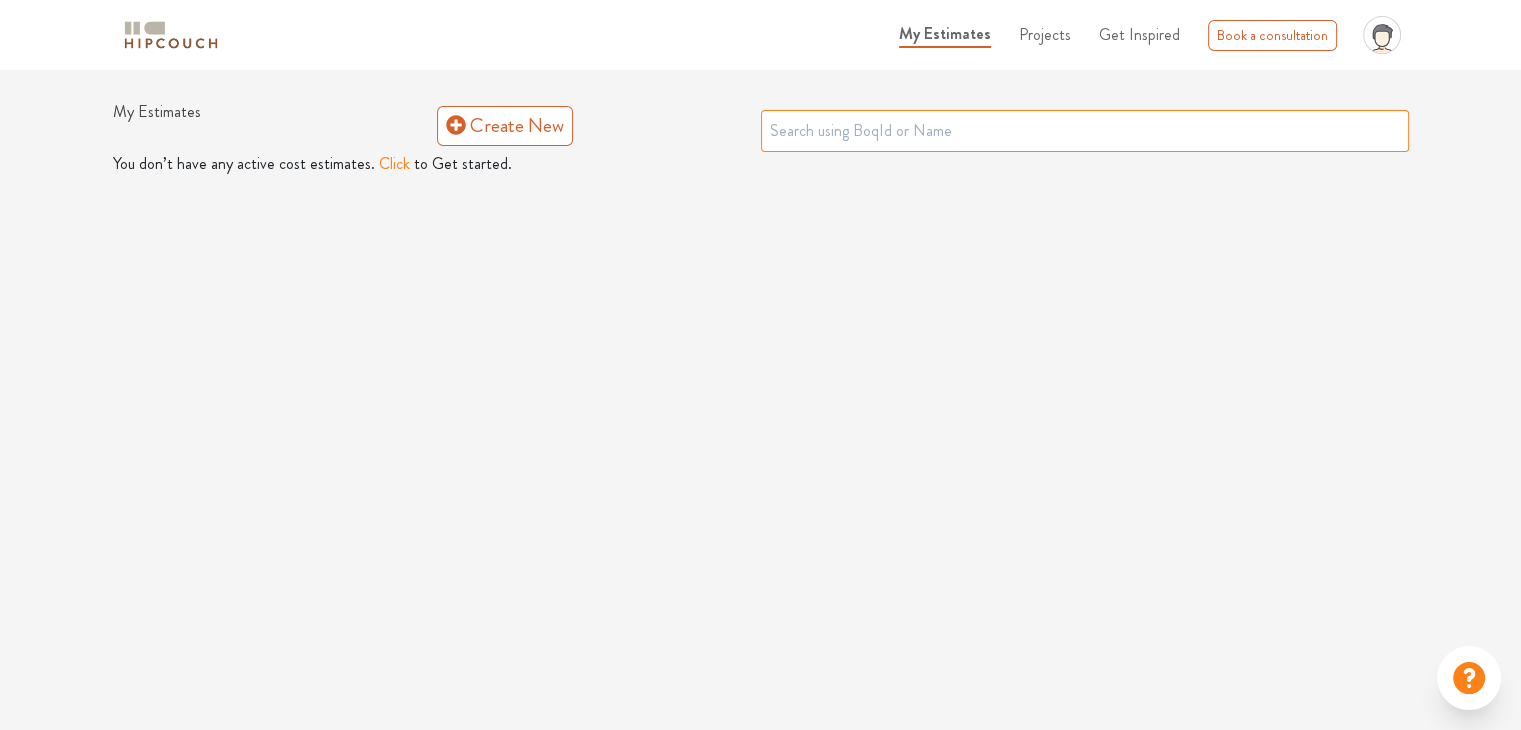click at bounding box center [1085, 131] 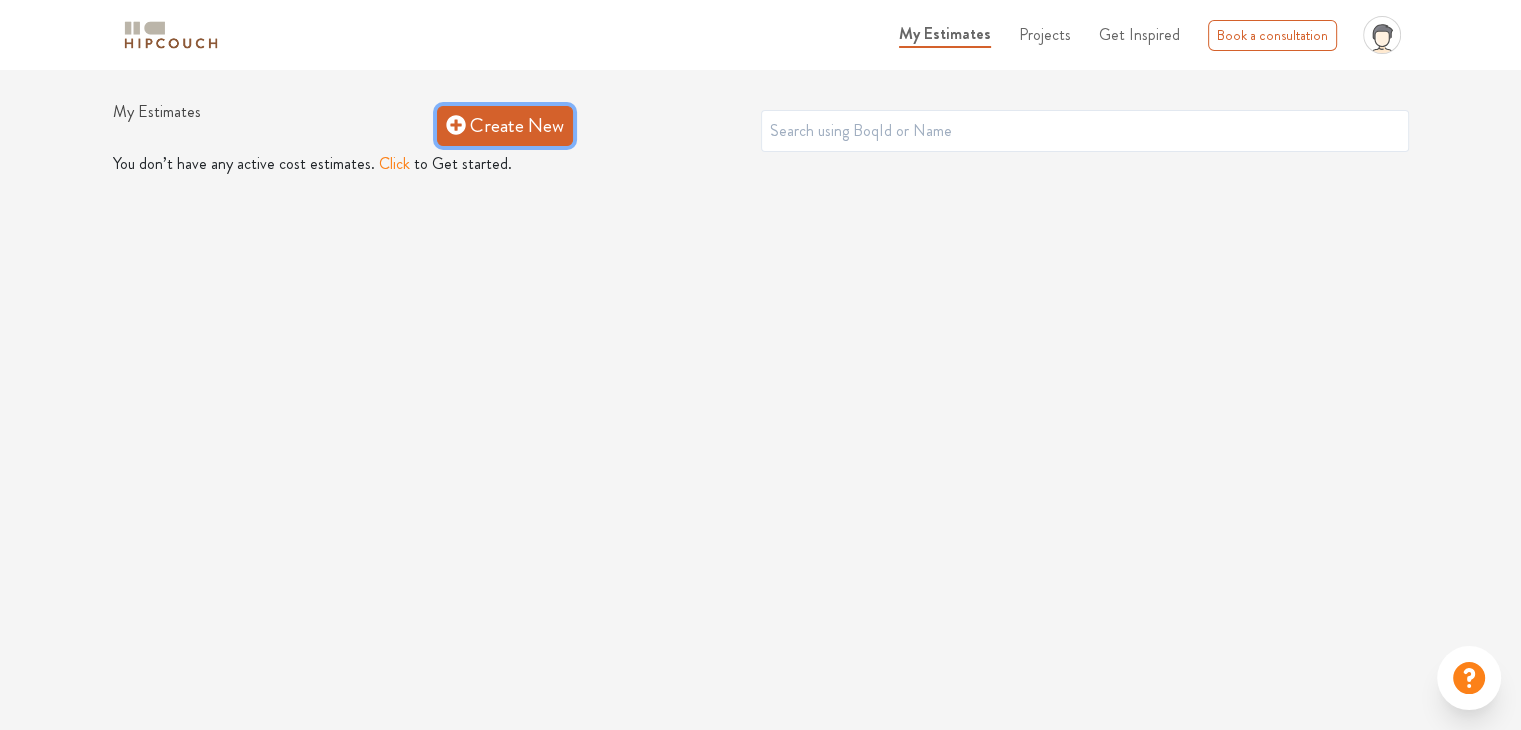 click on "Create New" at bounding box center [505, 126] 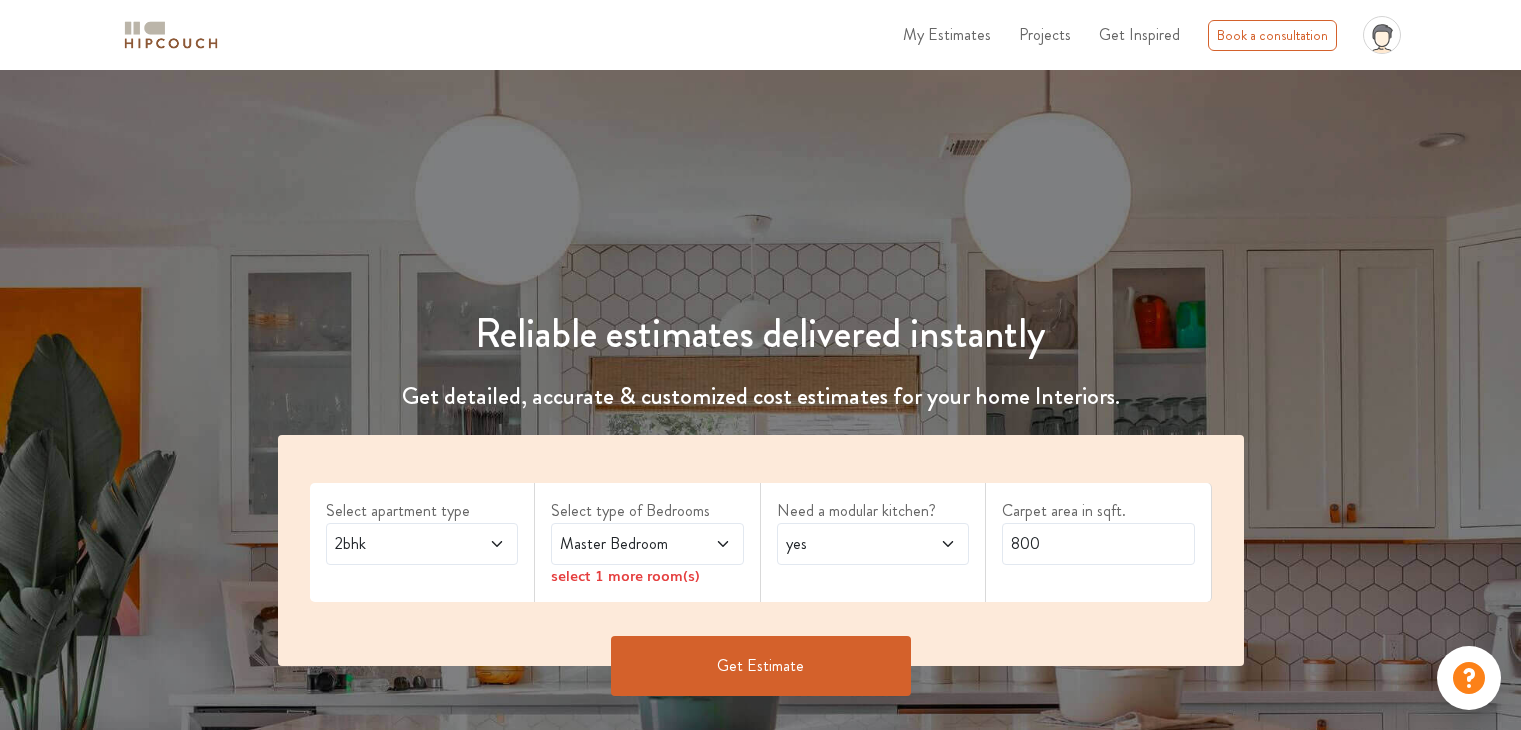 scroll, scrollTop: 0, scrollLeft: 0, axis: both 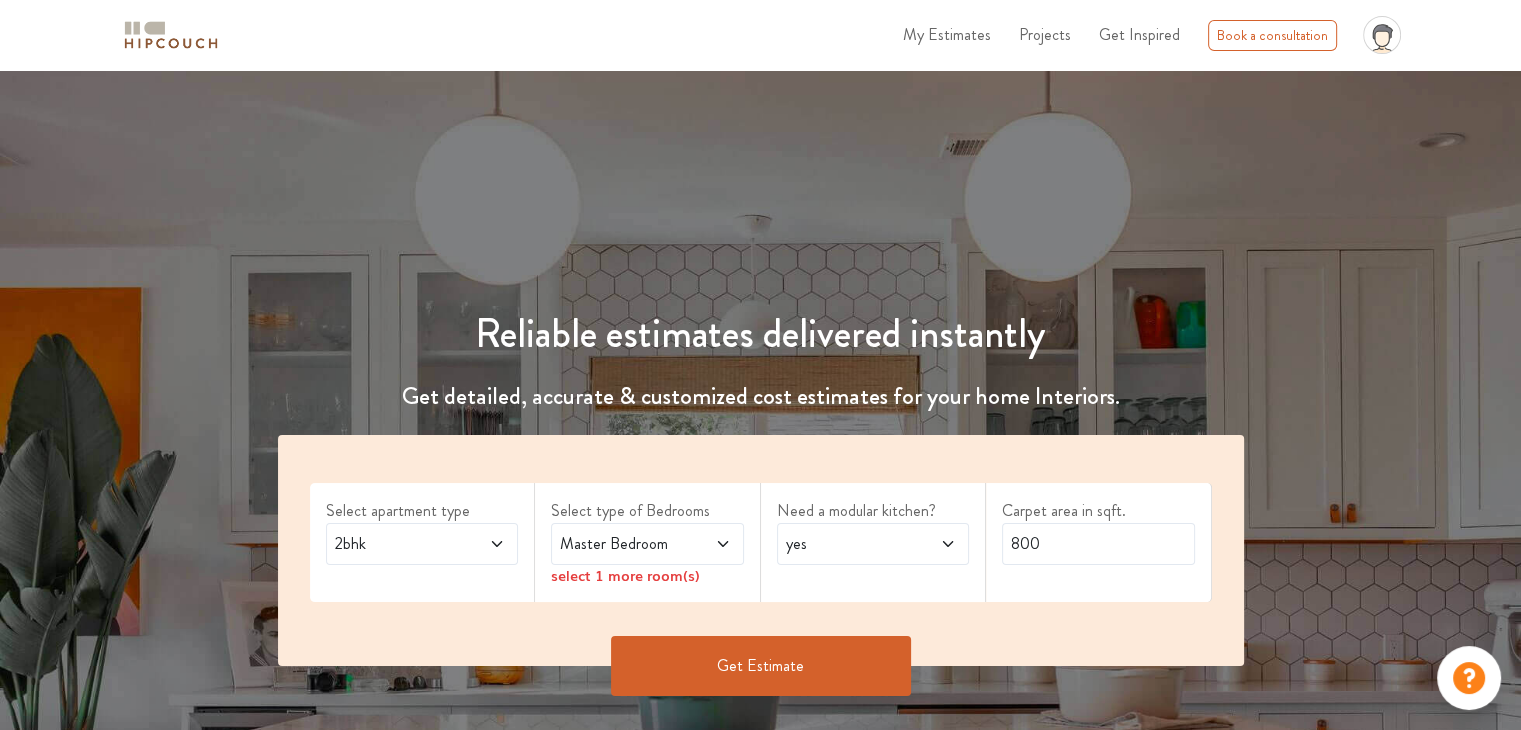 click on "Master Bedroom" at bounding box center (647, 544) 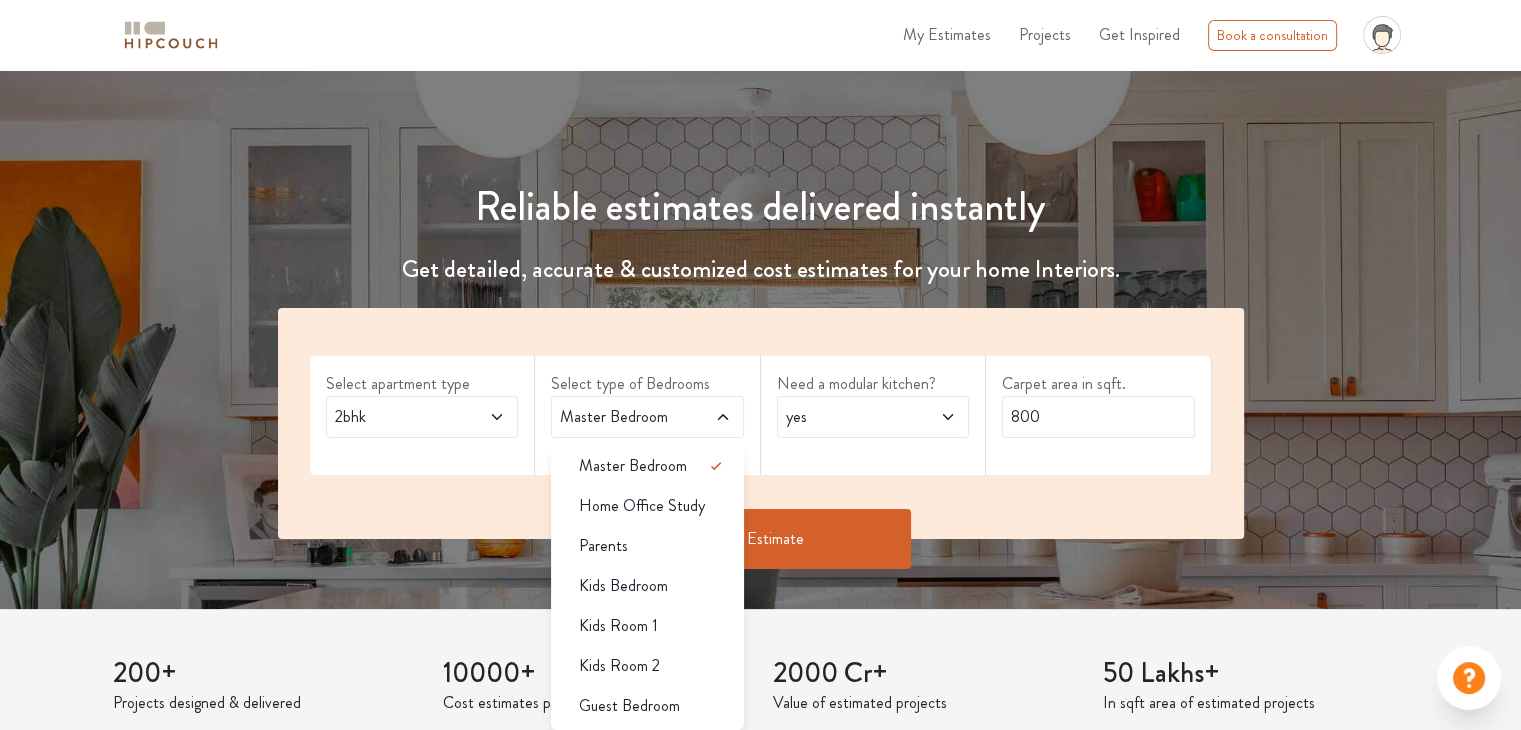 scroll, scrollTop: 200, scrollLeft: 0, axis: vertical 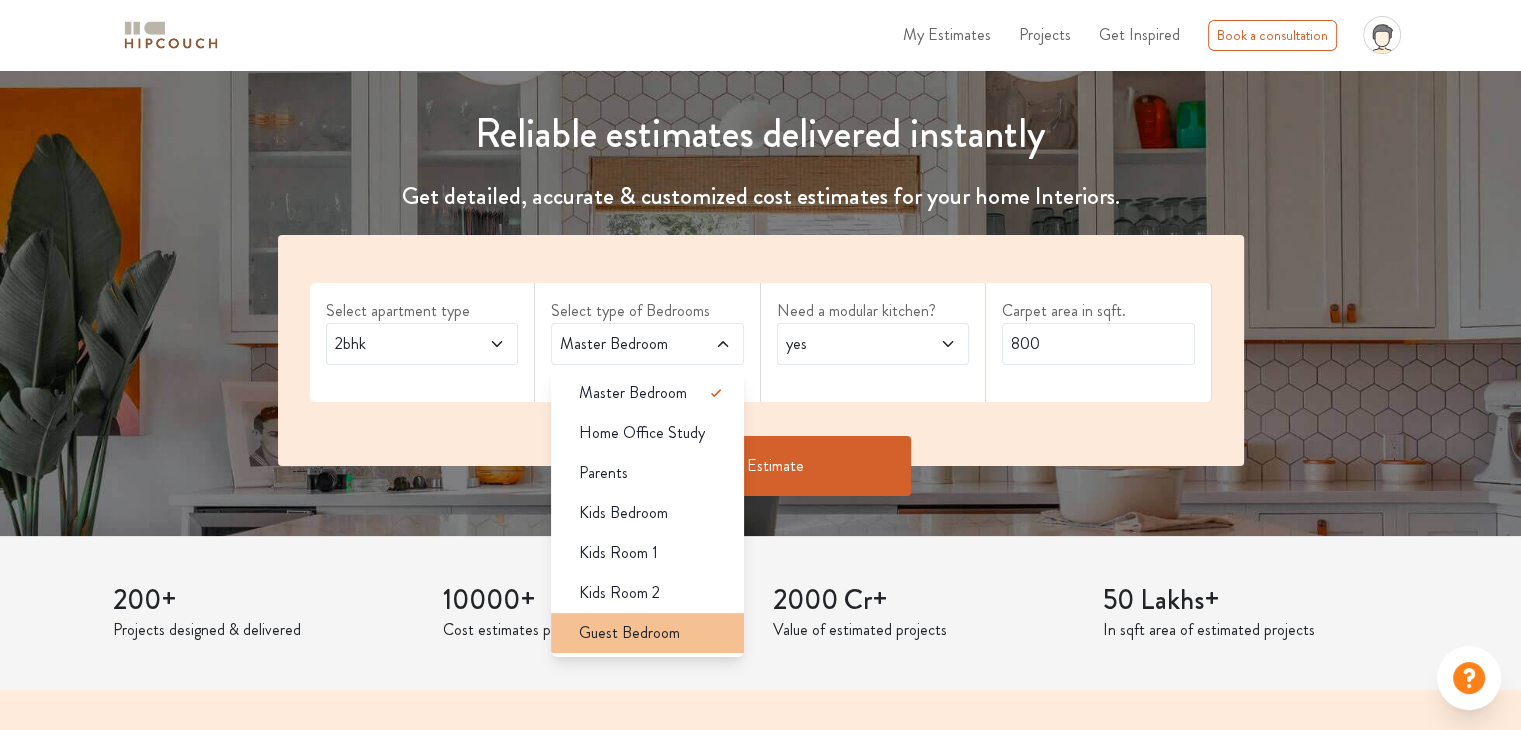 click on "Guest Bedroom" at bounding box center (653, 633) 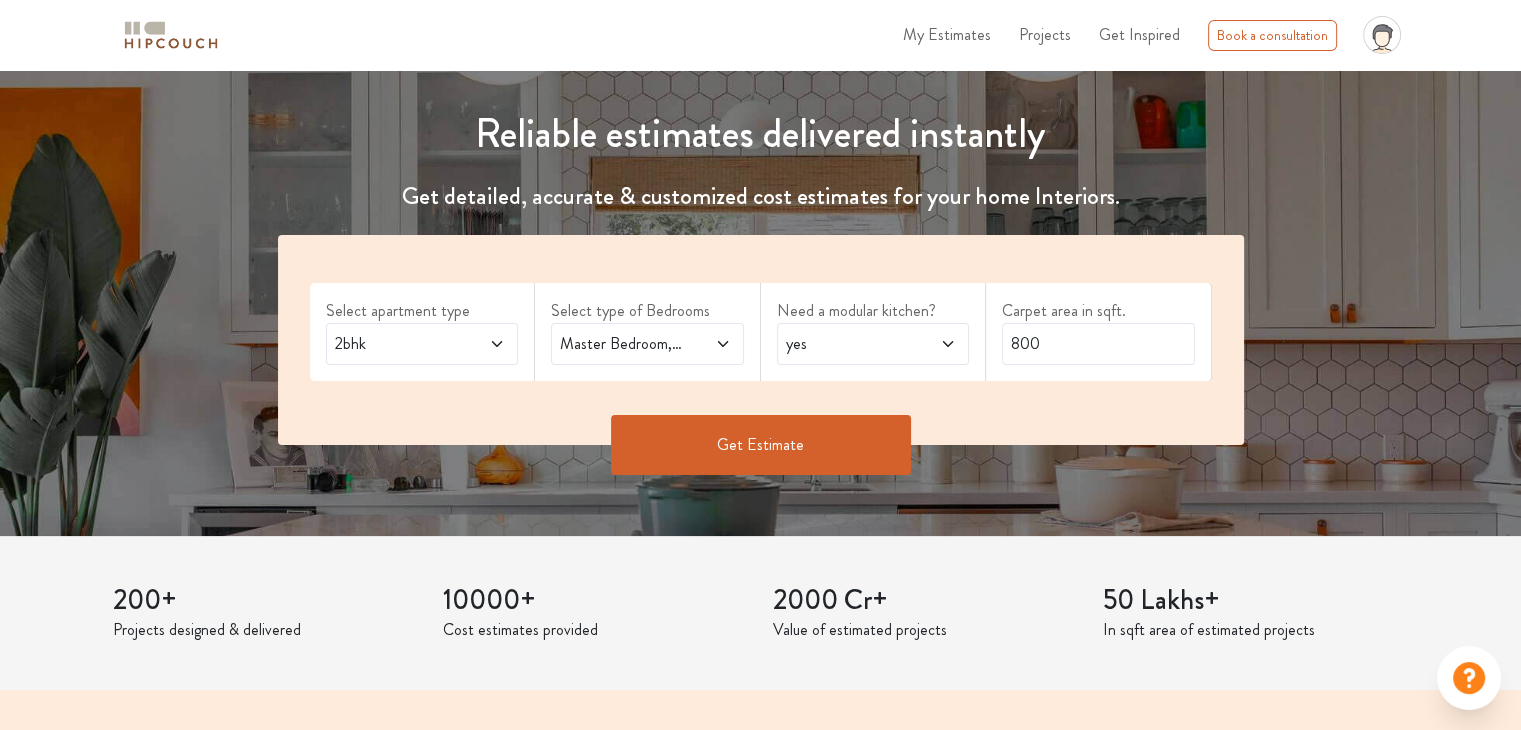 click on "Master Bedroom,Guest Bedroom" at bounding box center (621, 344) 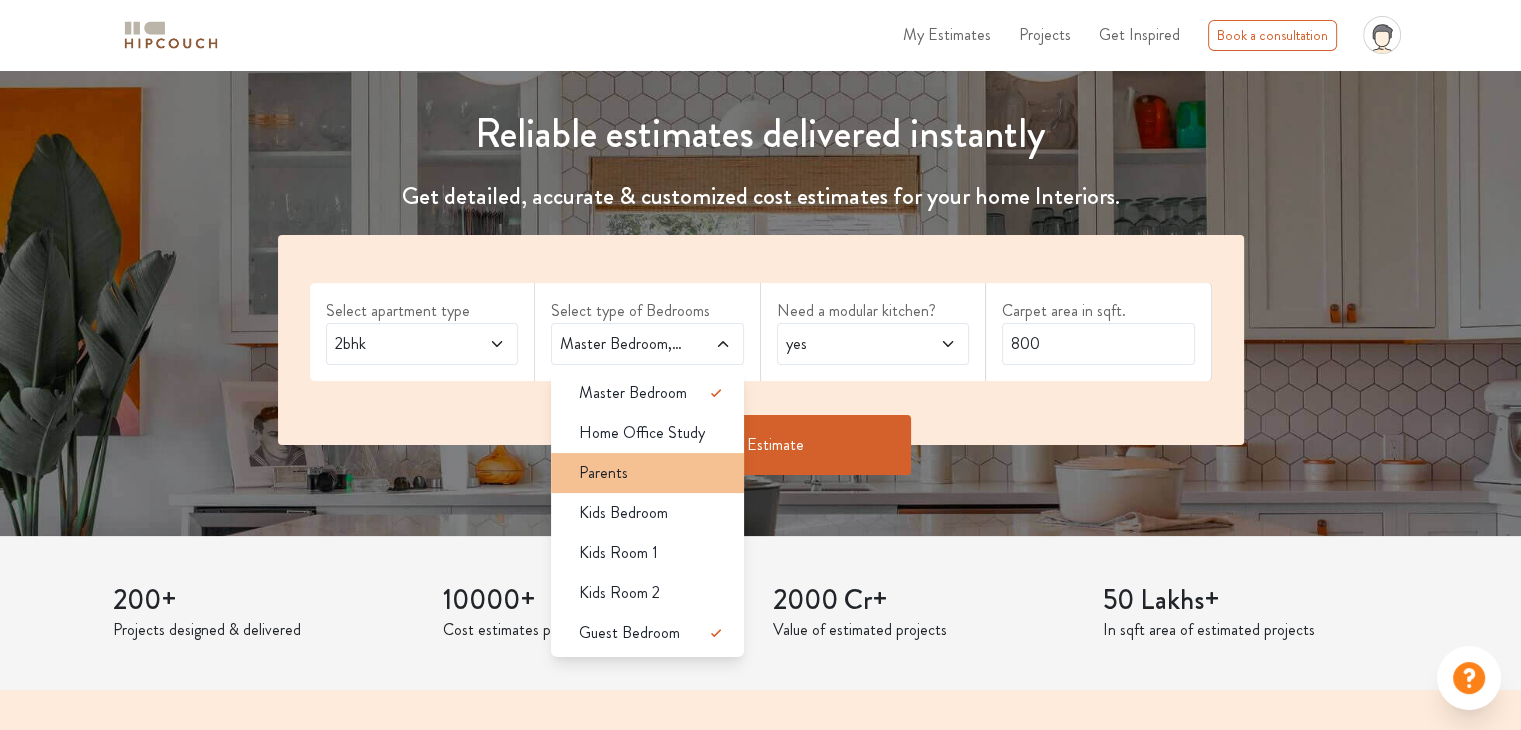 click on "Parents" at bounding box center (653, 473) 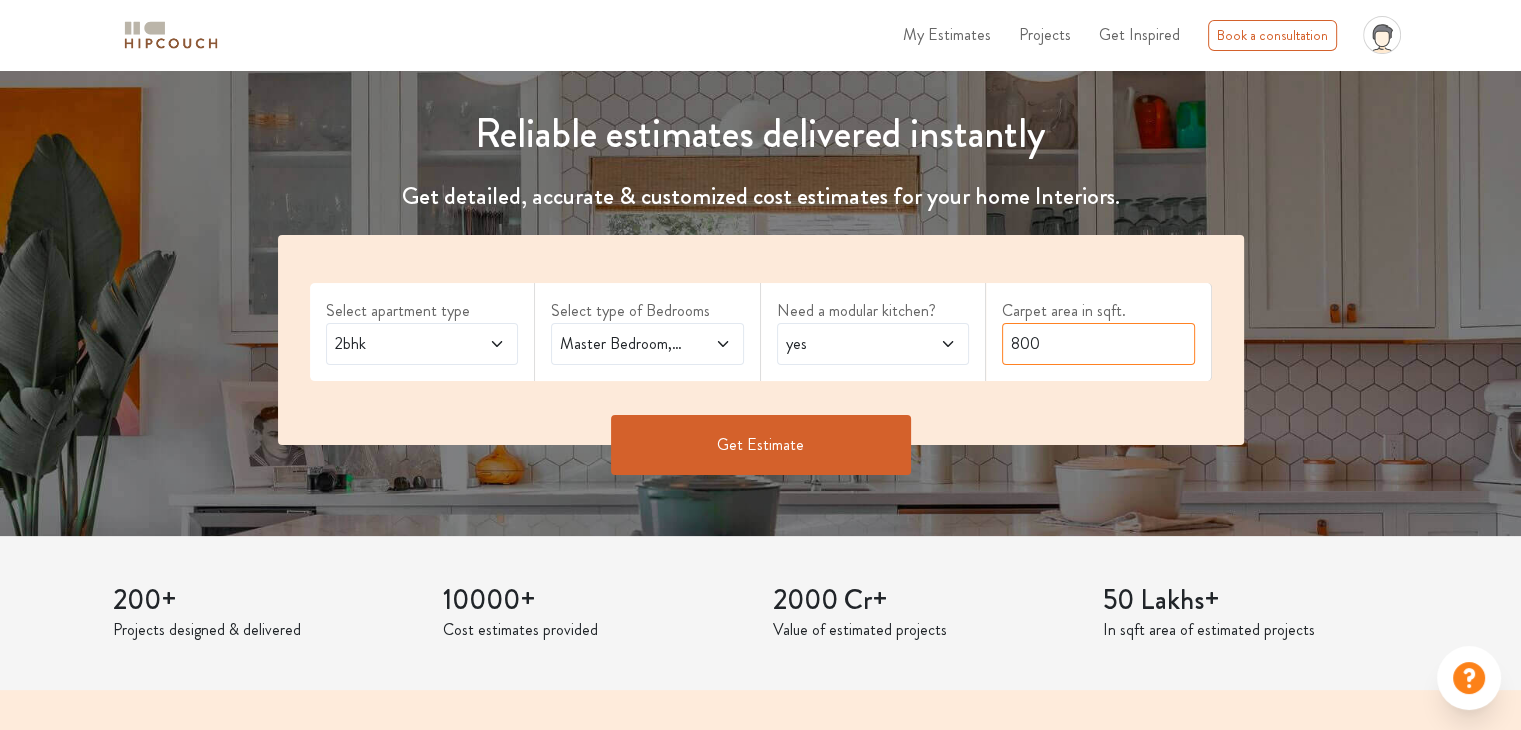 drag, startPoint x: 1042, startPoint y: 337, endPoint x: 975, endPoint y: 337, distance: 67 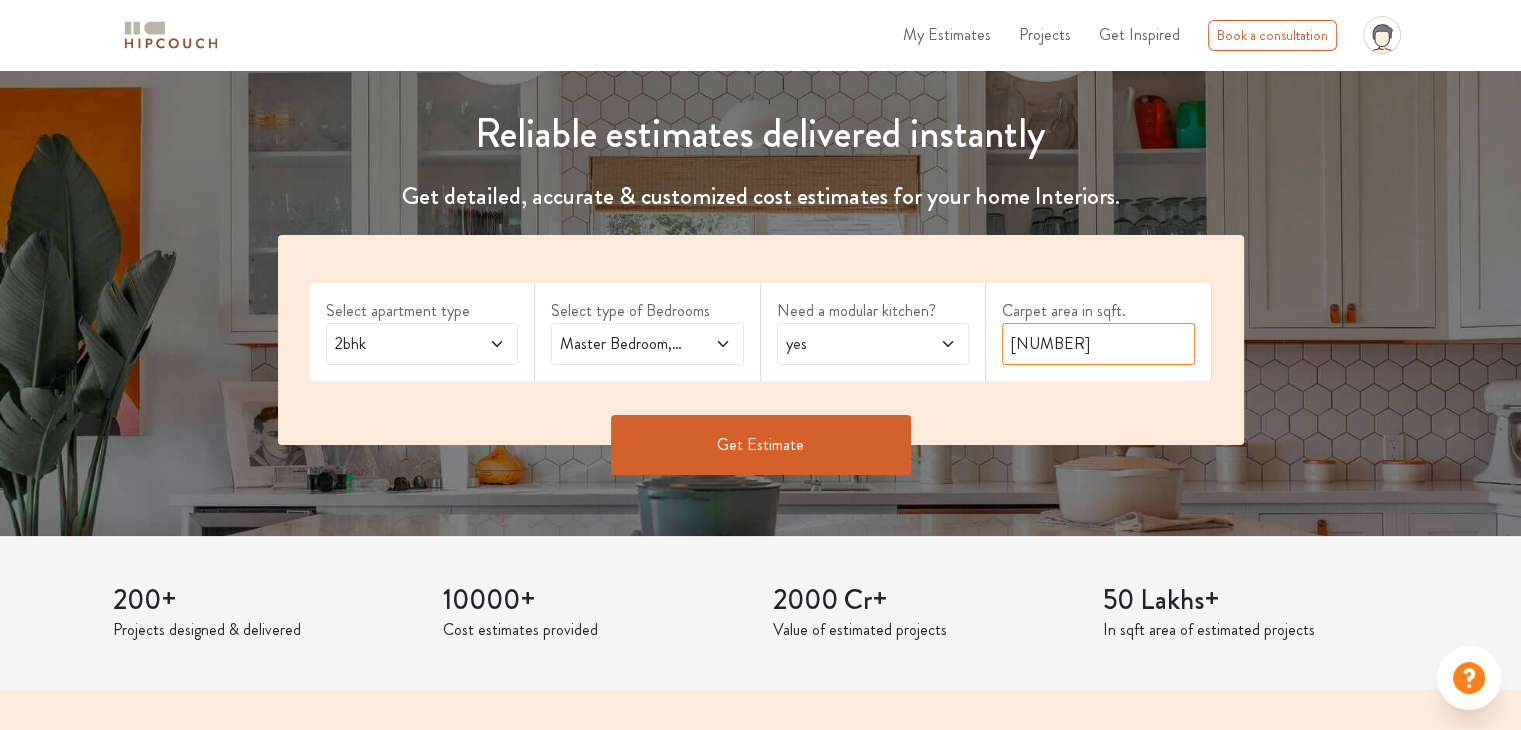 type on "[NUMBER]" 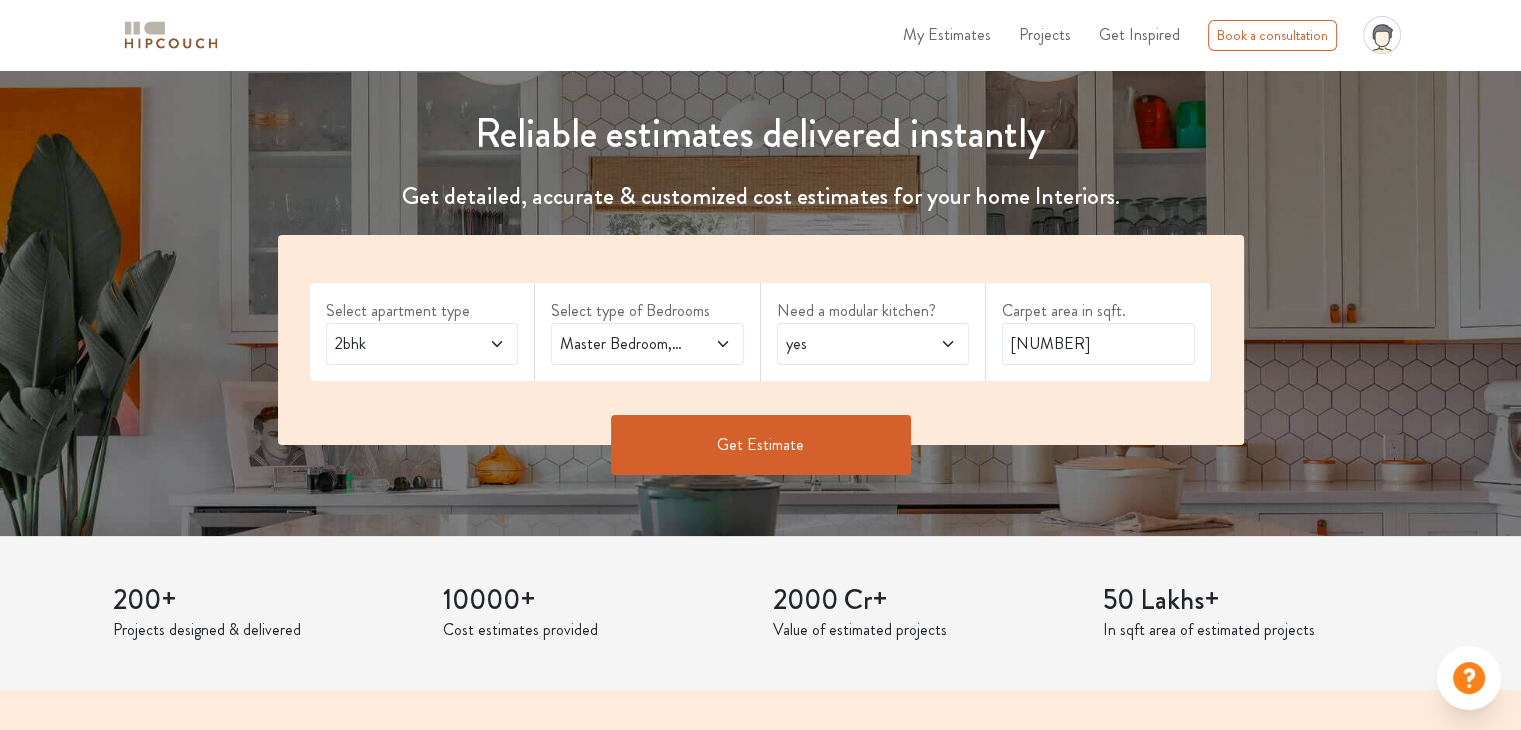 click on "2bhk" at bounding box center (396, 344) 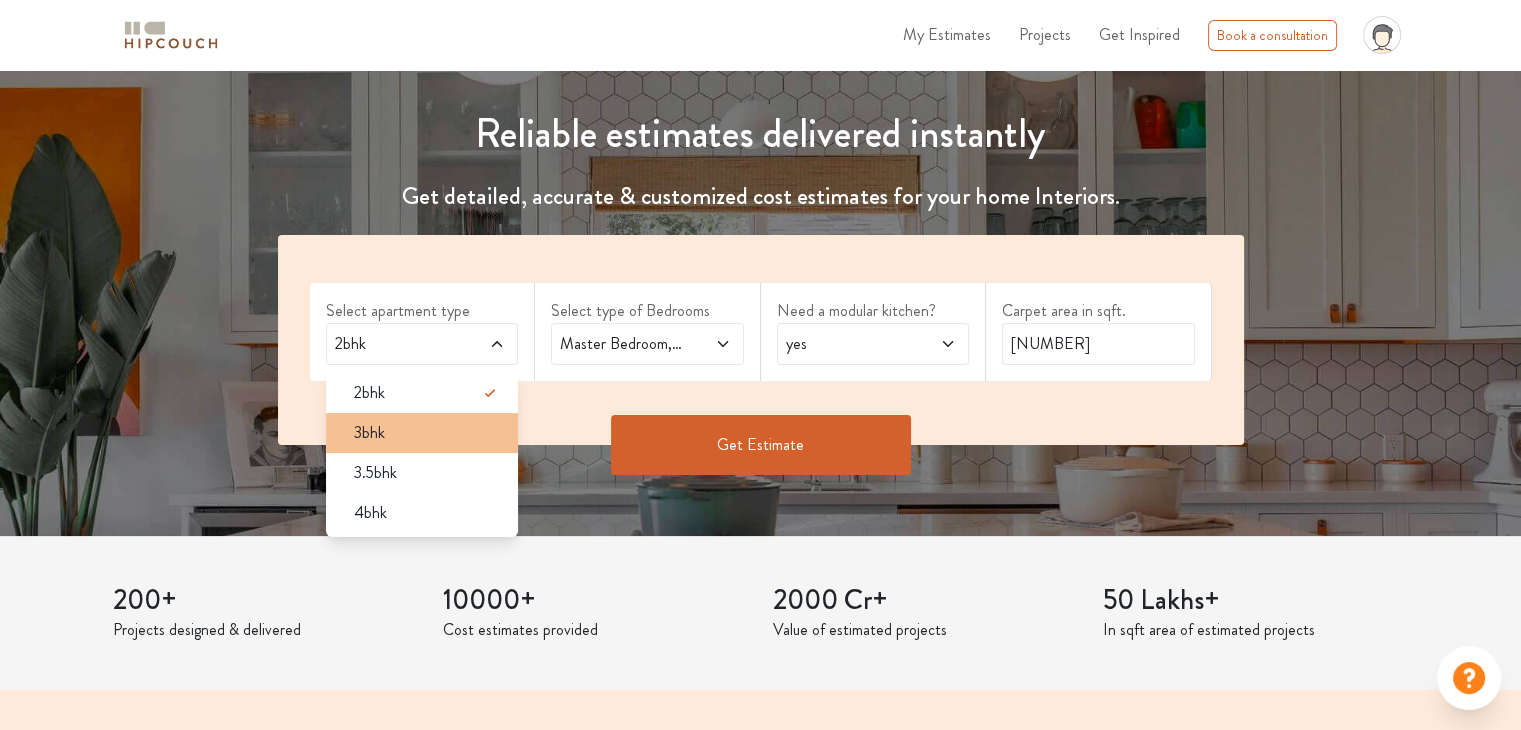 drag, startPoint x: 393, startPoint y: 429, endPoint x: 640, endPoint y: 364, distance: 255.40947 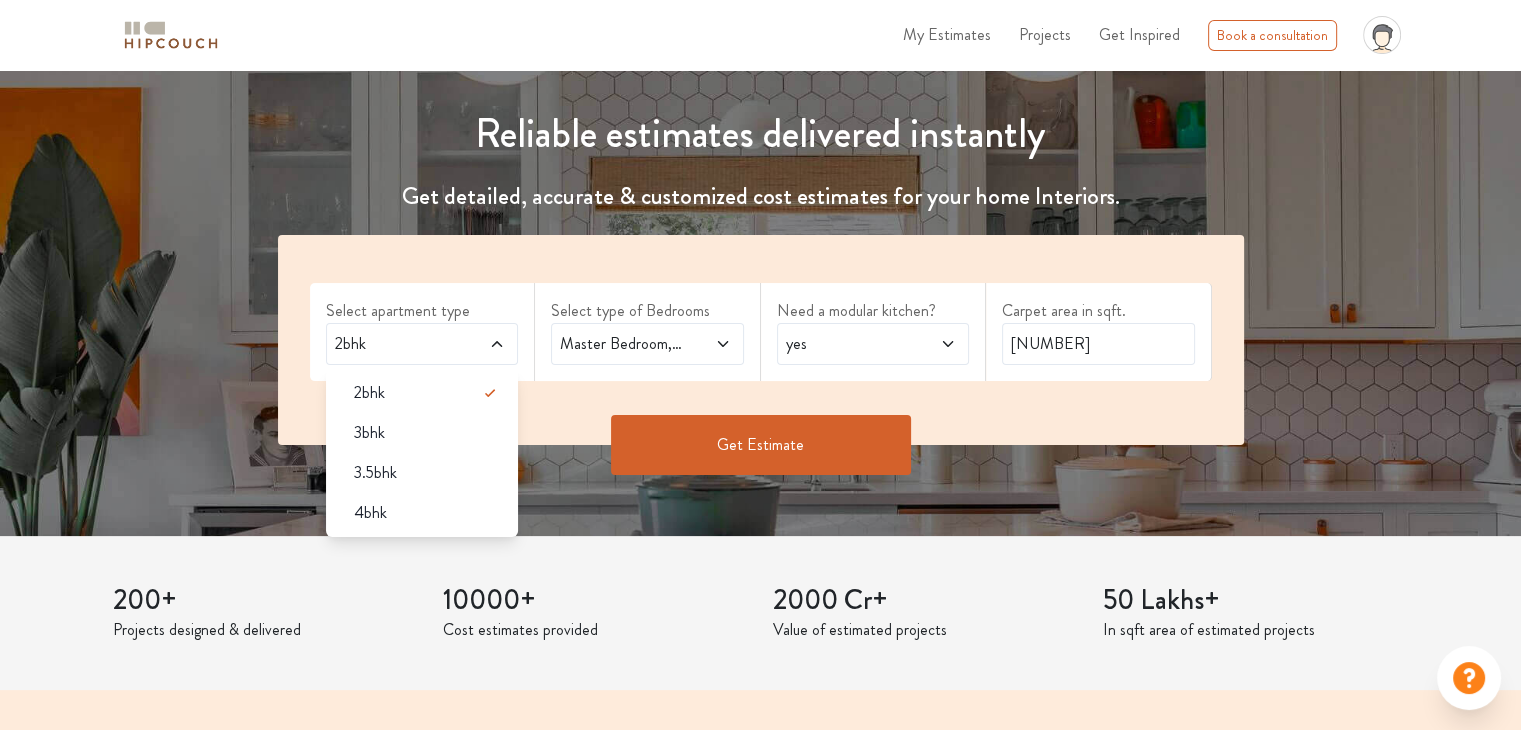 click on "3bhk" at bounding box center [428, 433] 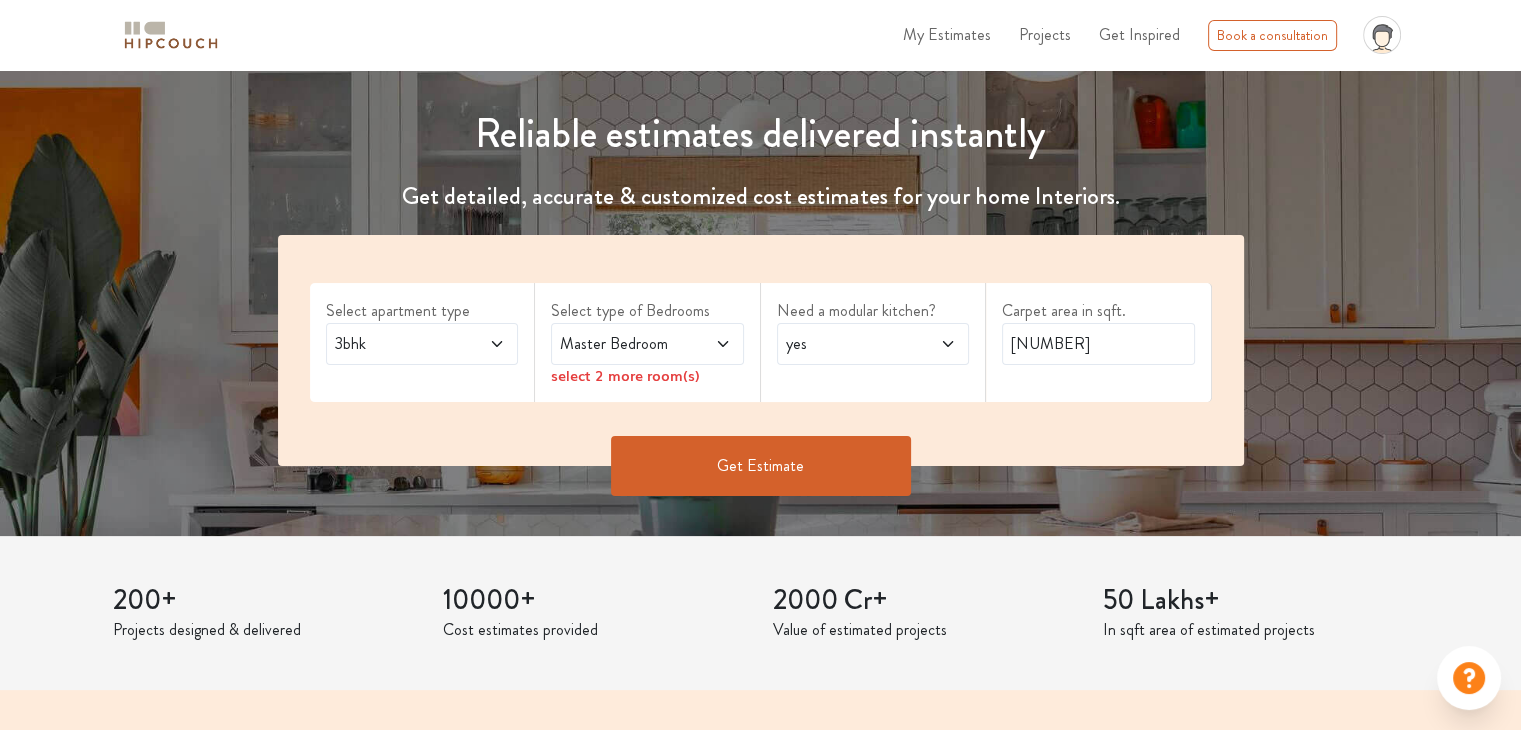 click on "Master Bedroom" at bounding box center [621, 344] 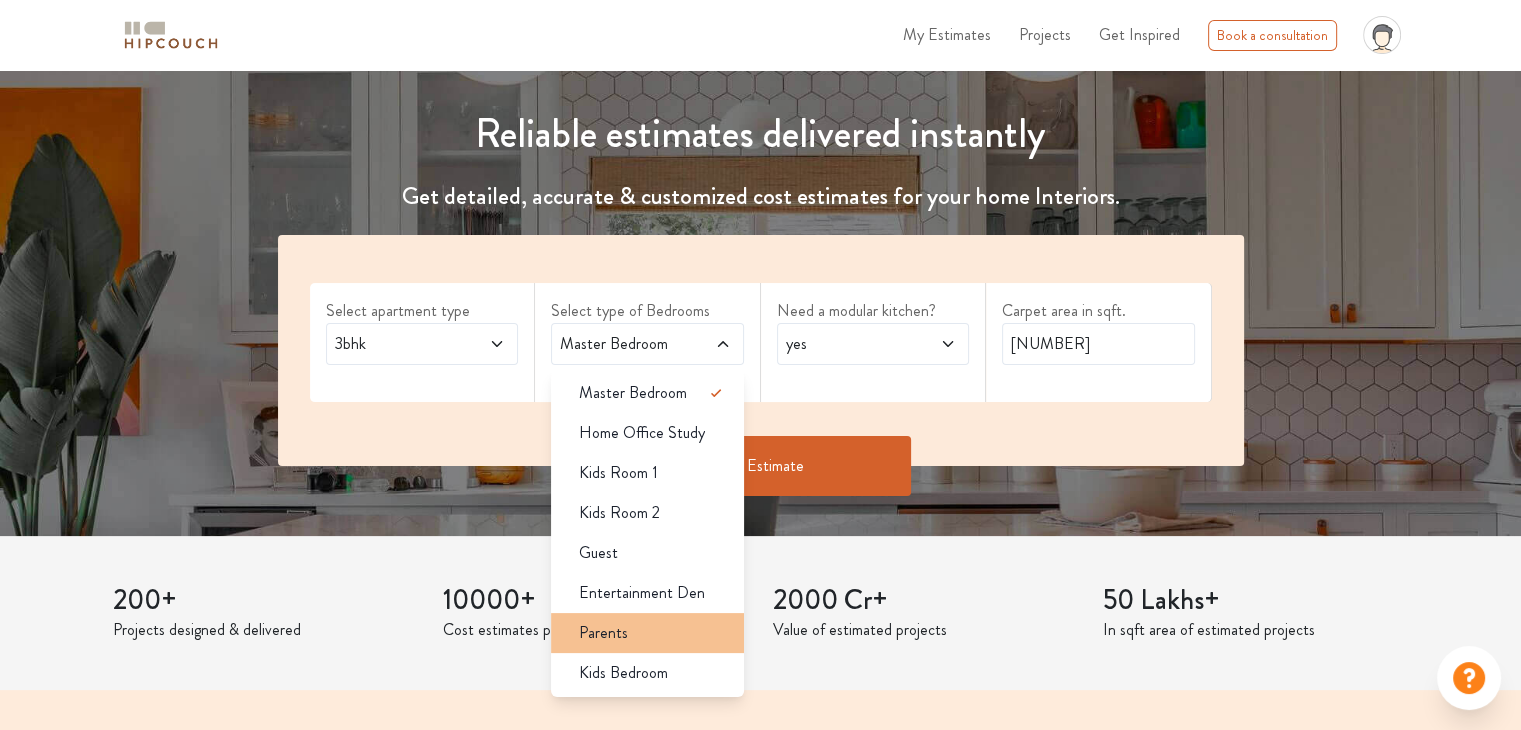 click on "Parents" at bounding box center (653, 633) 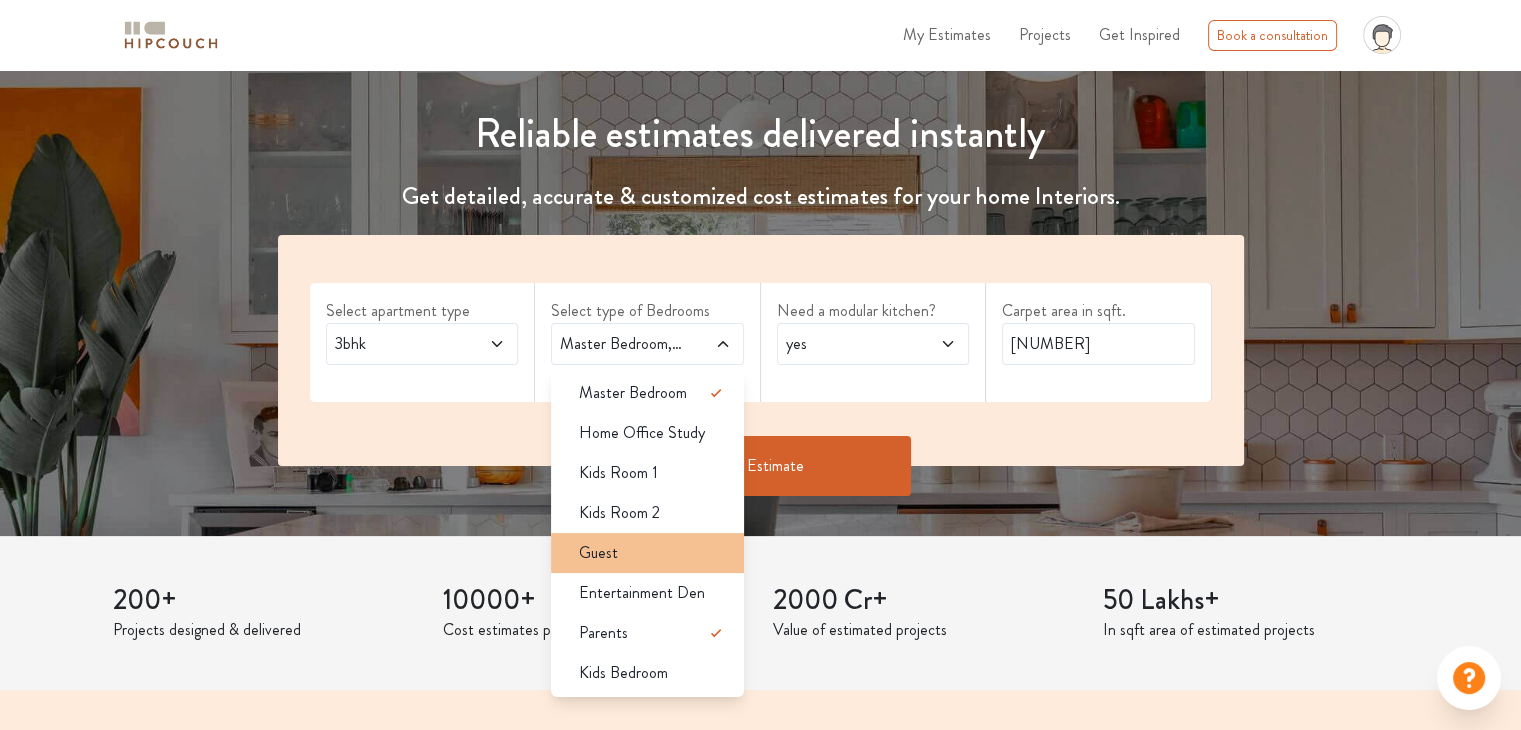 click on "Guest" at bounding box center (653, 553) 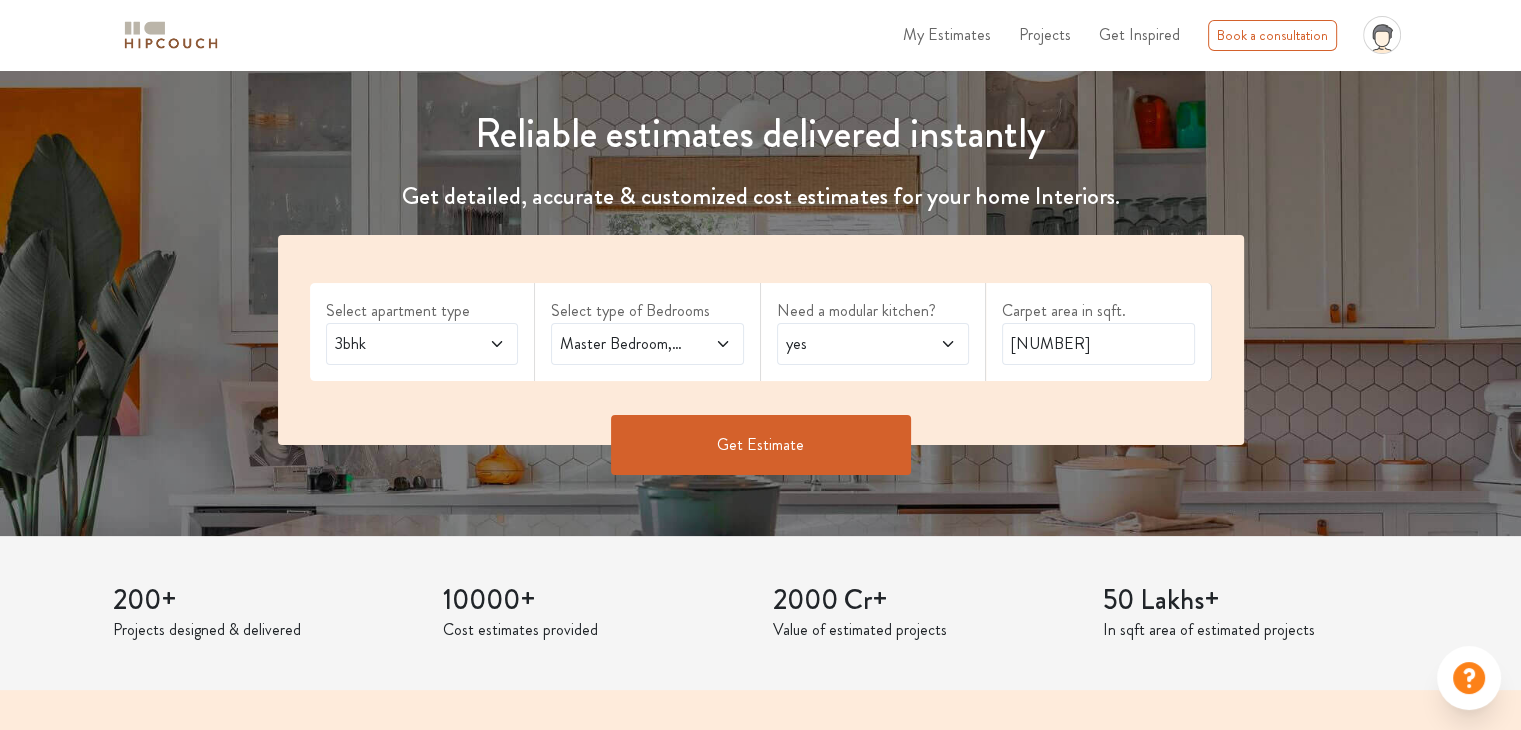 click on "Get Estimate" at bounding box center (761, 445) 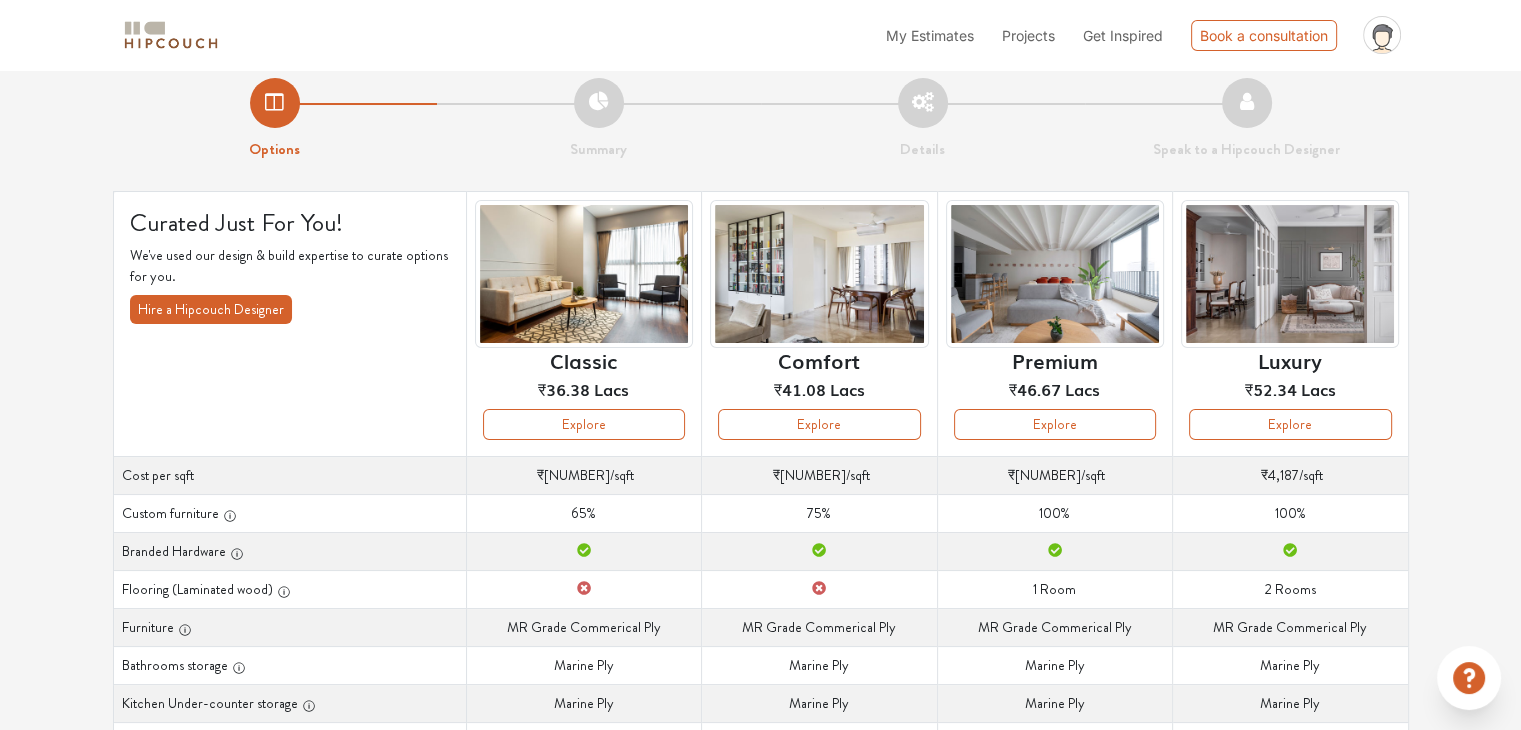 scroll, scrollTop: 0, scrollLeft: 0, axis: both 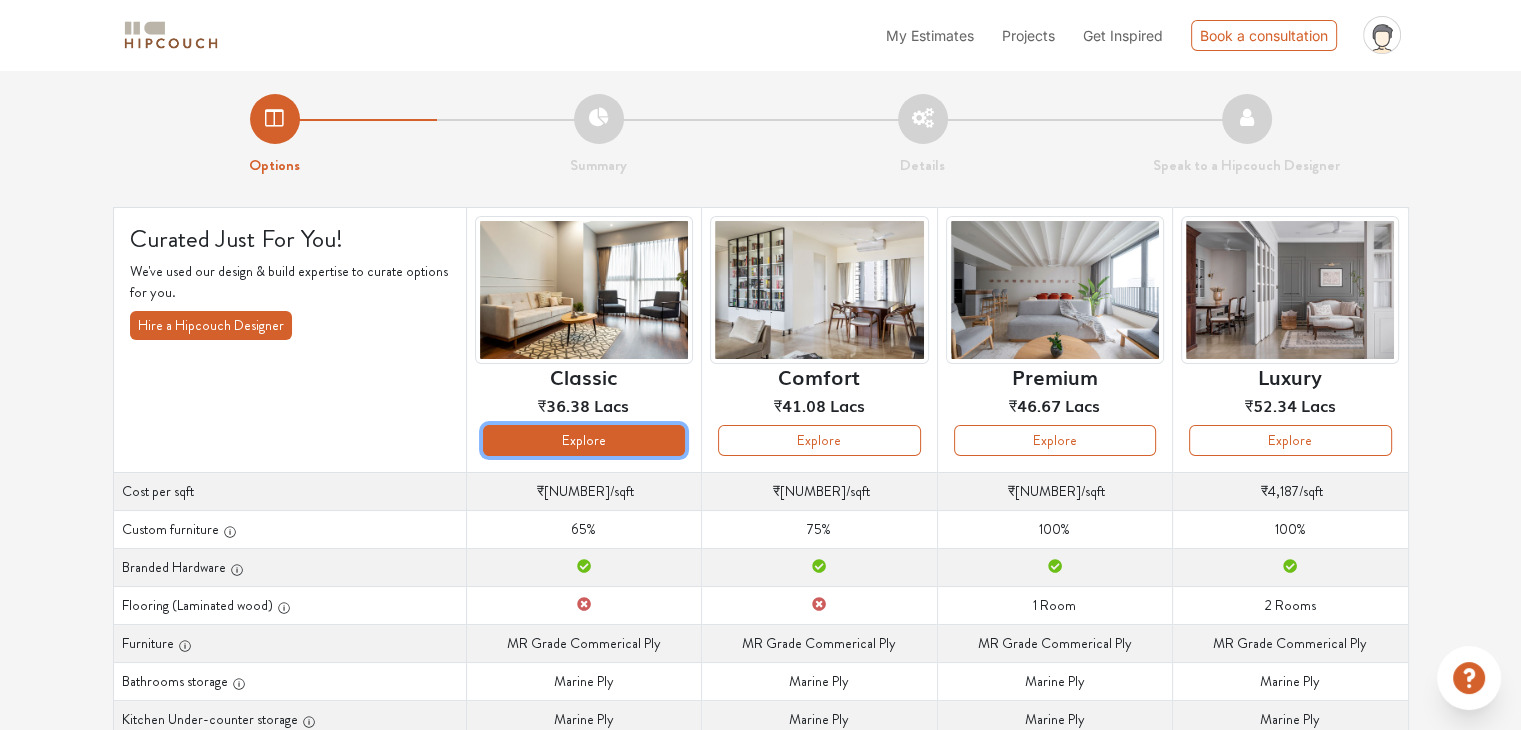 click on "Explore" at bounding box center [584, 440] 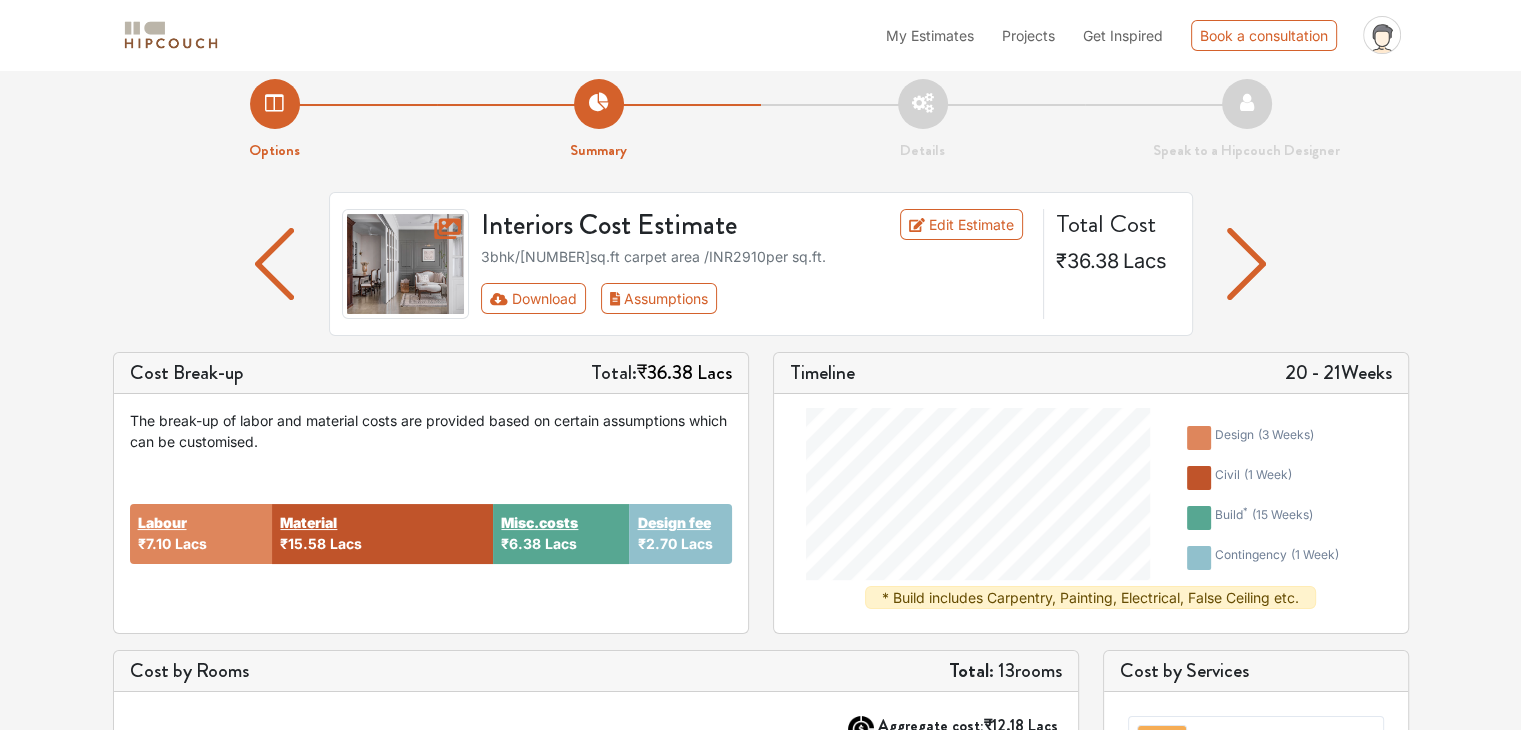 scroll, scrollTop: 0, scrollLeft: 0, axis: both 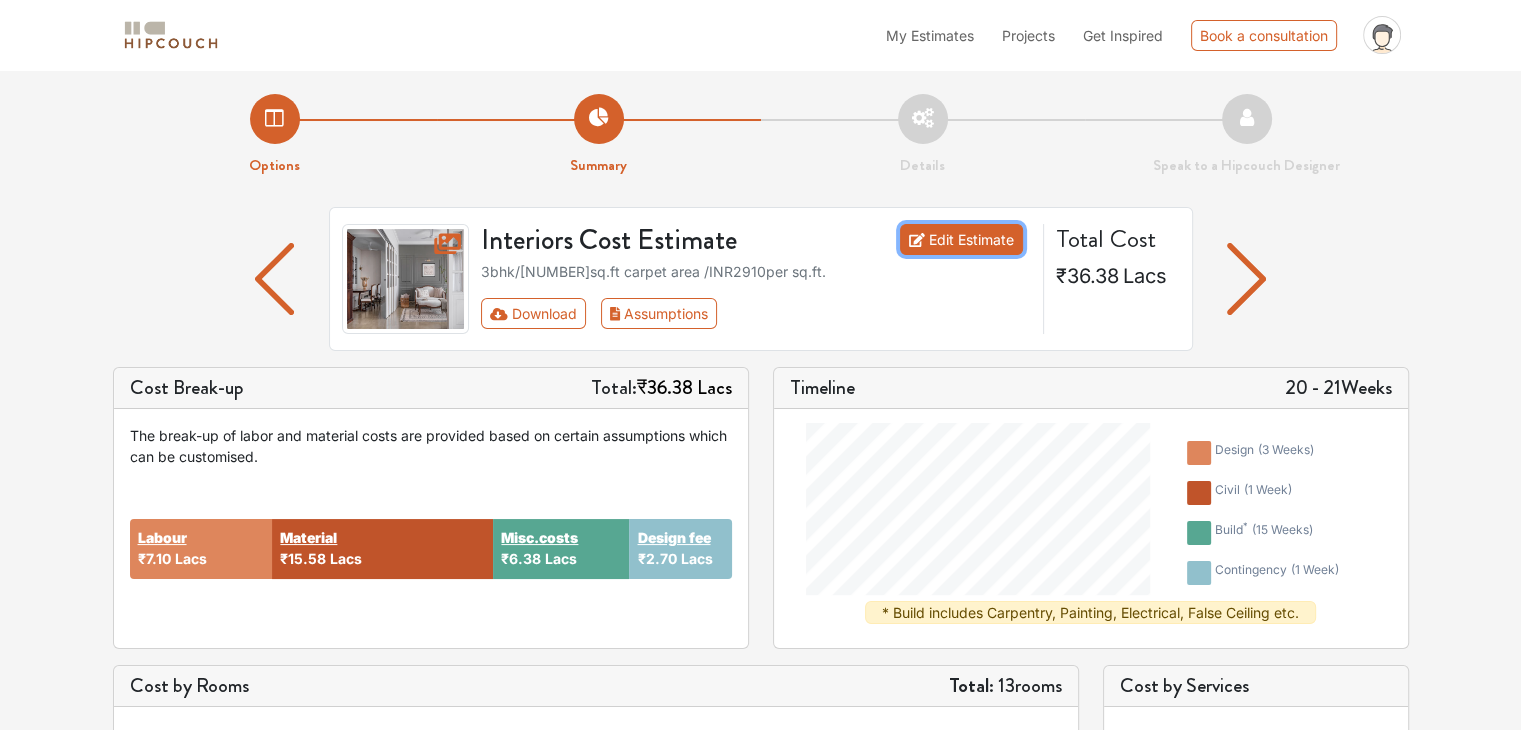 click on "Edit Estimate" at bounding box center [961, 239] 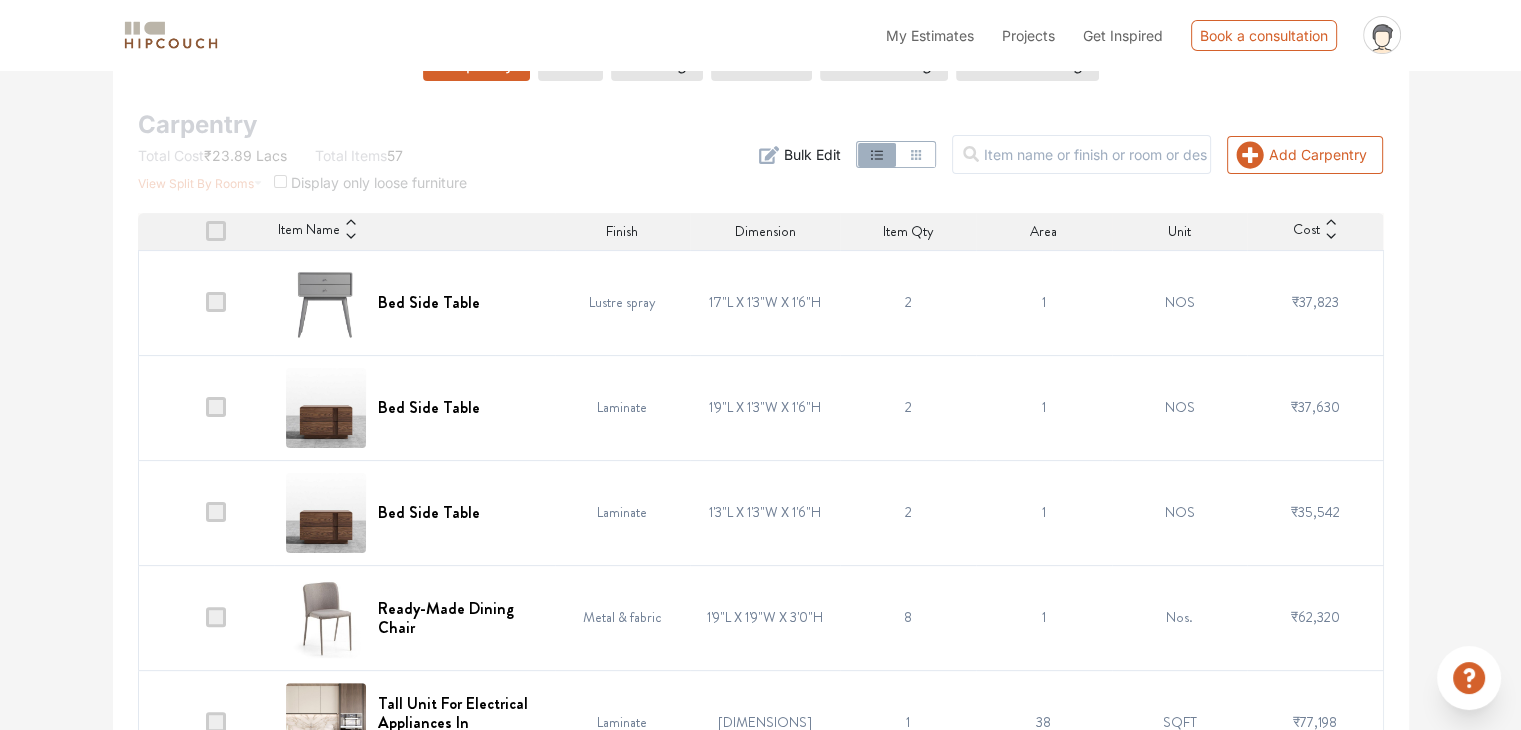 scroll, scrollTop: 422, scrollLeft: 0, axis: vertical 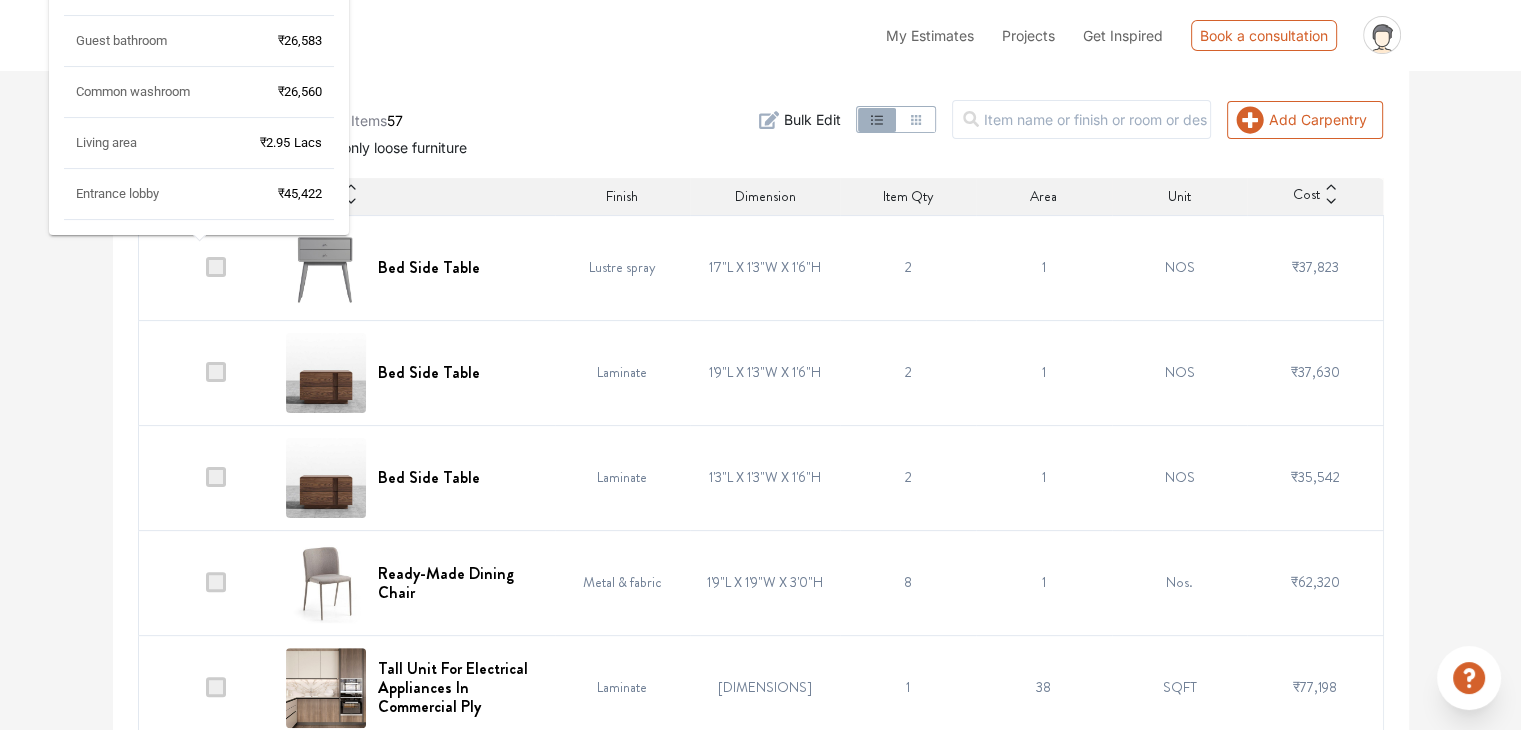 click on "Living area ₹[PRICE] Lacs" at bounding box center [199, 151] 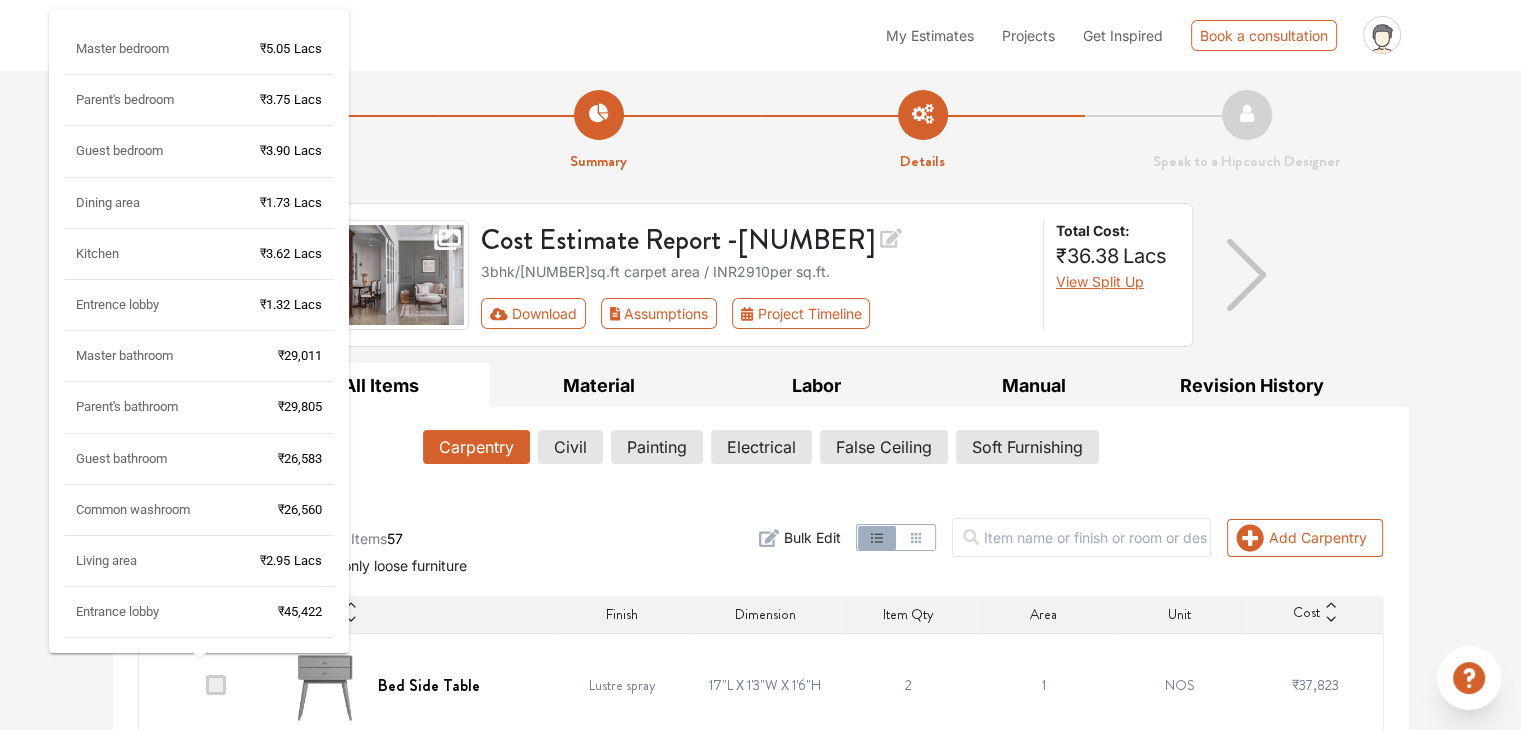 scroll, scrollTop: 0, scrollLeft: 0, axis: both 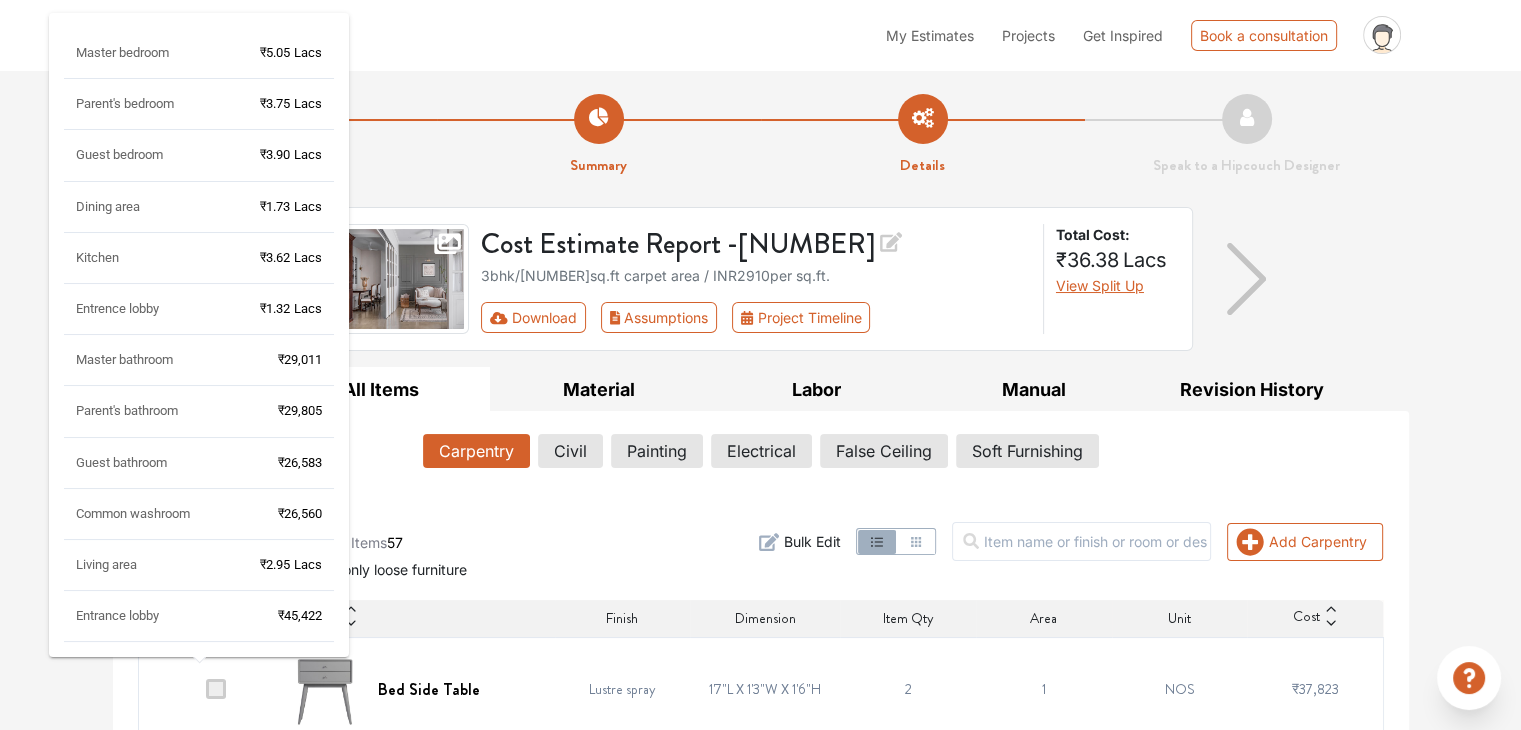 click on "Master bedroom ₹[PRICE] Lacs" at bounding box center [199, 61] 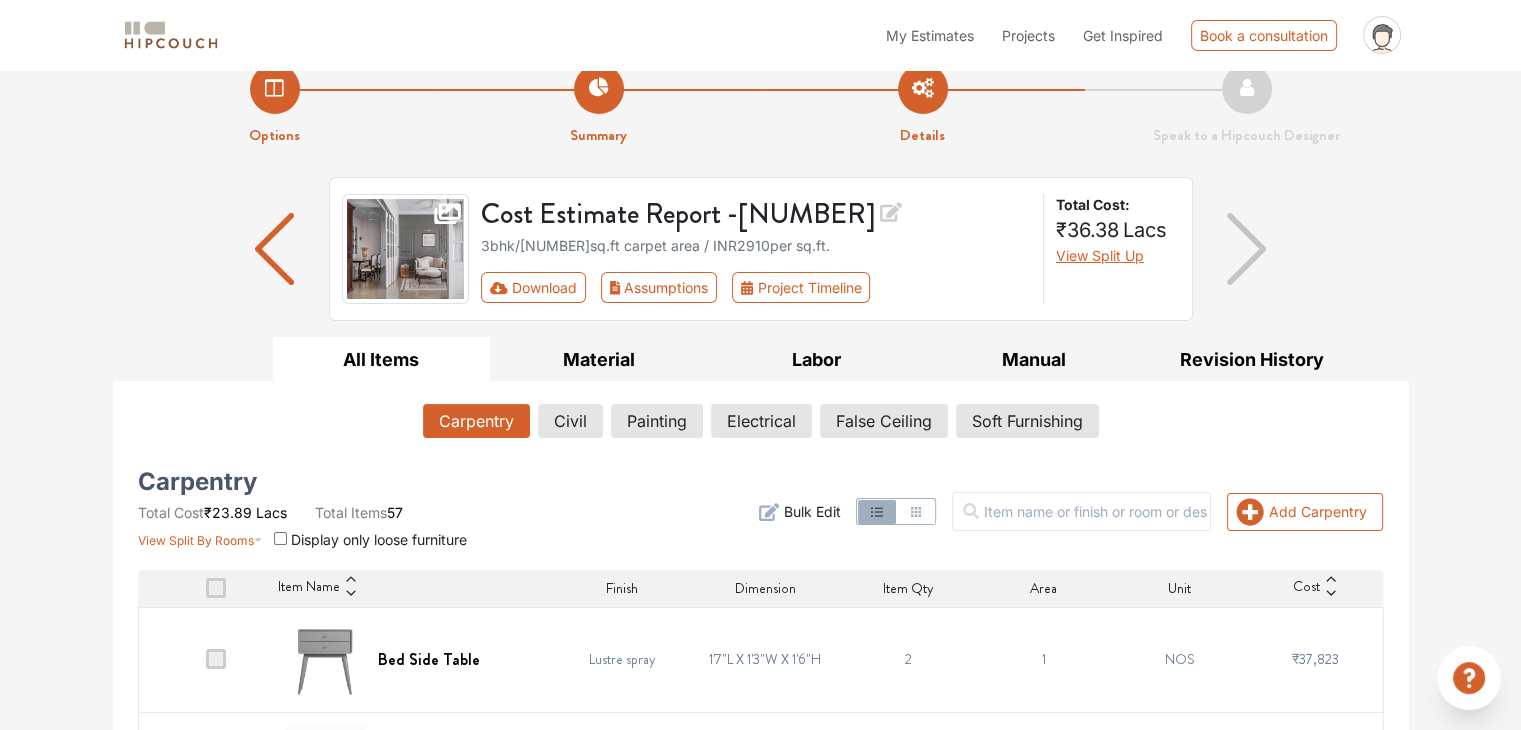 scroll, scrollTop: 0, scrollLeft: 0, axis: both 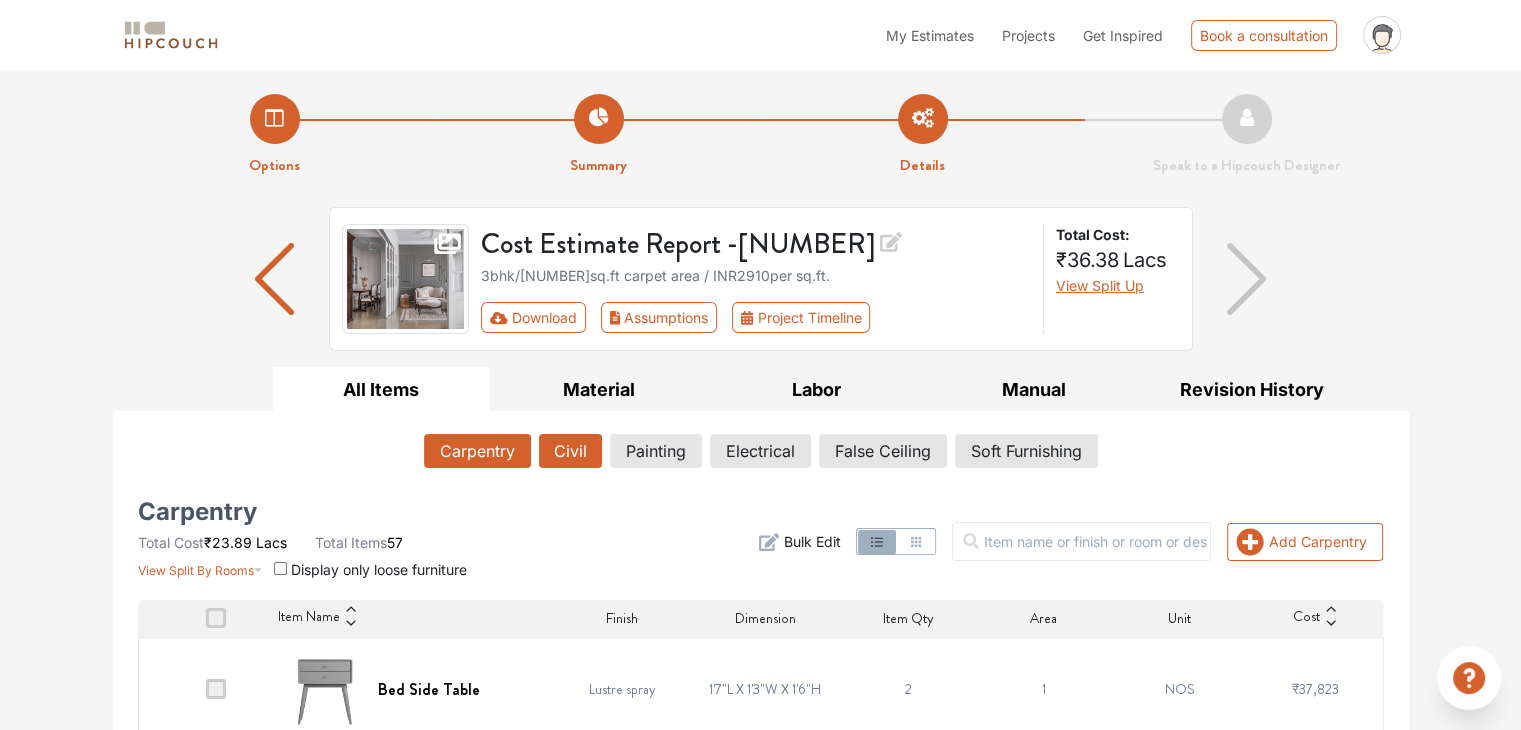 click on "Civil" at bounding box center [570, 451] 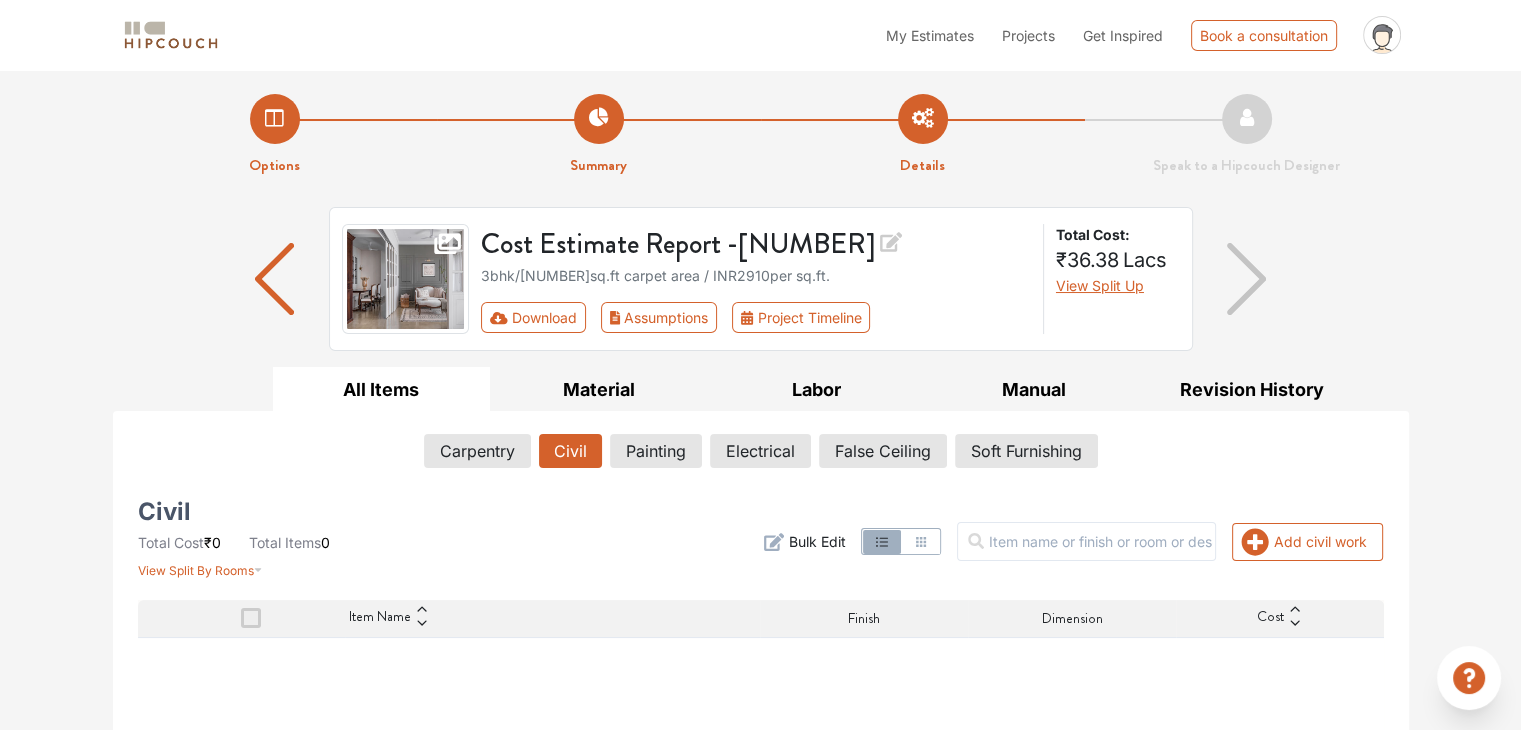 scroll, scrollTop: 222, scrollLeft: 0, axis: vertical 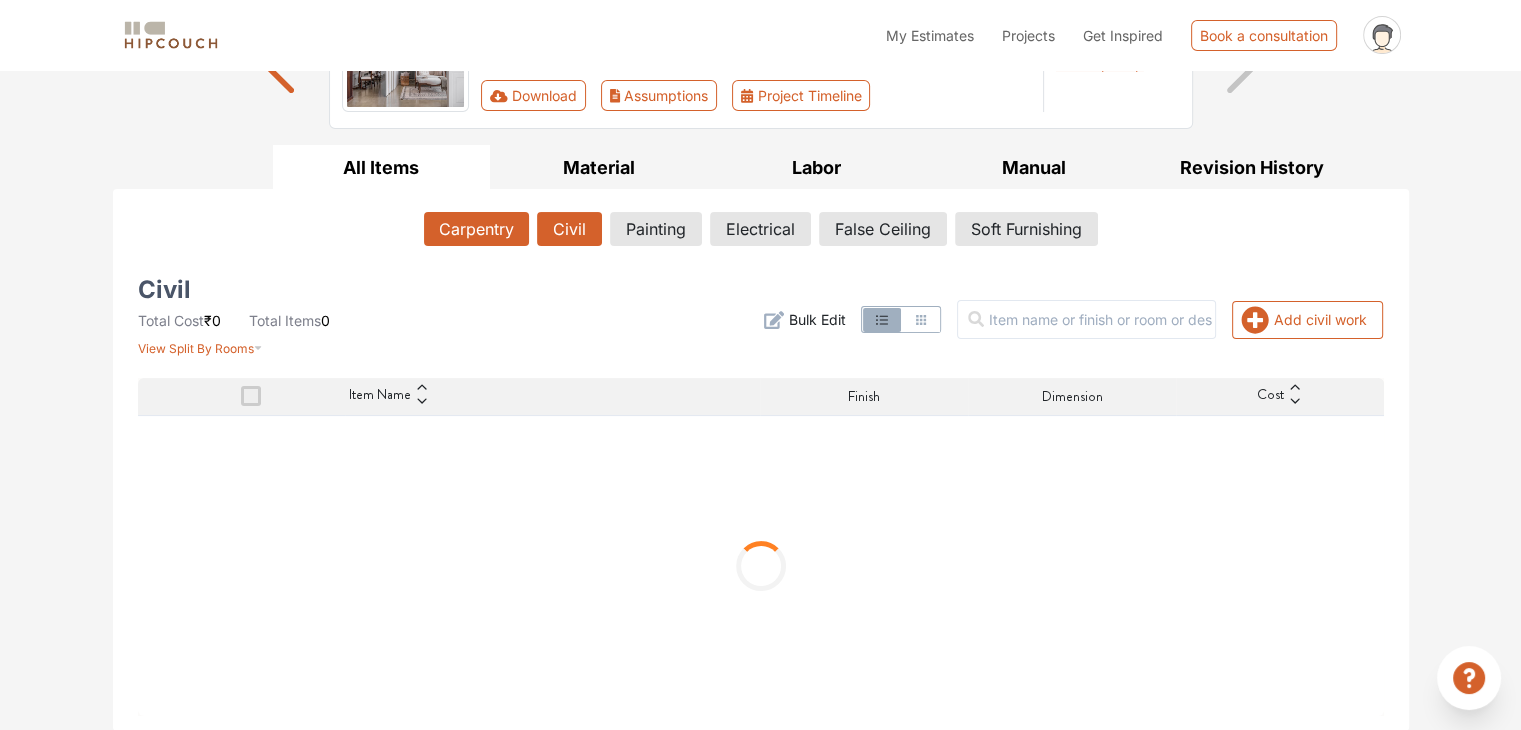 click on "Carpentry" at bounding box center (476, 229) 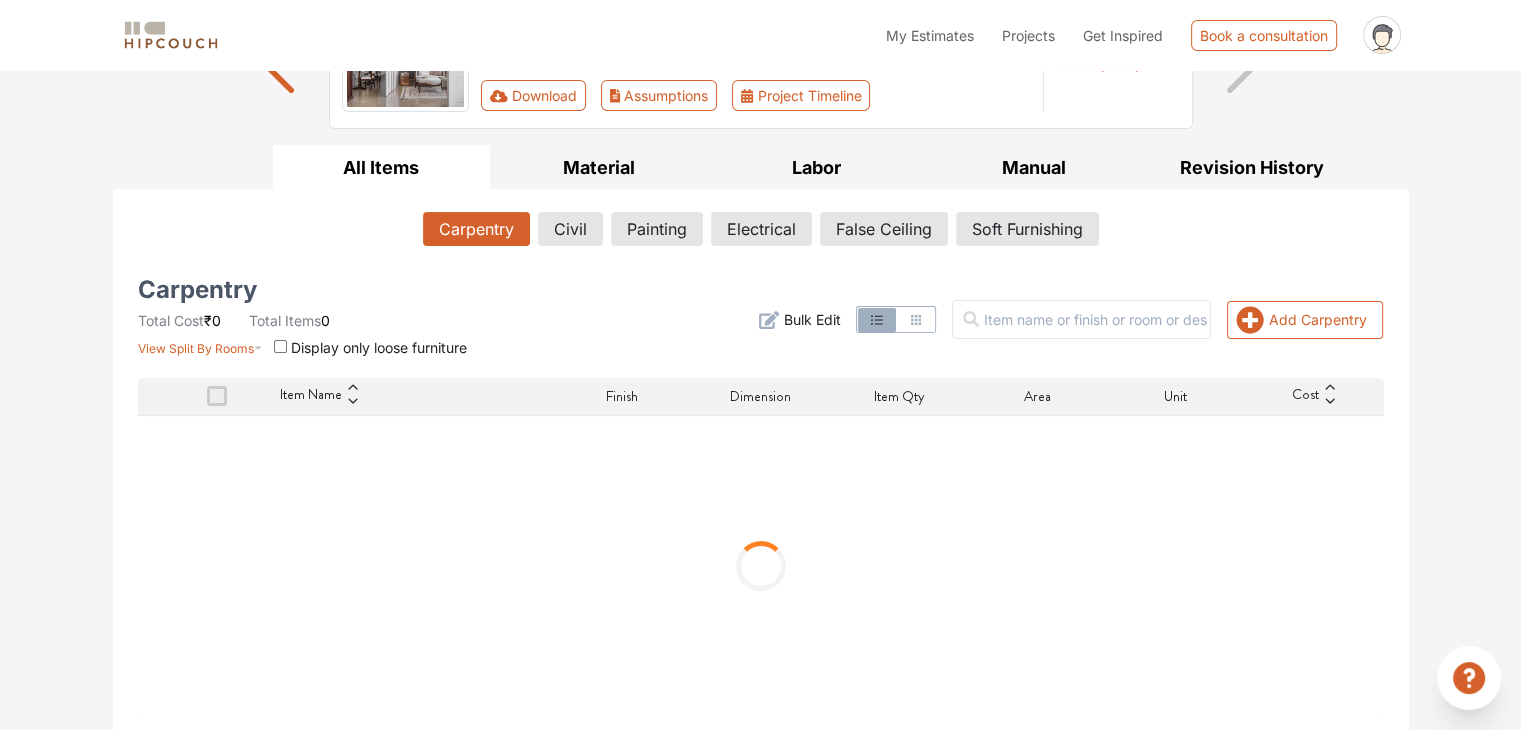 click on "Bulk Edit" at bounding box center (811, 319) 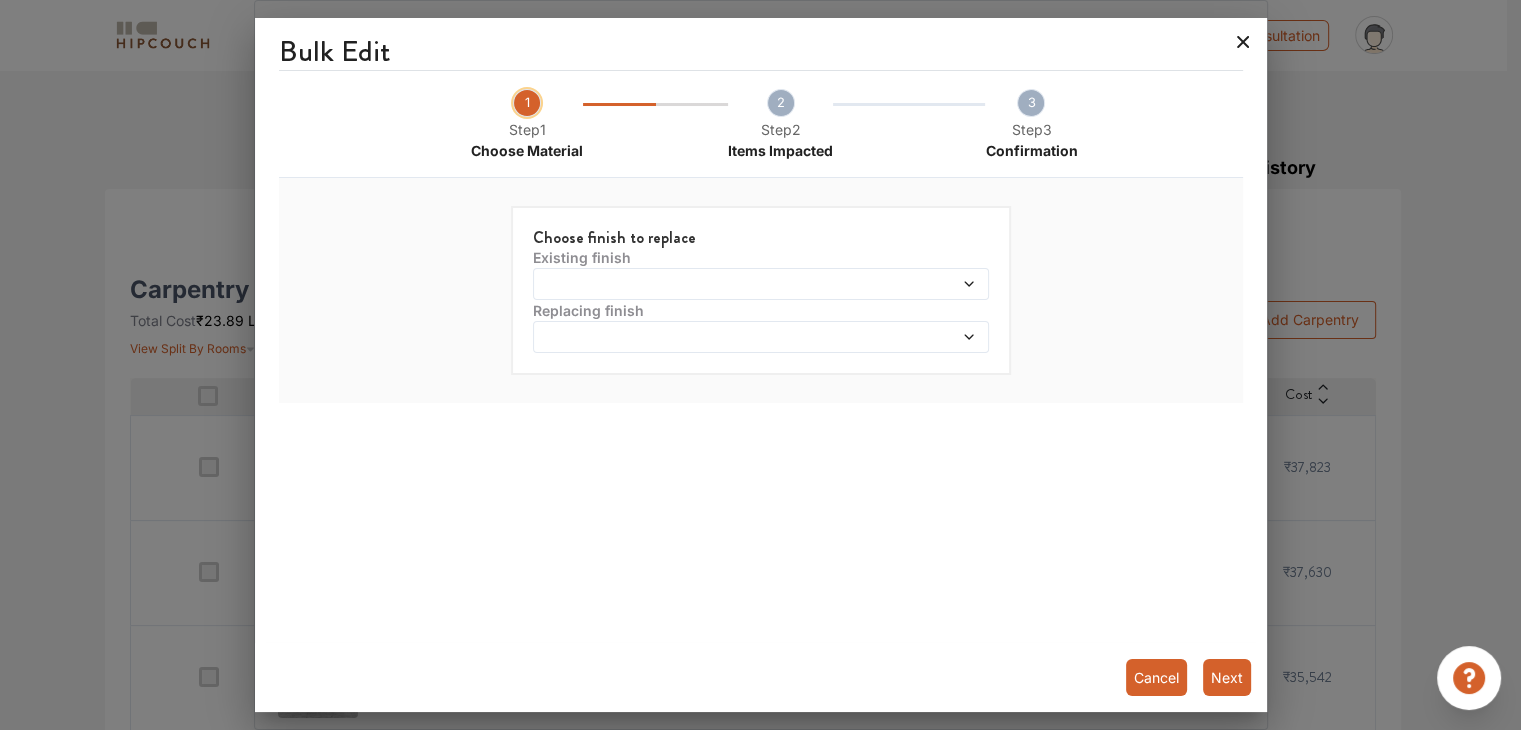 click 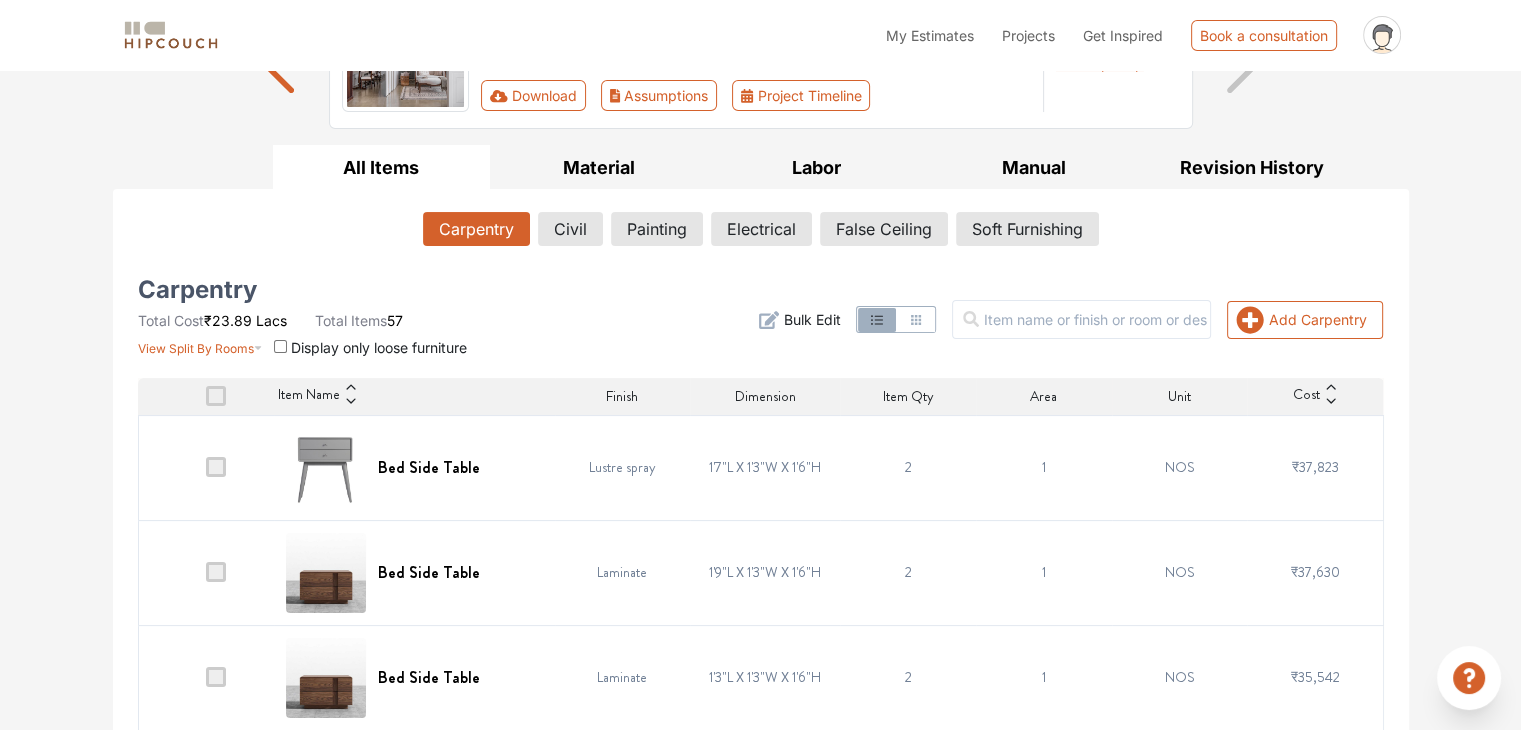click at bounding box center (216, 467) 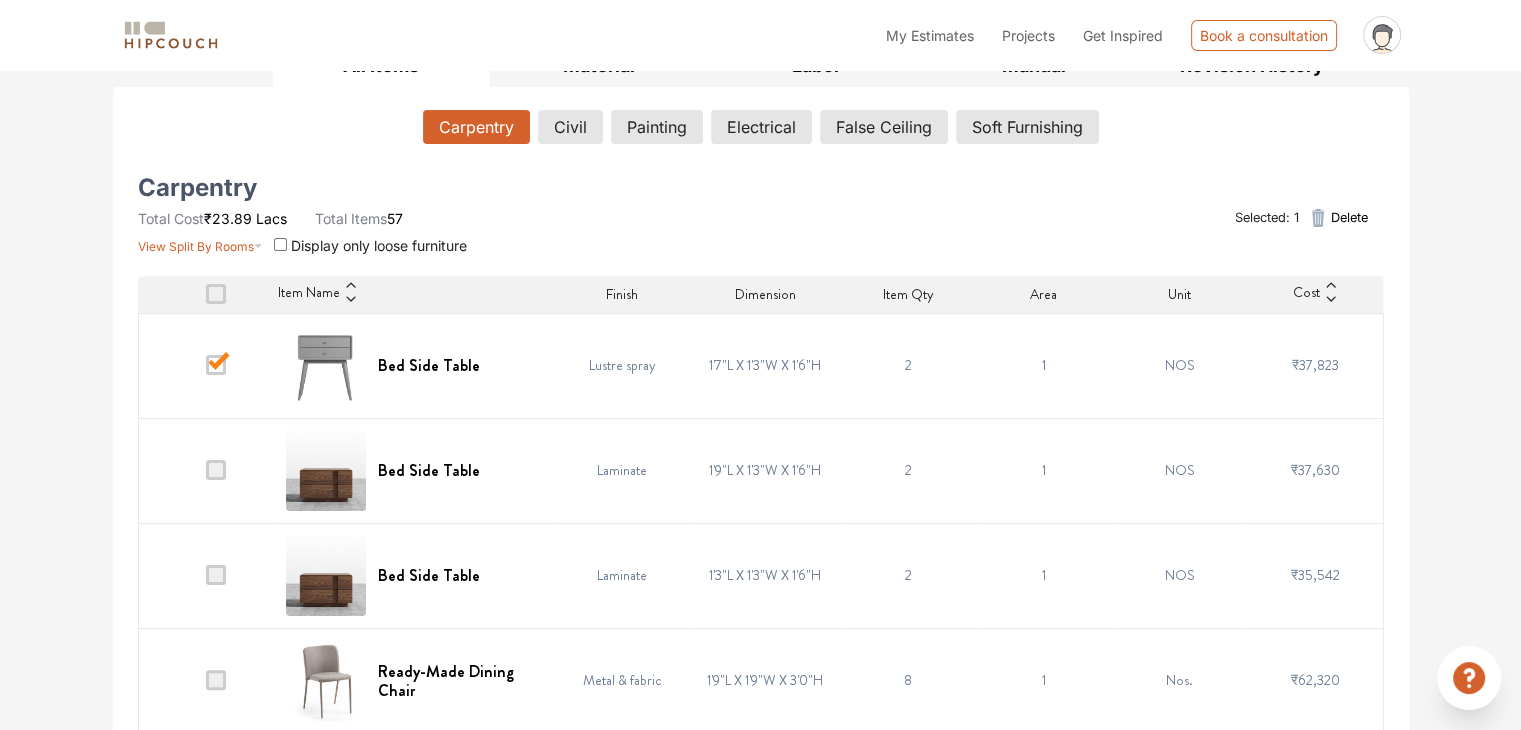 scroll, scrollTop: 422, scrollLeft: 0, axis: vertical 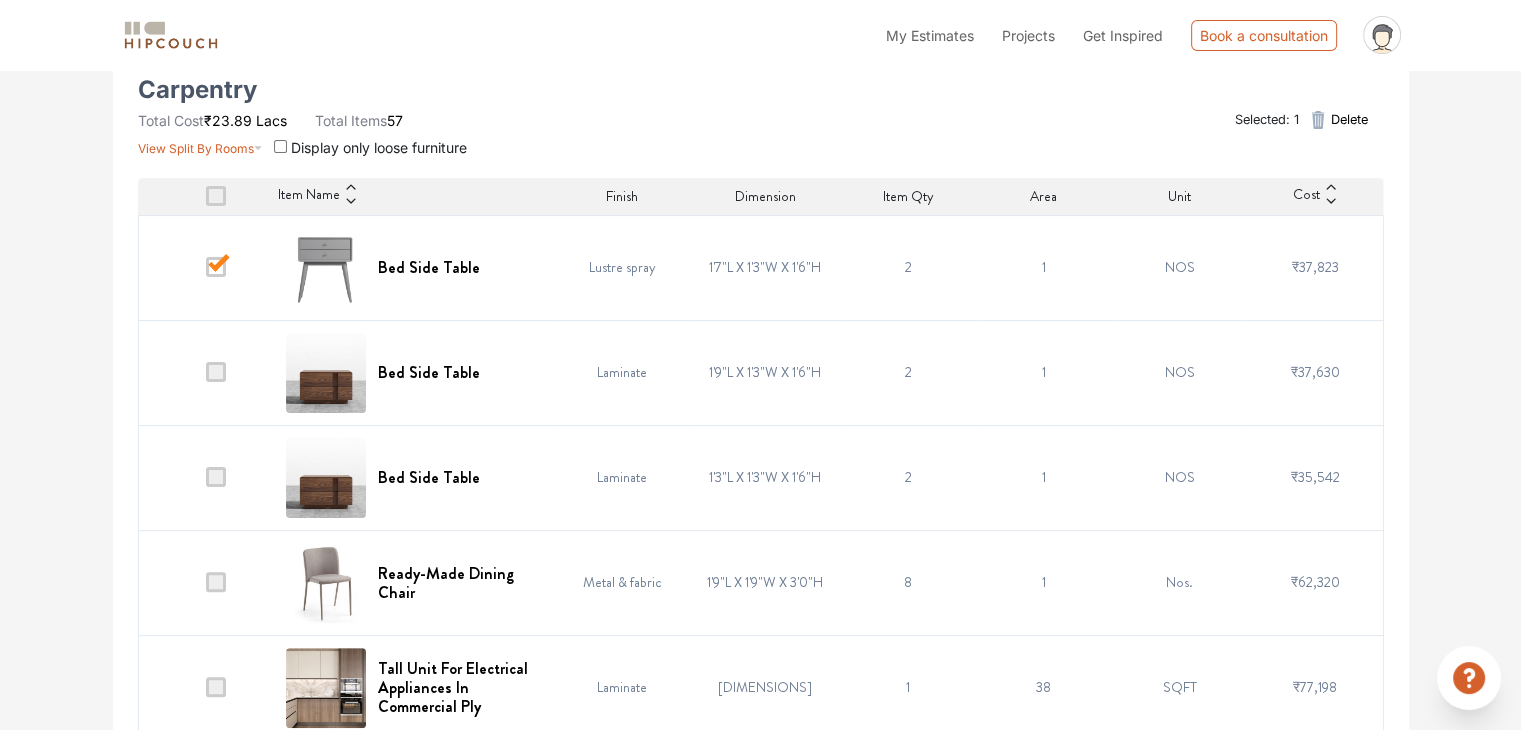 click at bounding box center [216, 267] 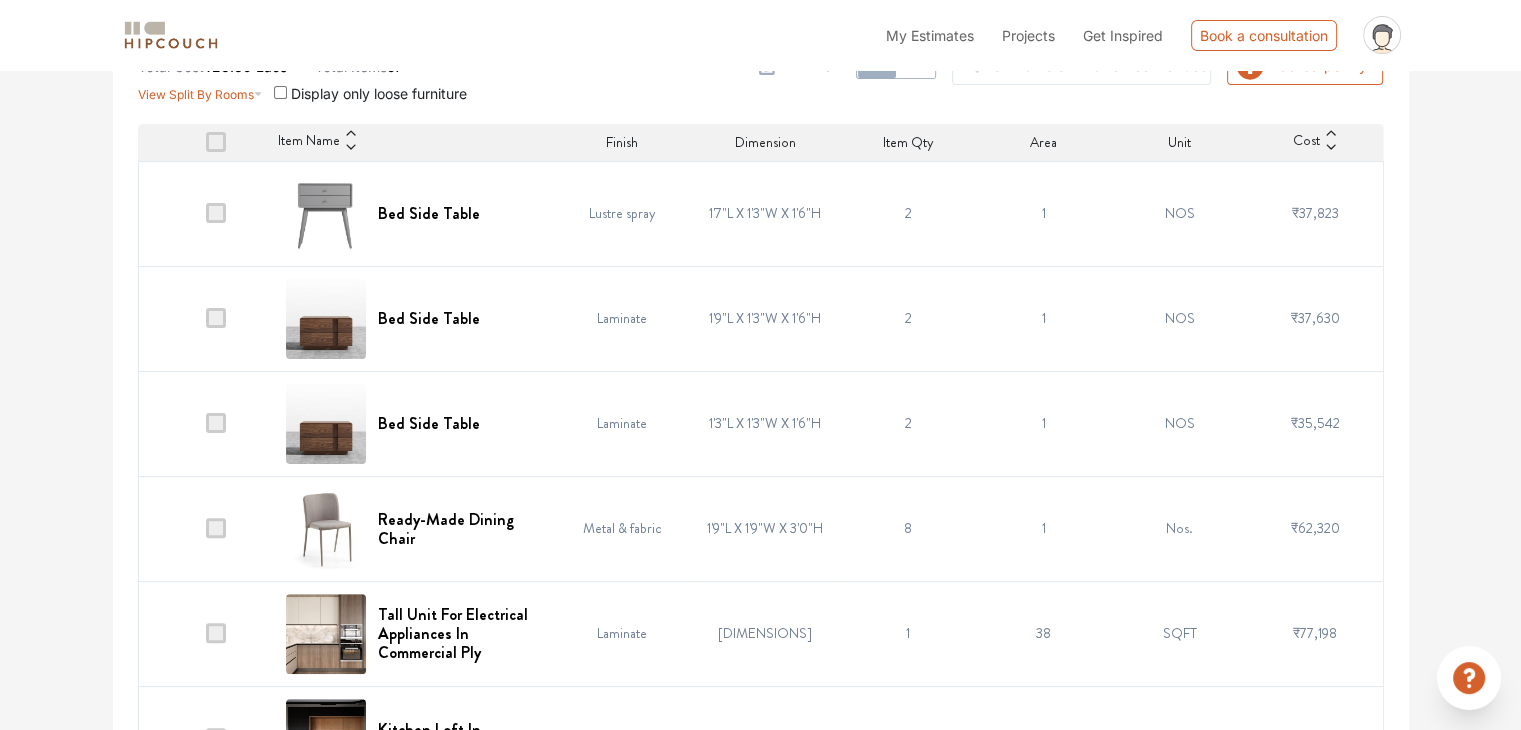 scroll, scrollTop: 522, scrollLeft: 0, axis: vertical 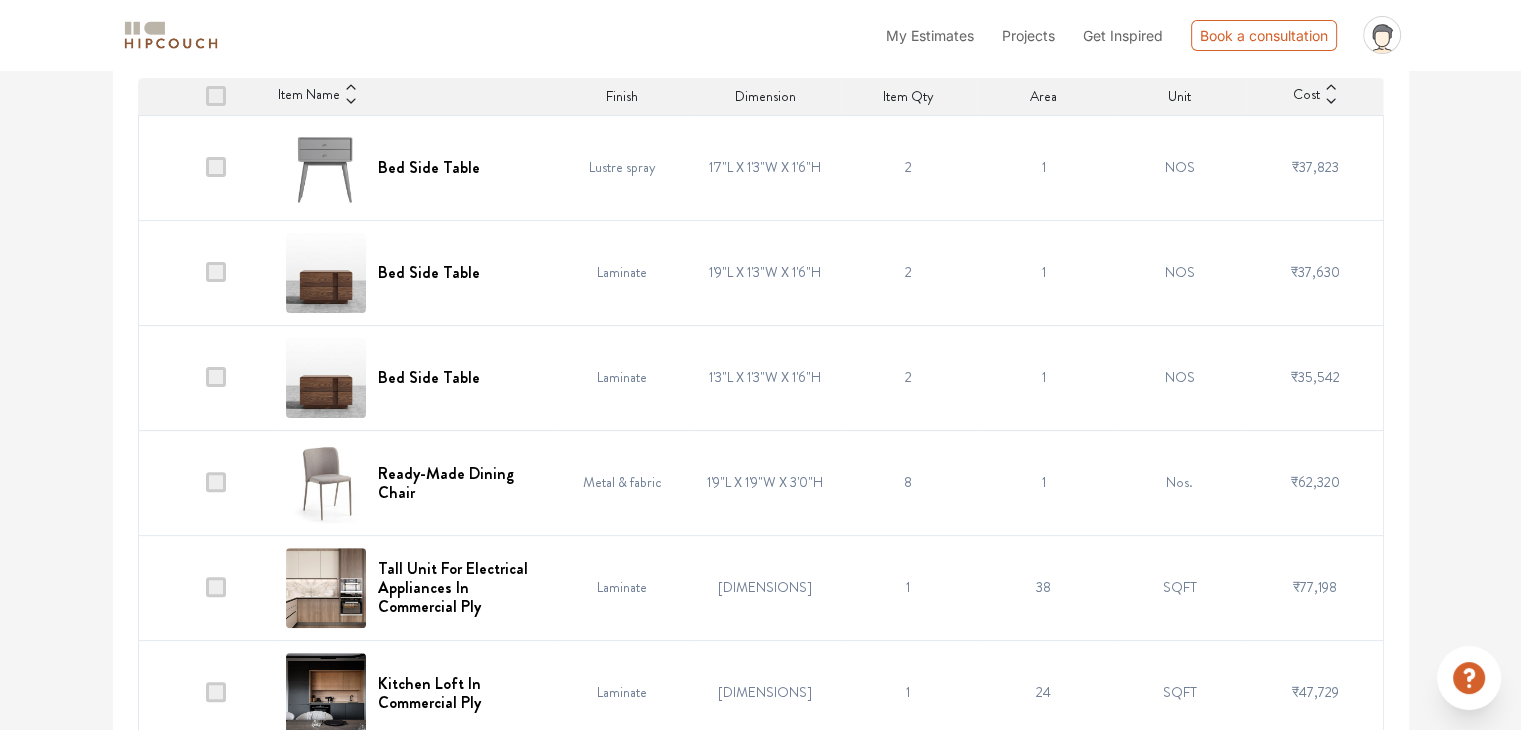 click at bounding box center (216, 482) 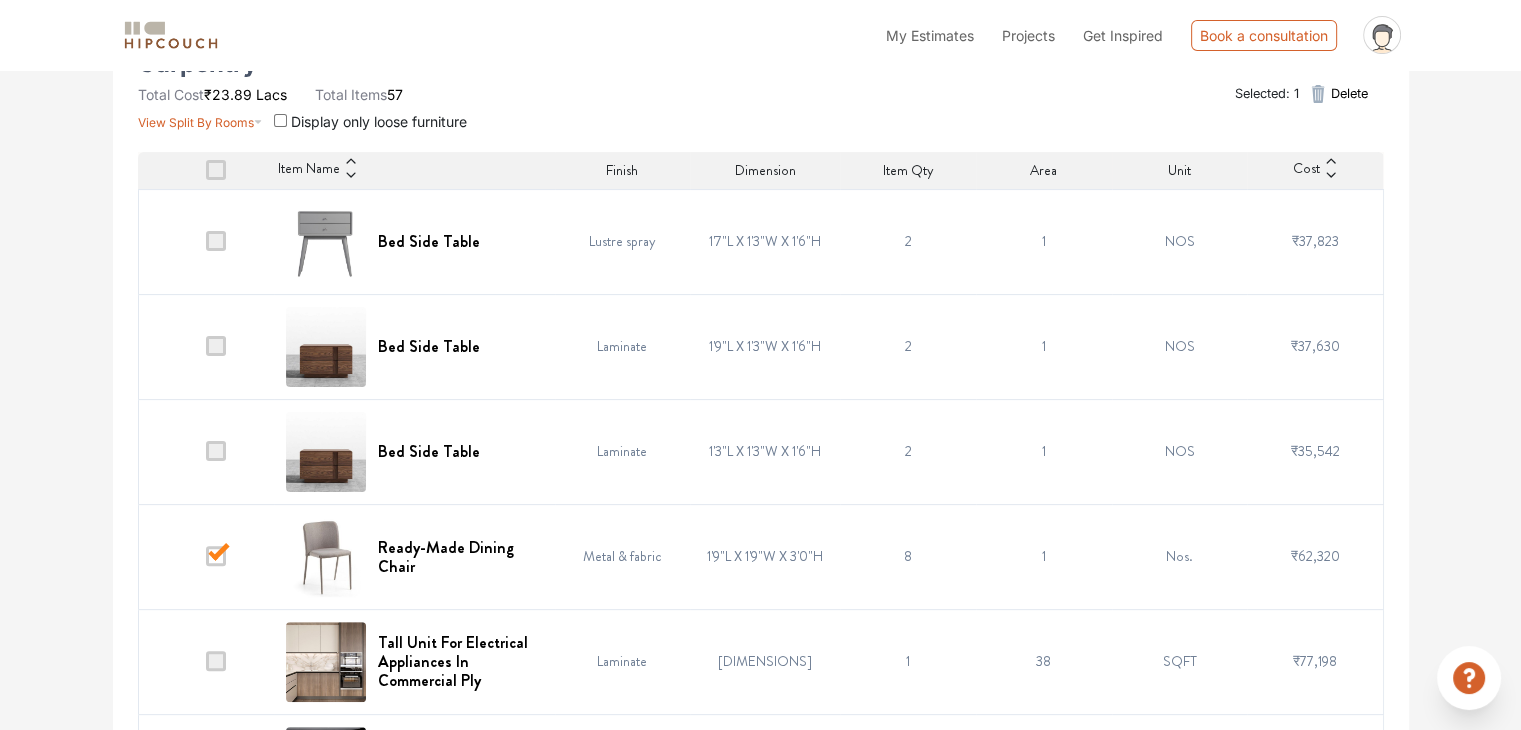scroll, scrollTop: 322, scrollLeft: 0, axis: vertical 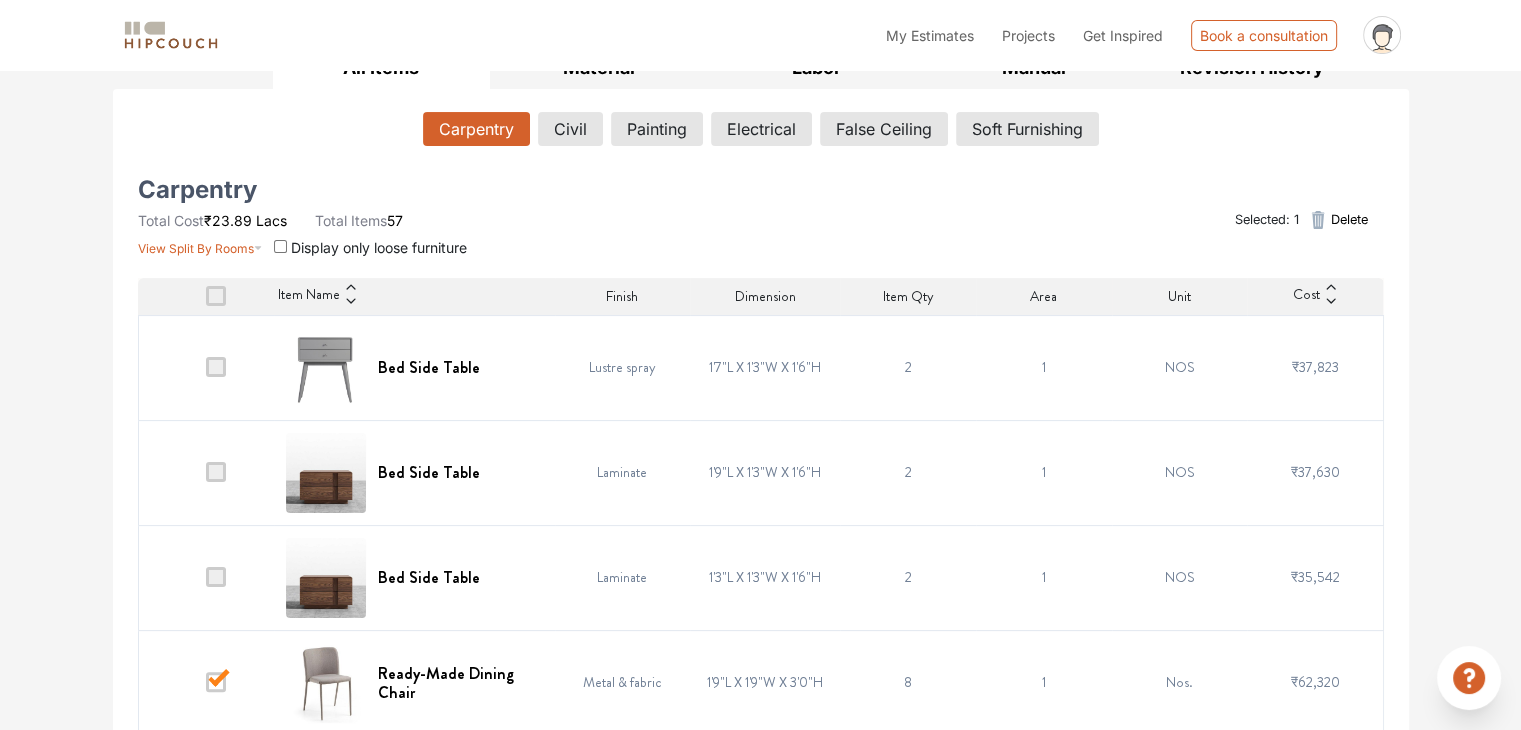 click on "Delete" at bounding box center (1348, 219) 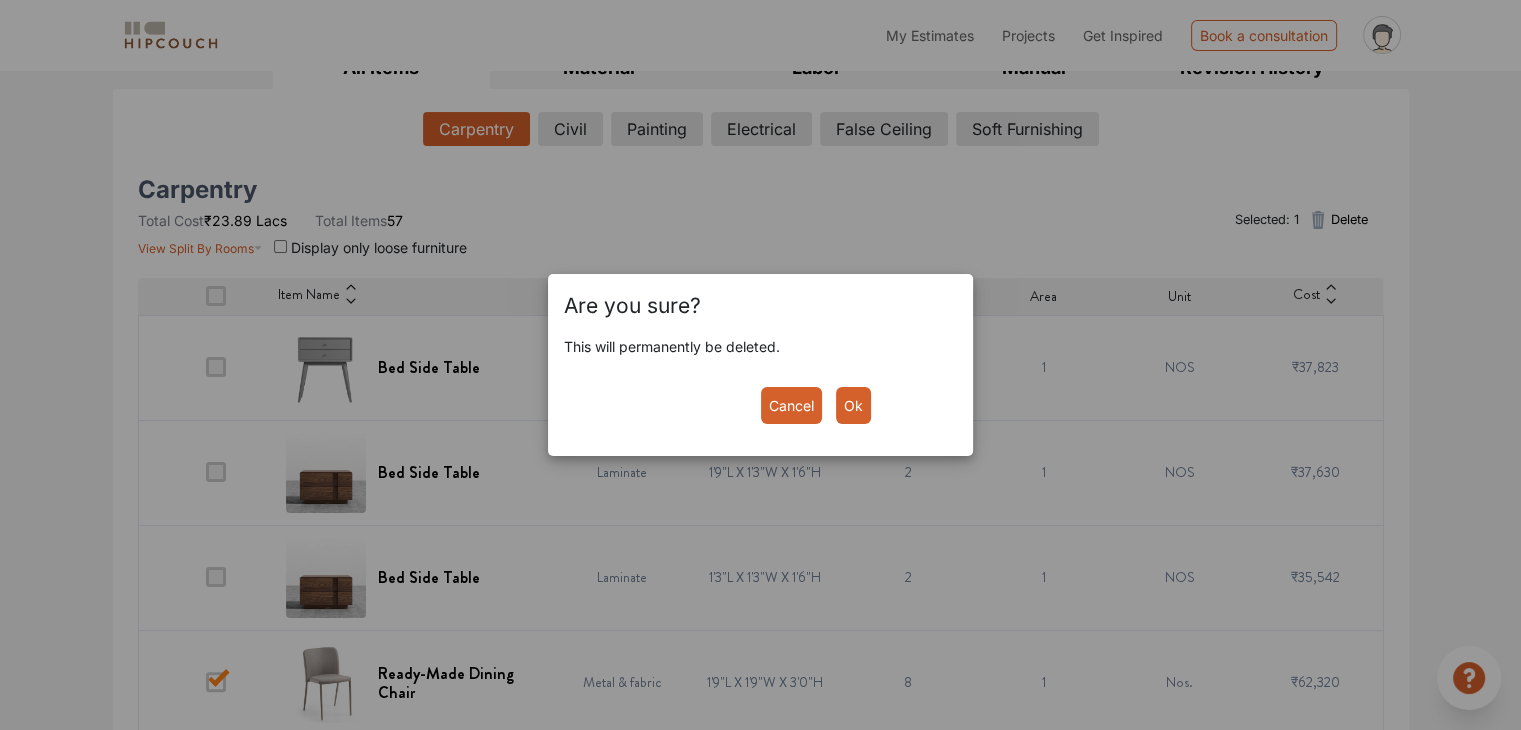 click on "Ok" at bounding box center [853, 405] 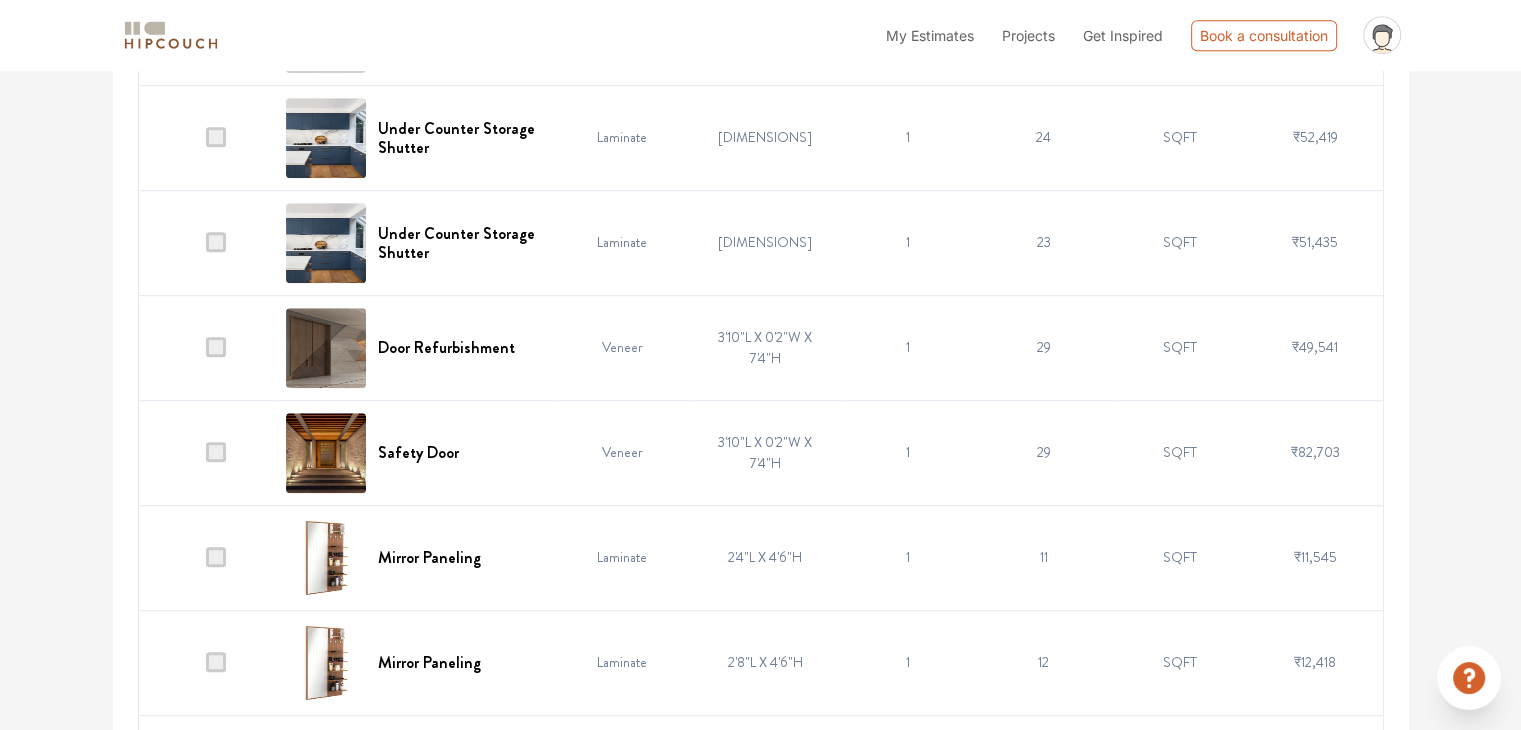 scroll, scrollTop: 1317, scrollLeft: 0, axis: vertical 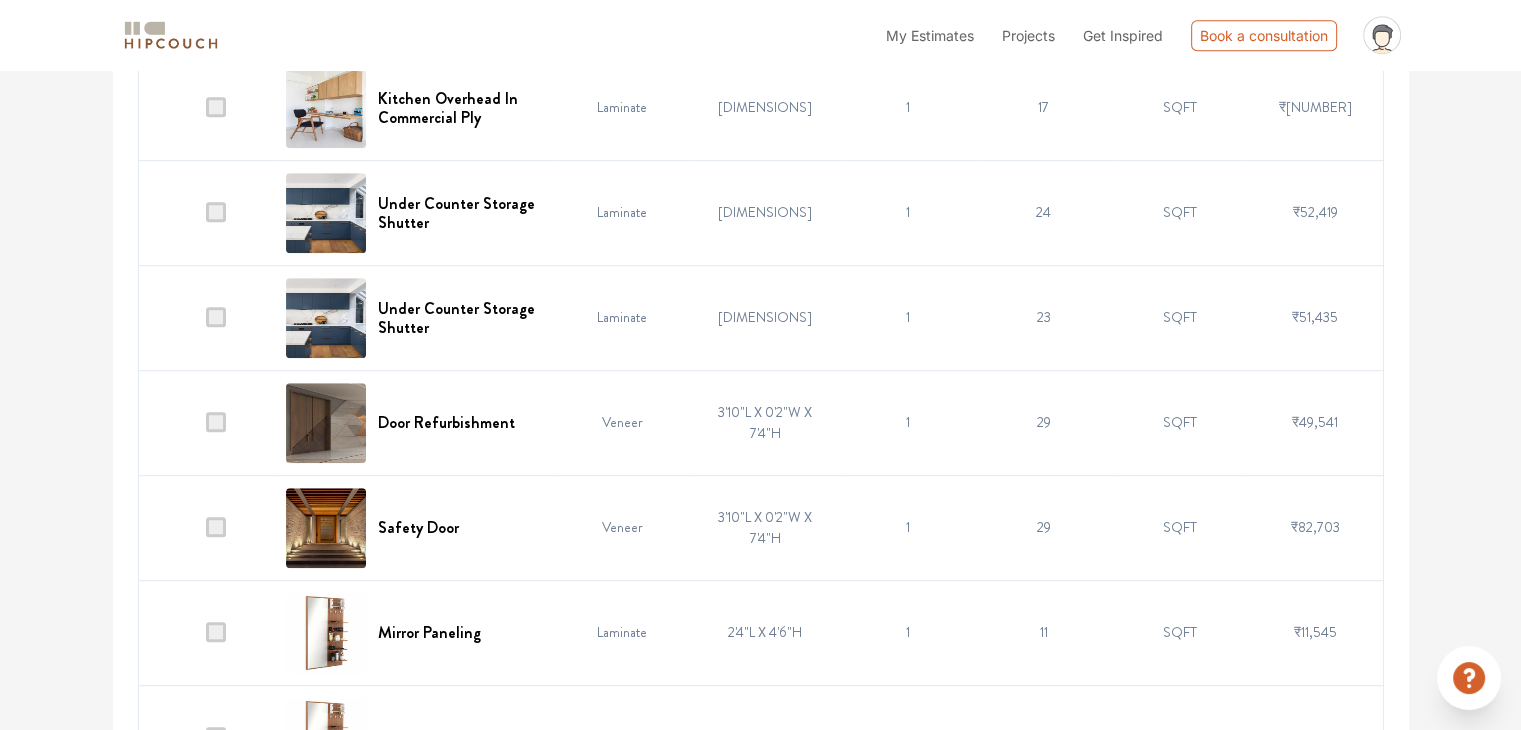 click at bounding box center [216, 422] 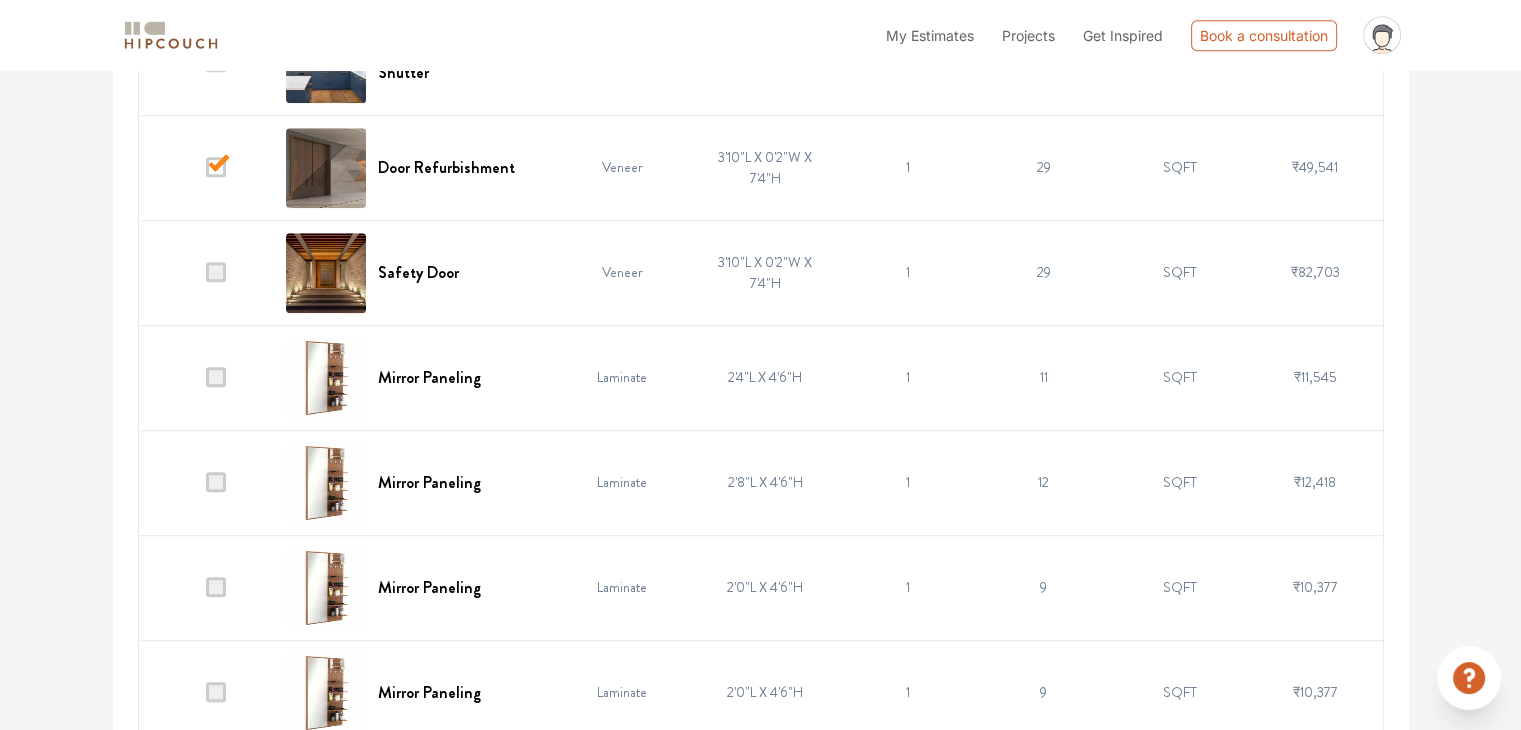 scroll, scrollTop: 1617, scrollLeft: 0, axis: vertical 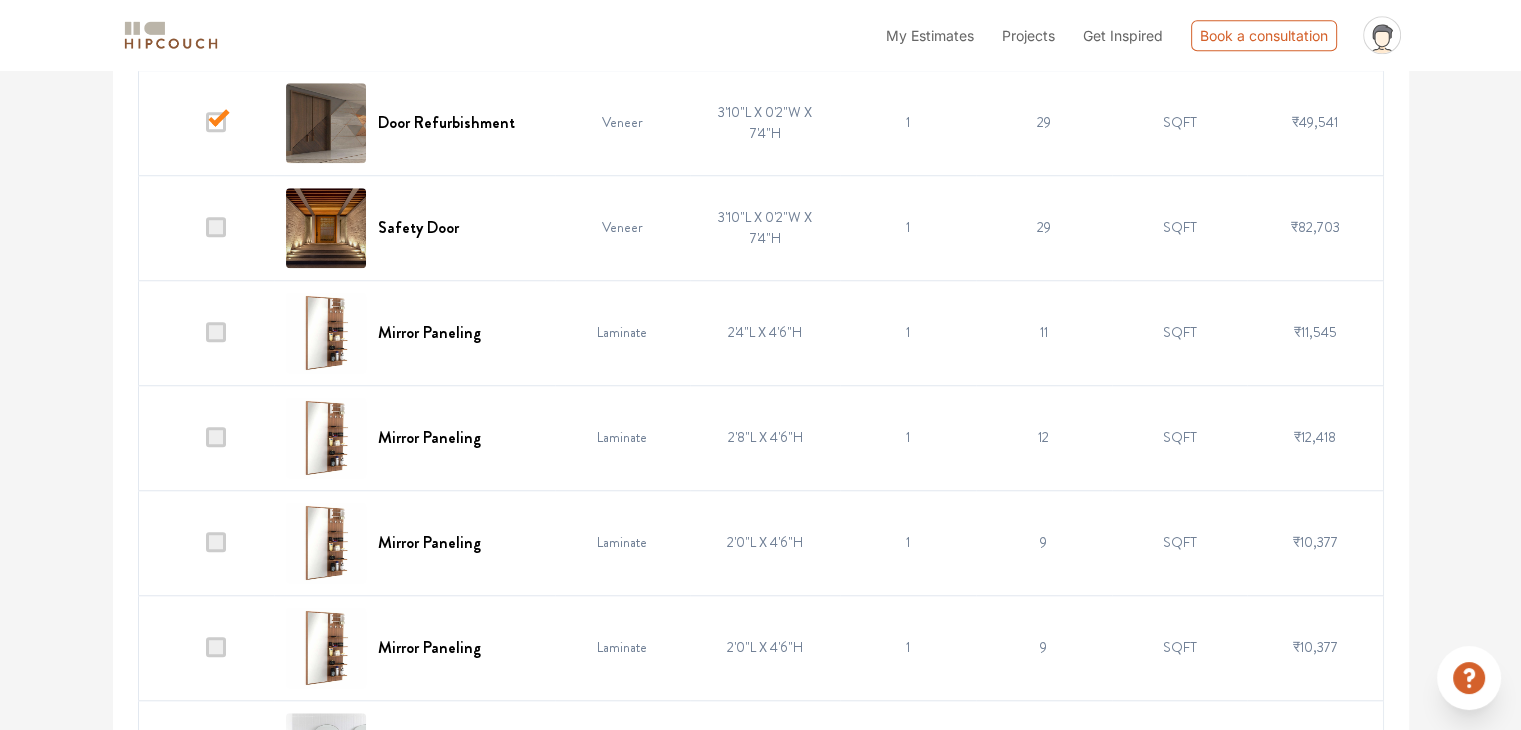click at bounding box center [216, 227] 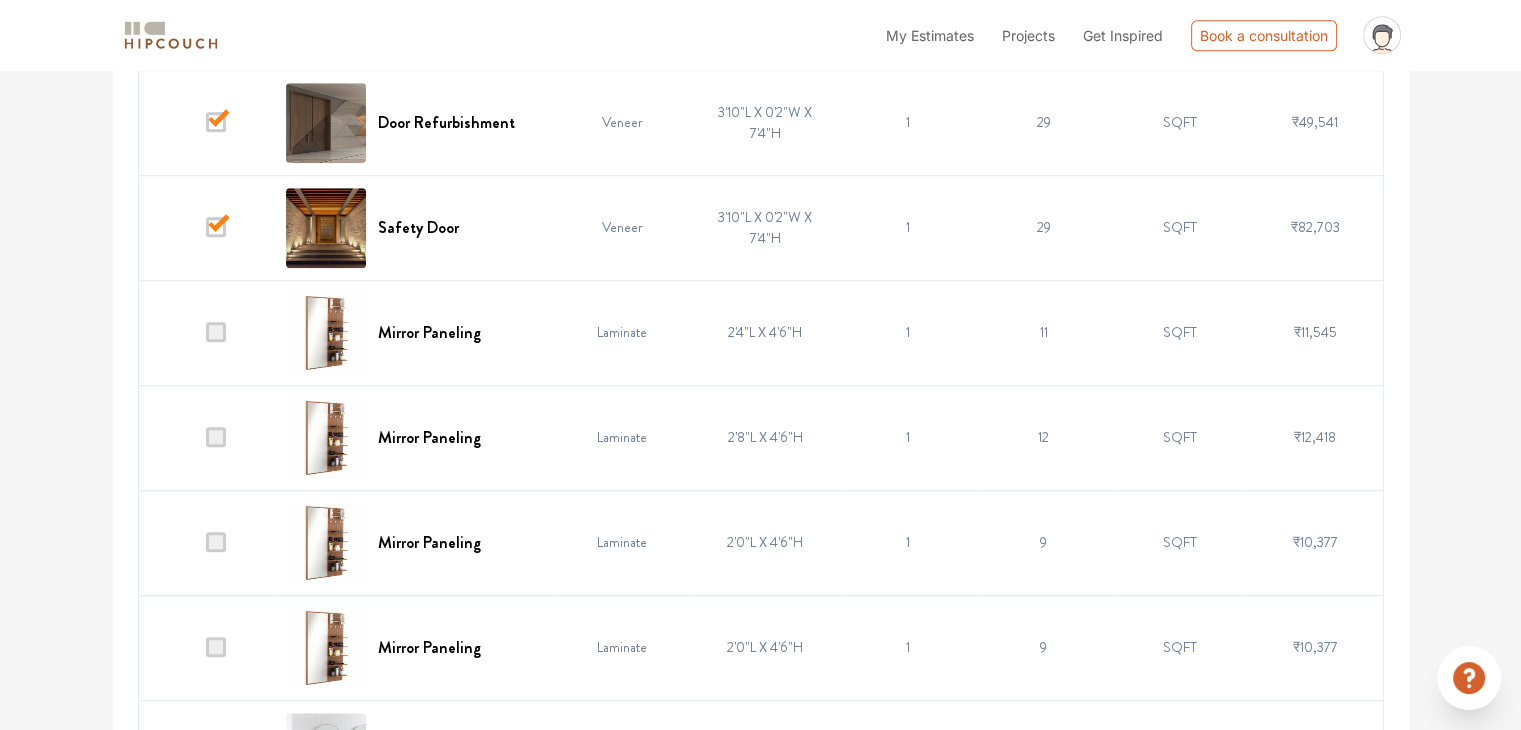 scroll, scrollTop: 1717, scrollLeft: 0, axis: vertical 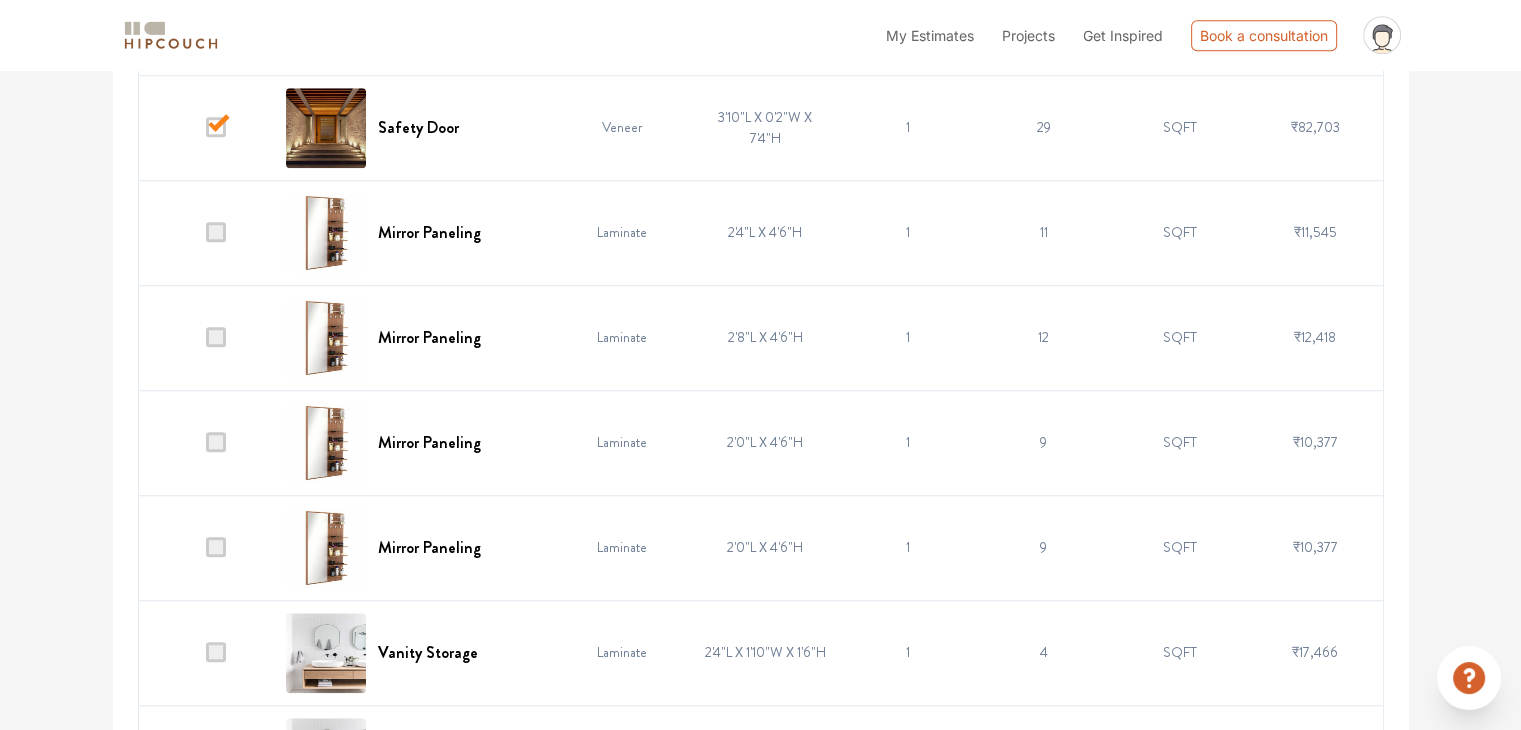 click at bounding box center [216, 337] 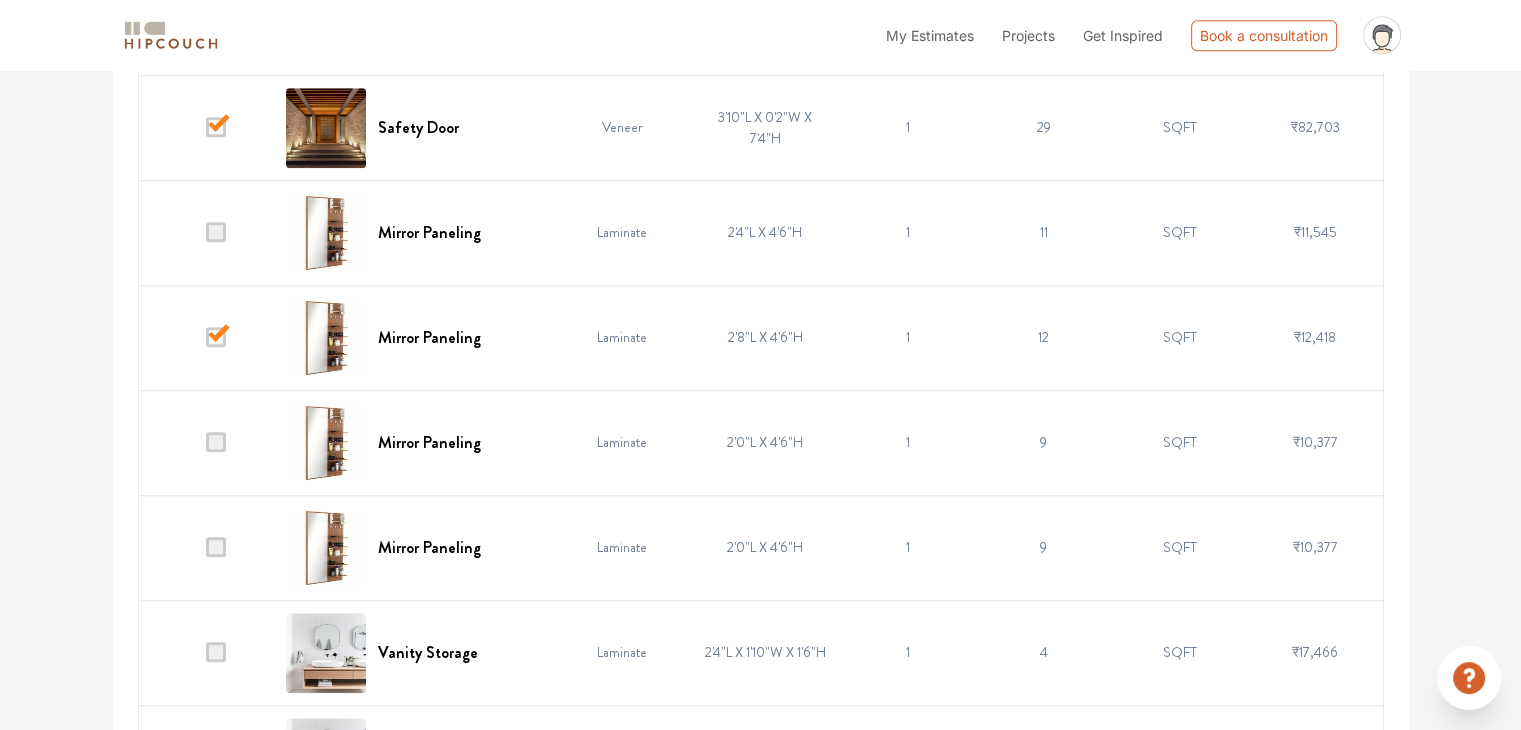 click at bounding box center (216, 442) 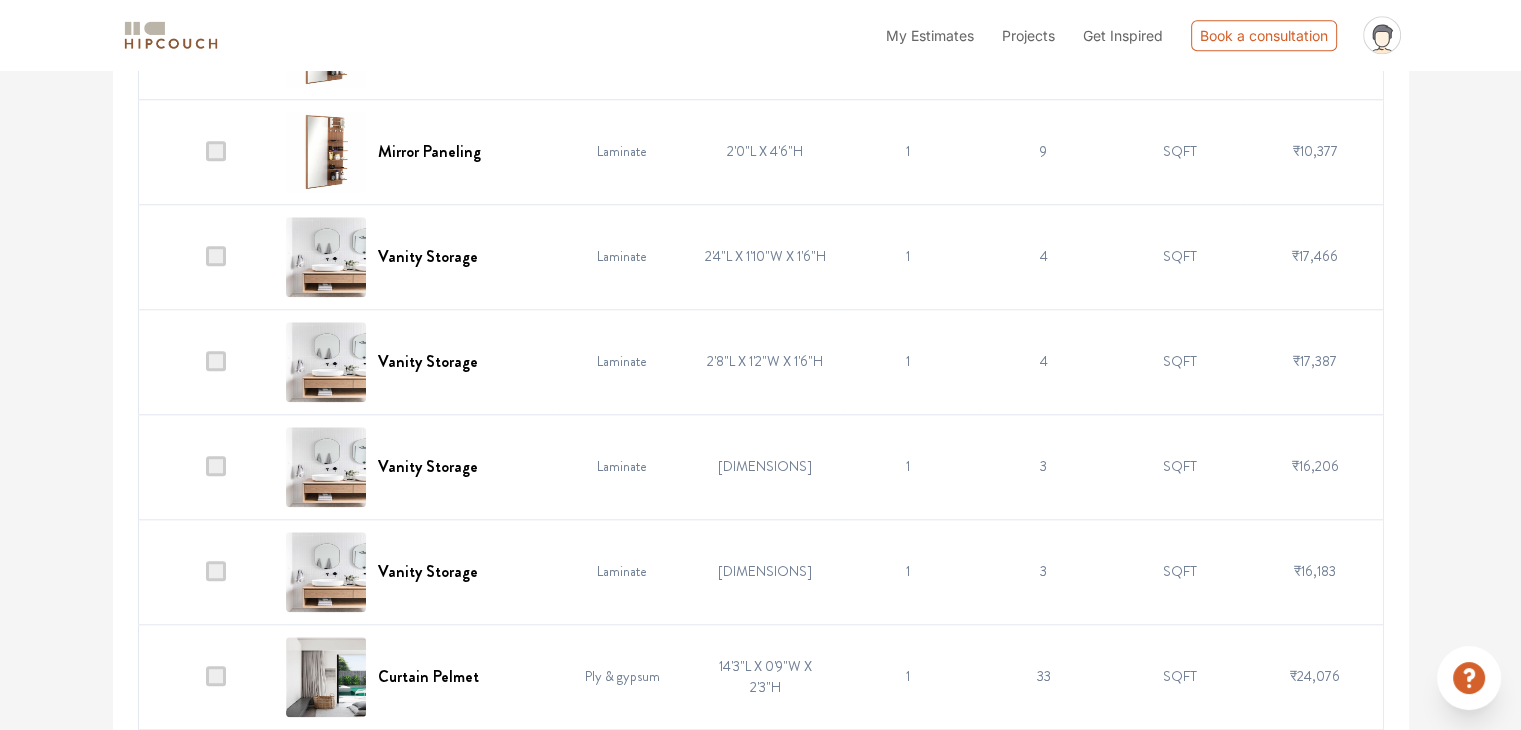 scroll, scrollTop: 2117, scrollLeft: 0, axis: vertical 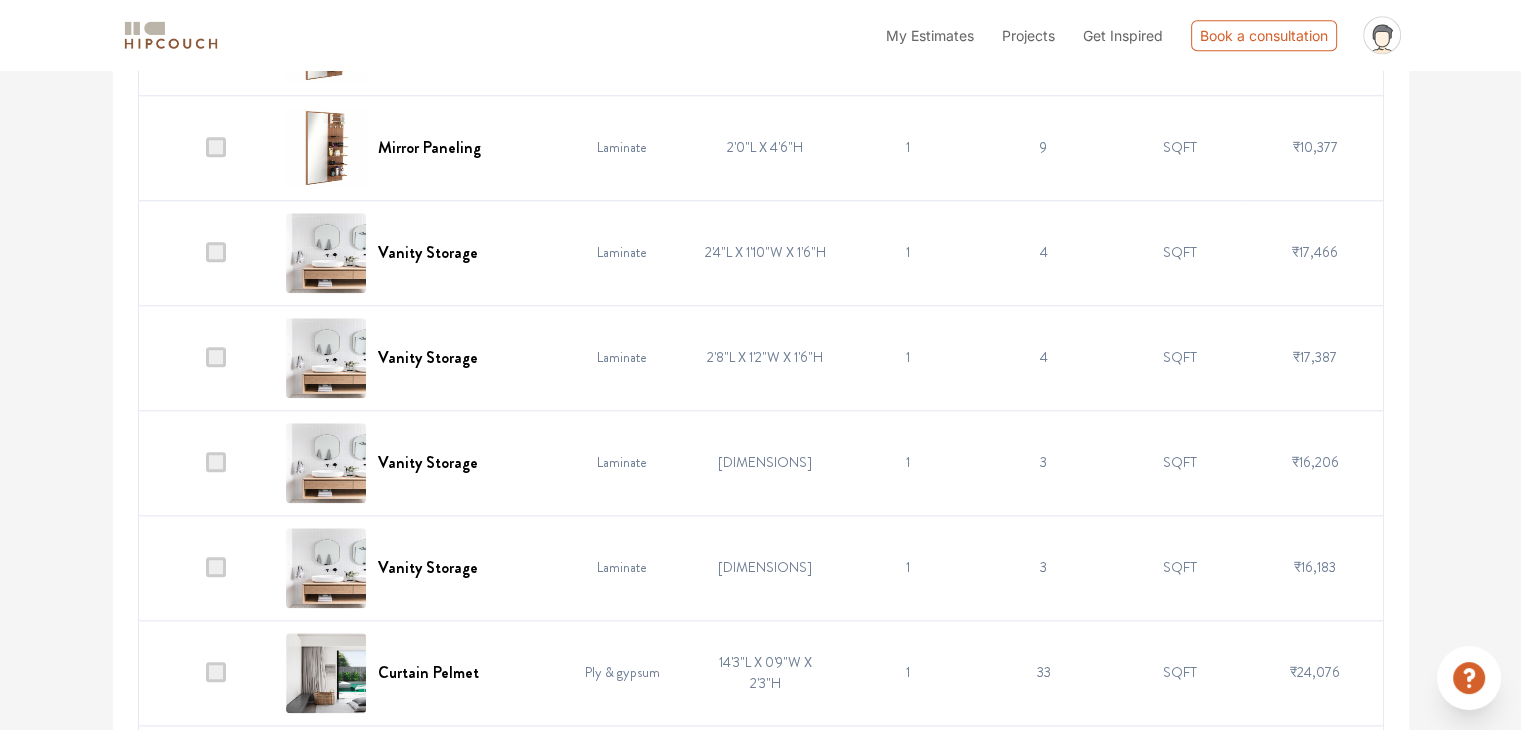 click at bounding box center [206, 252] 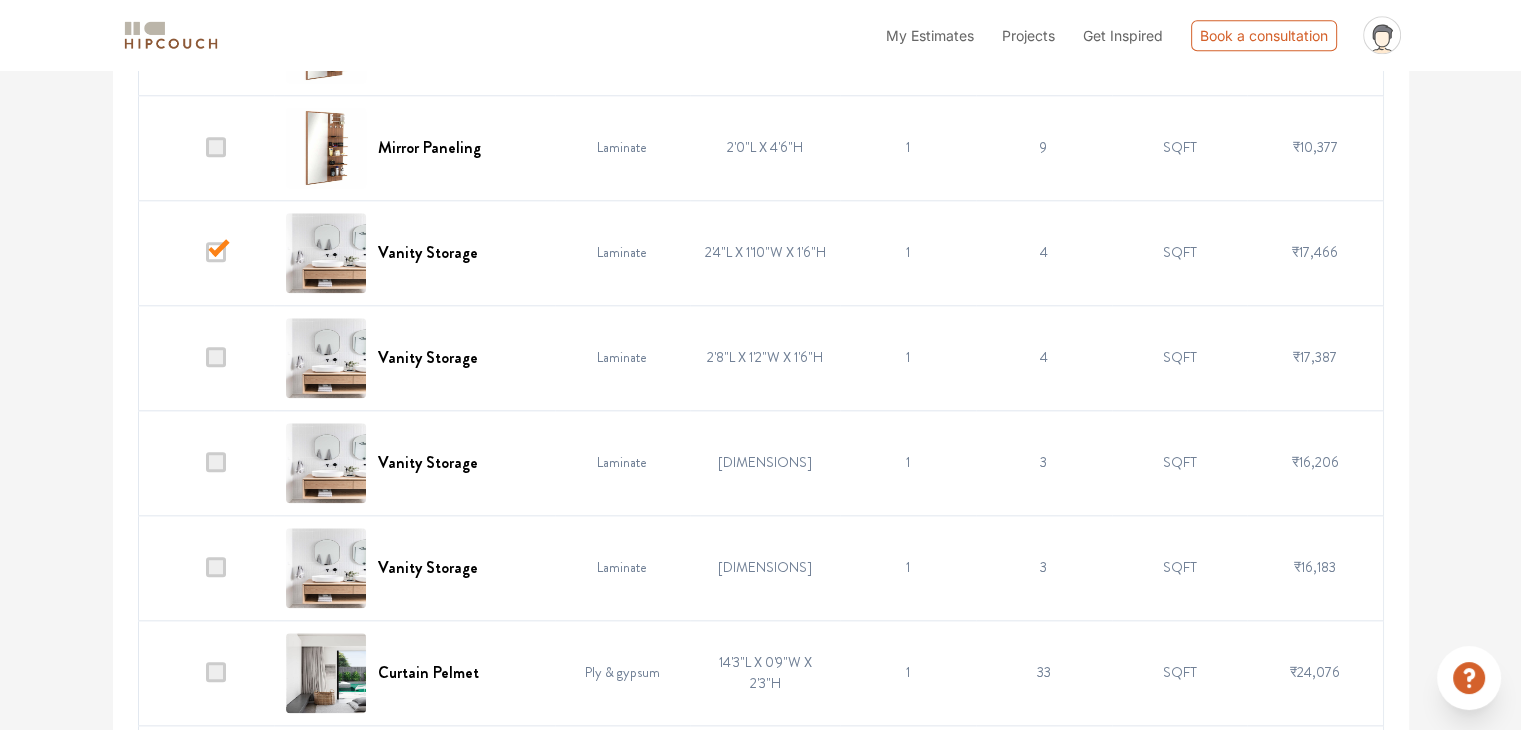click at bounding box center [216, 357] 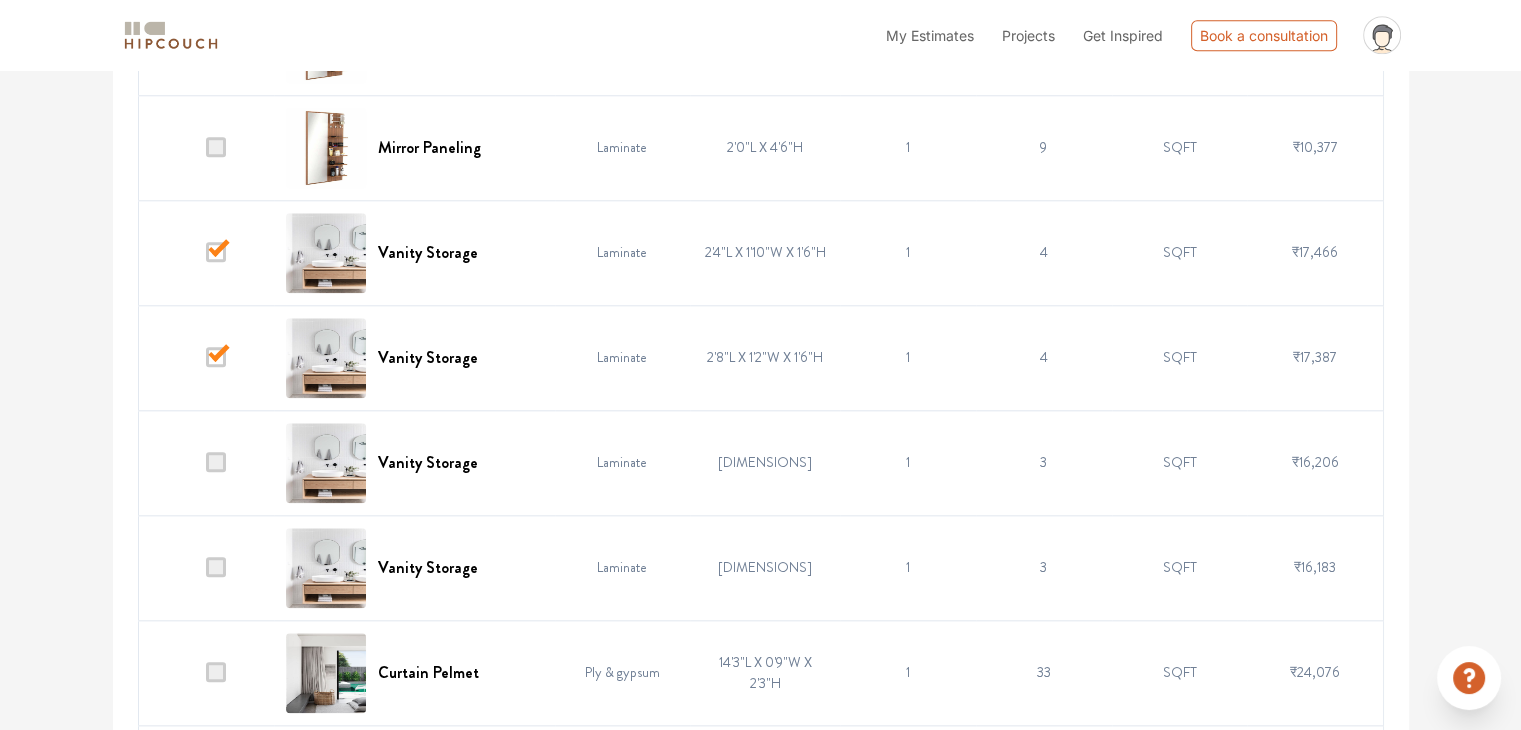 click at bounding box center (216, 462) 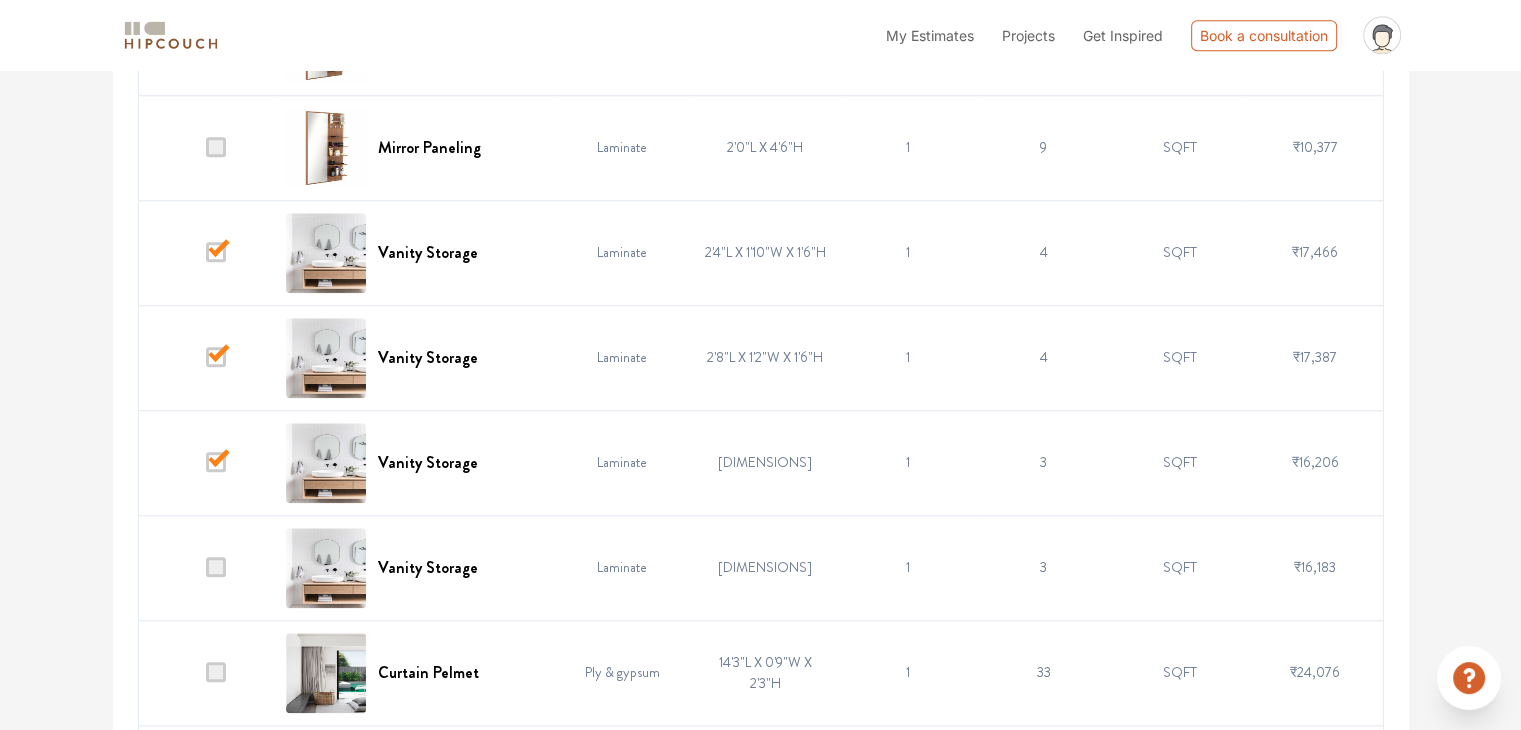 drag, startPoint x: 220, startPoint y: 556, endPoint x: 232, endPoint y: 521, distance: 37 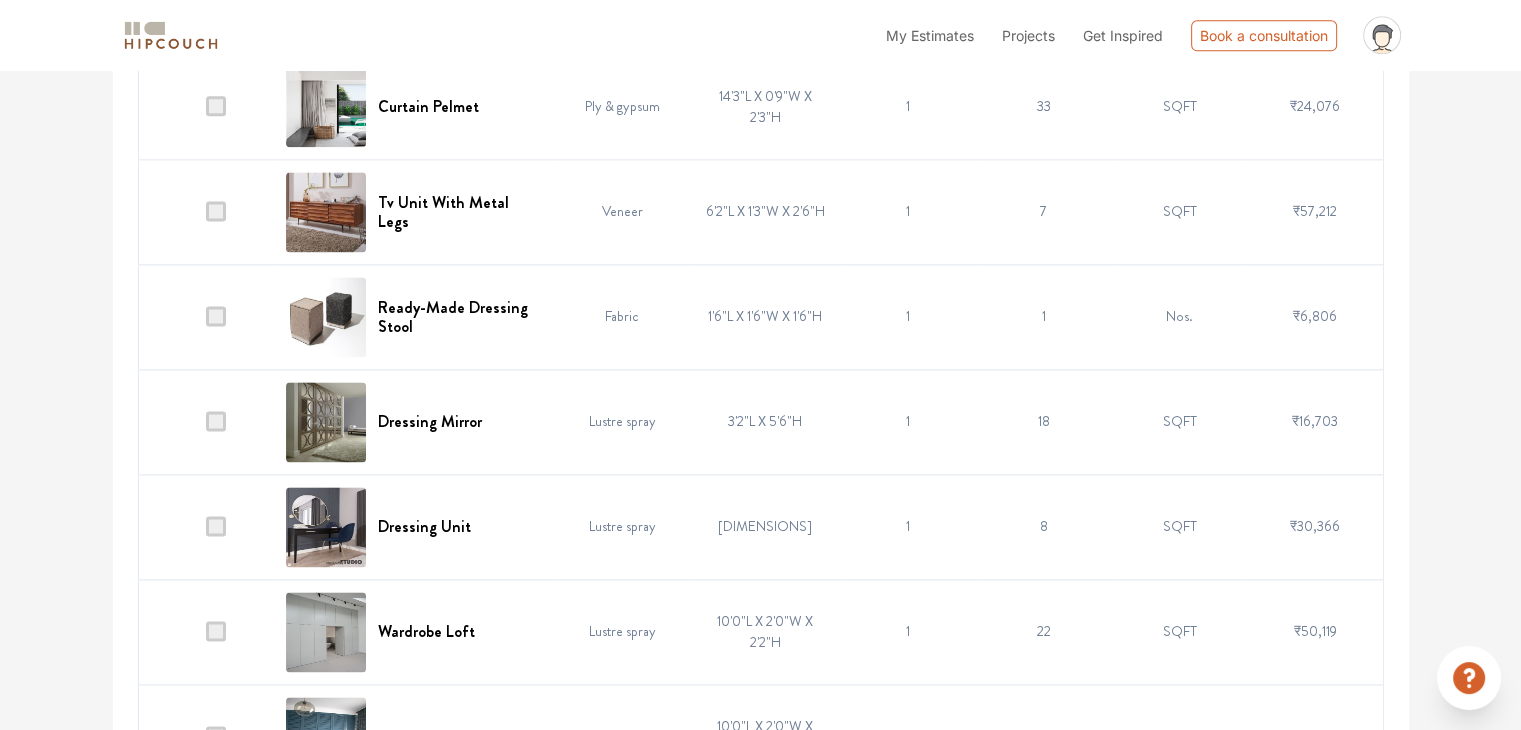 scroll, scrollTop: 2717, scrollLeft: 0, axis: vertical 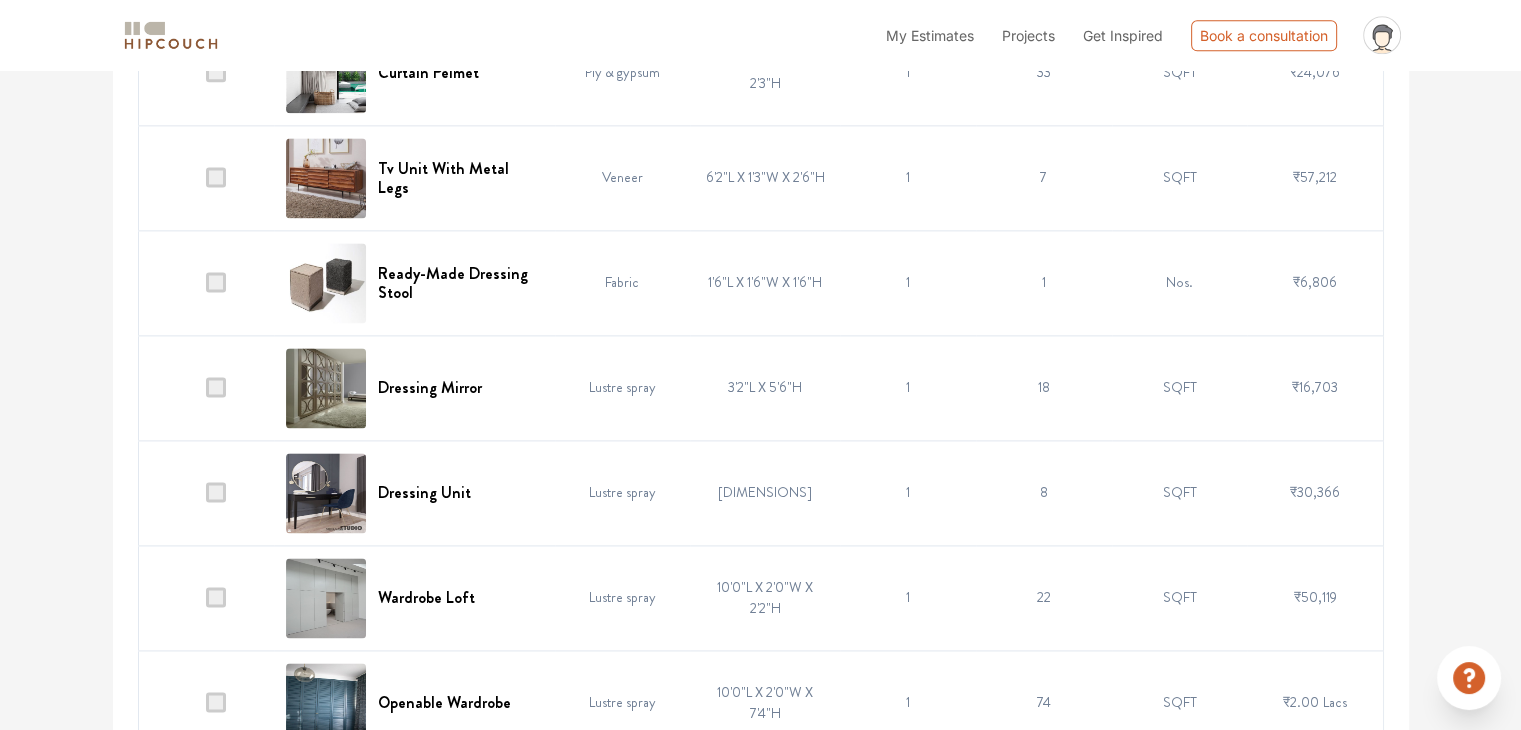click at bounding box center (216, 282) 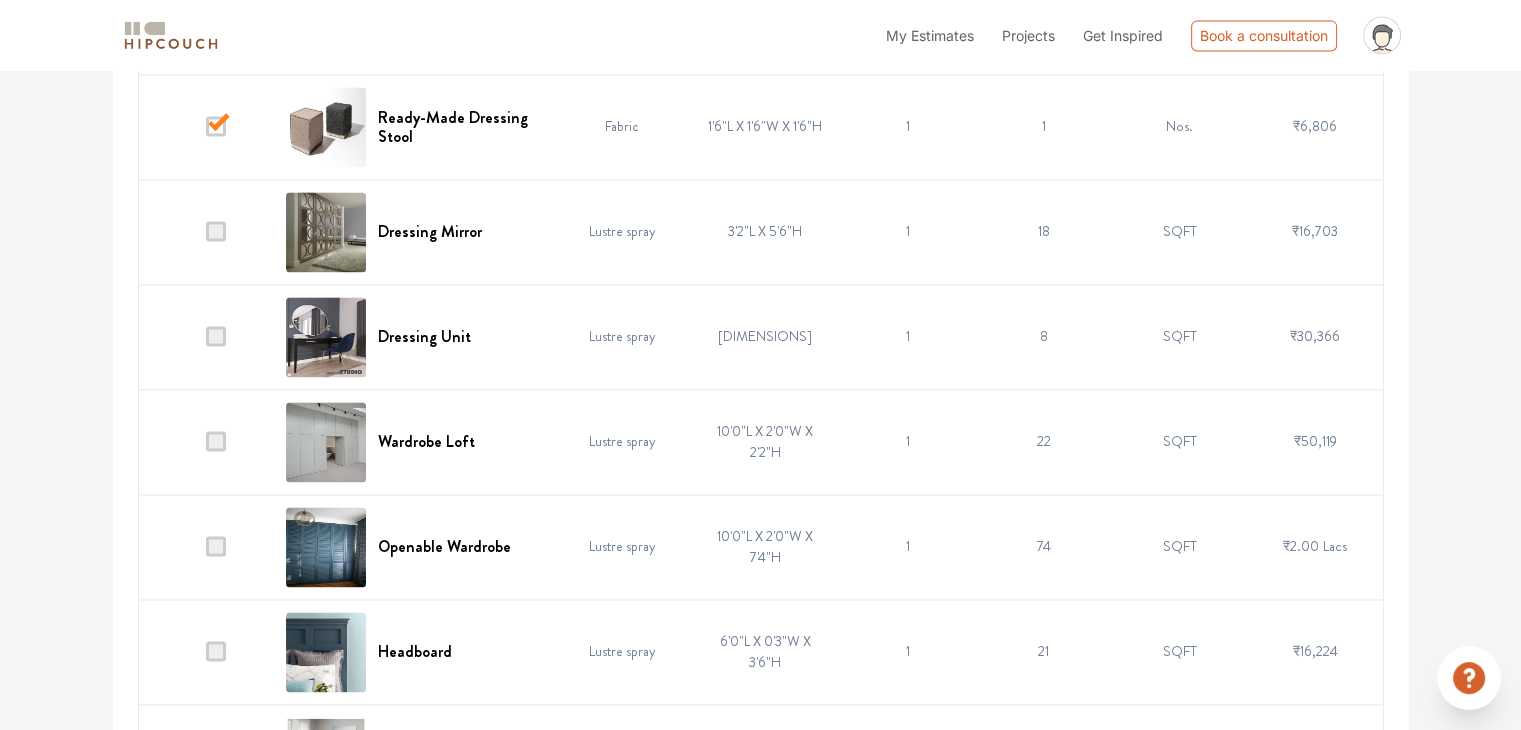 scroll, scrollTop: 2917, scrollLeft: 0, axis: vertical 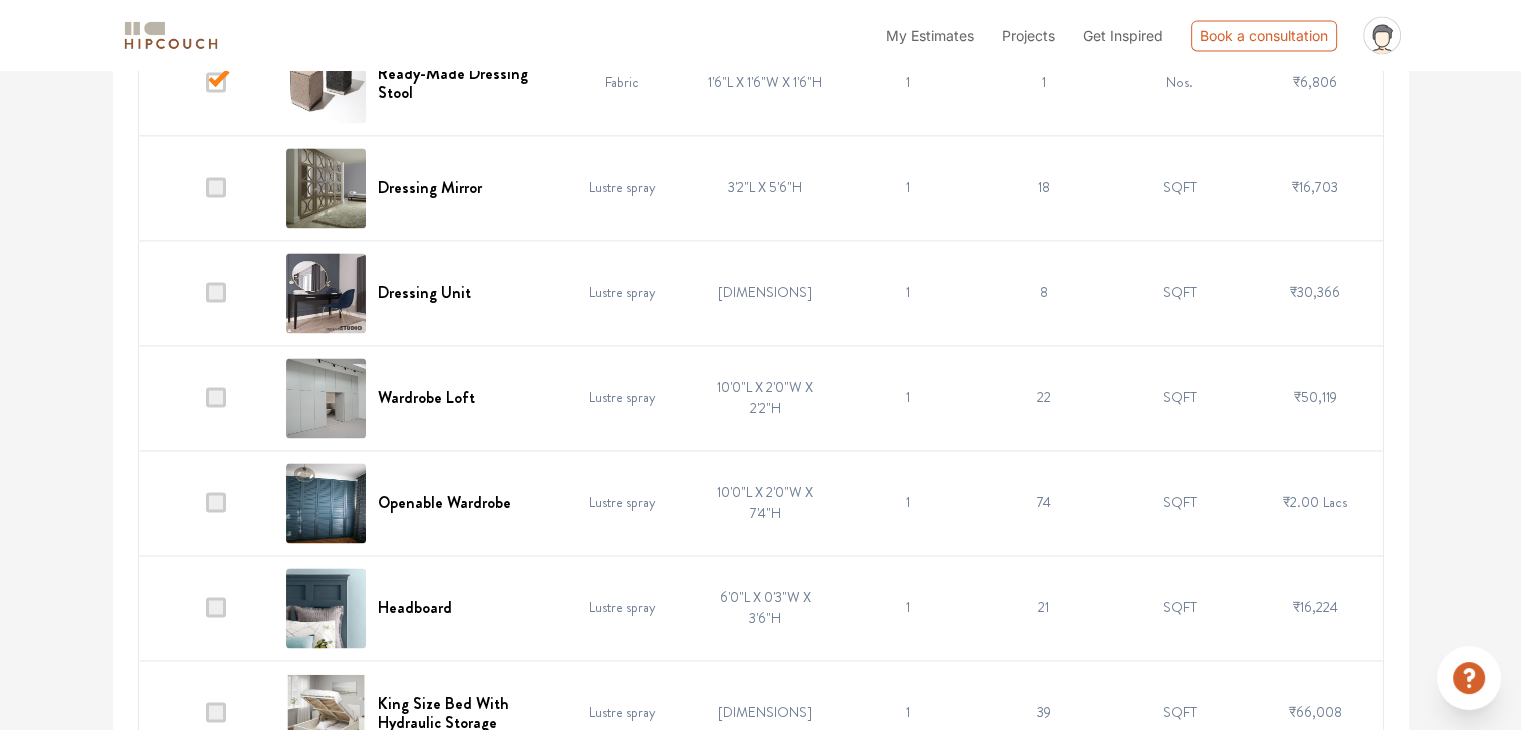 click at bounding box center (216, 292) 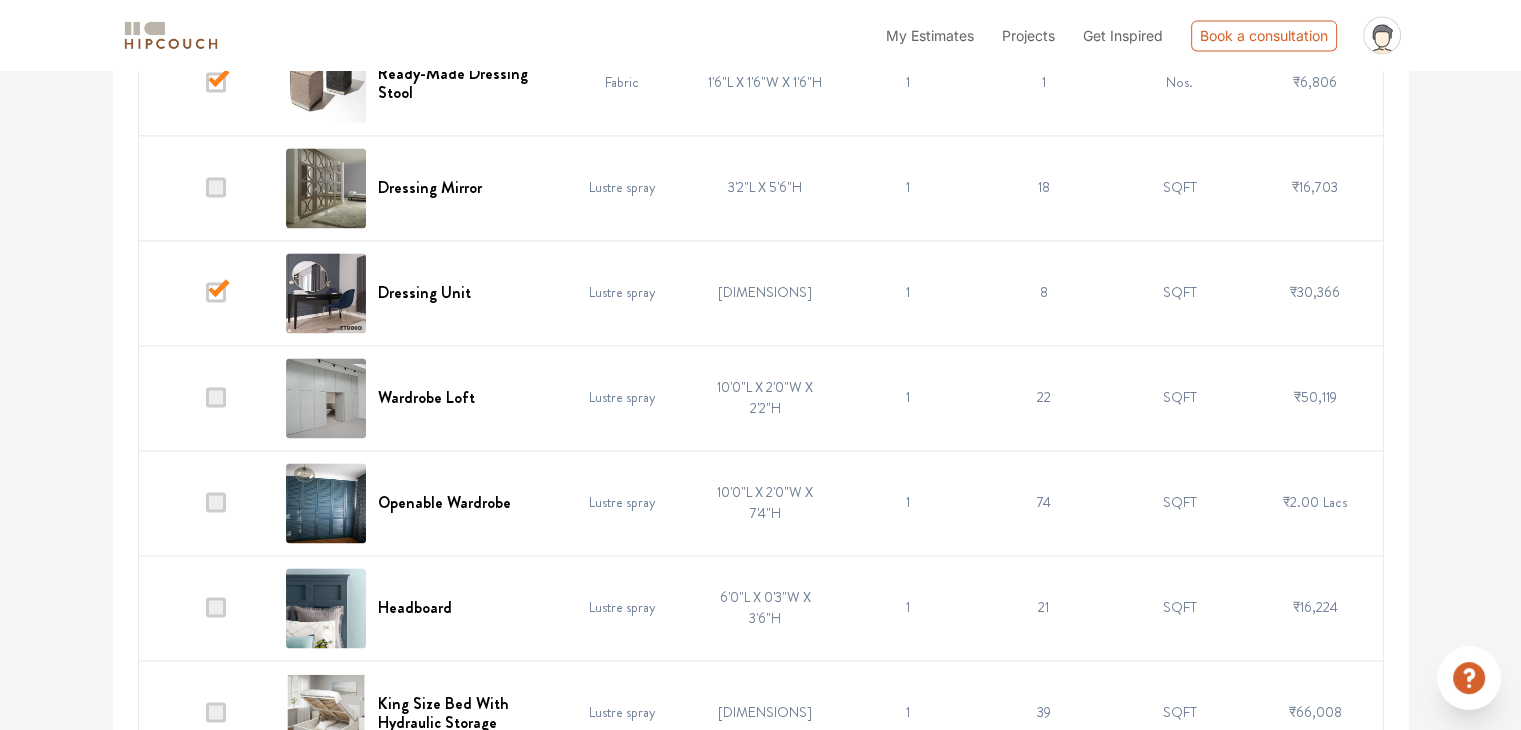 click at bounding box center (216, 187) 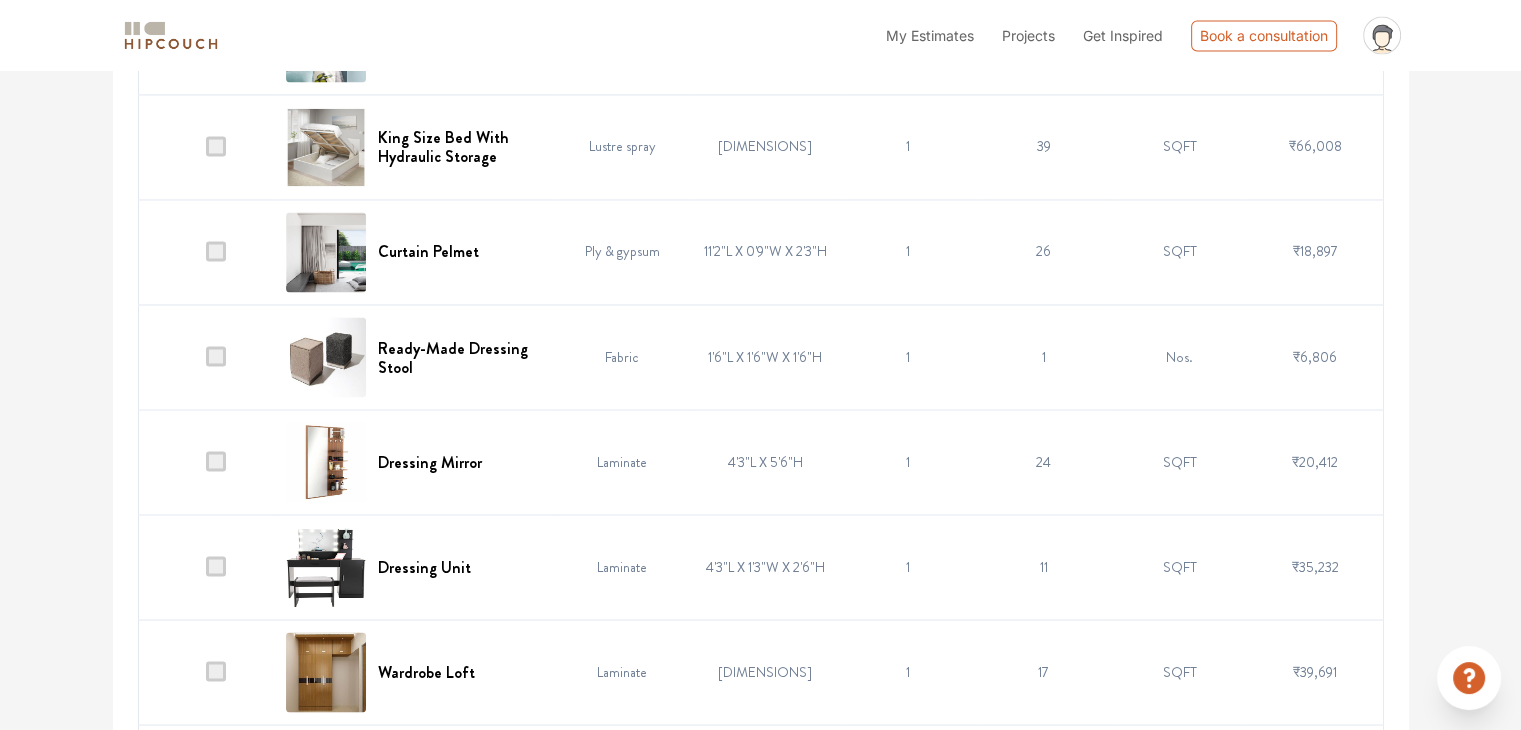 scroll, scrollTop: 3517, scrollLeft: 0, axis: vertical 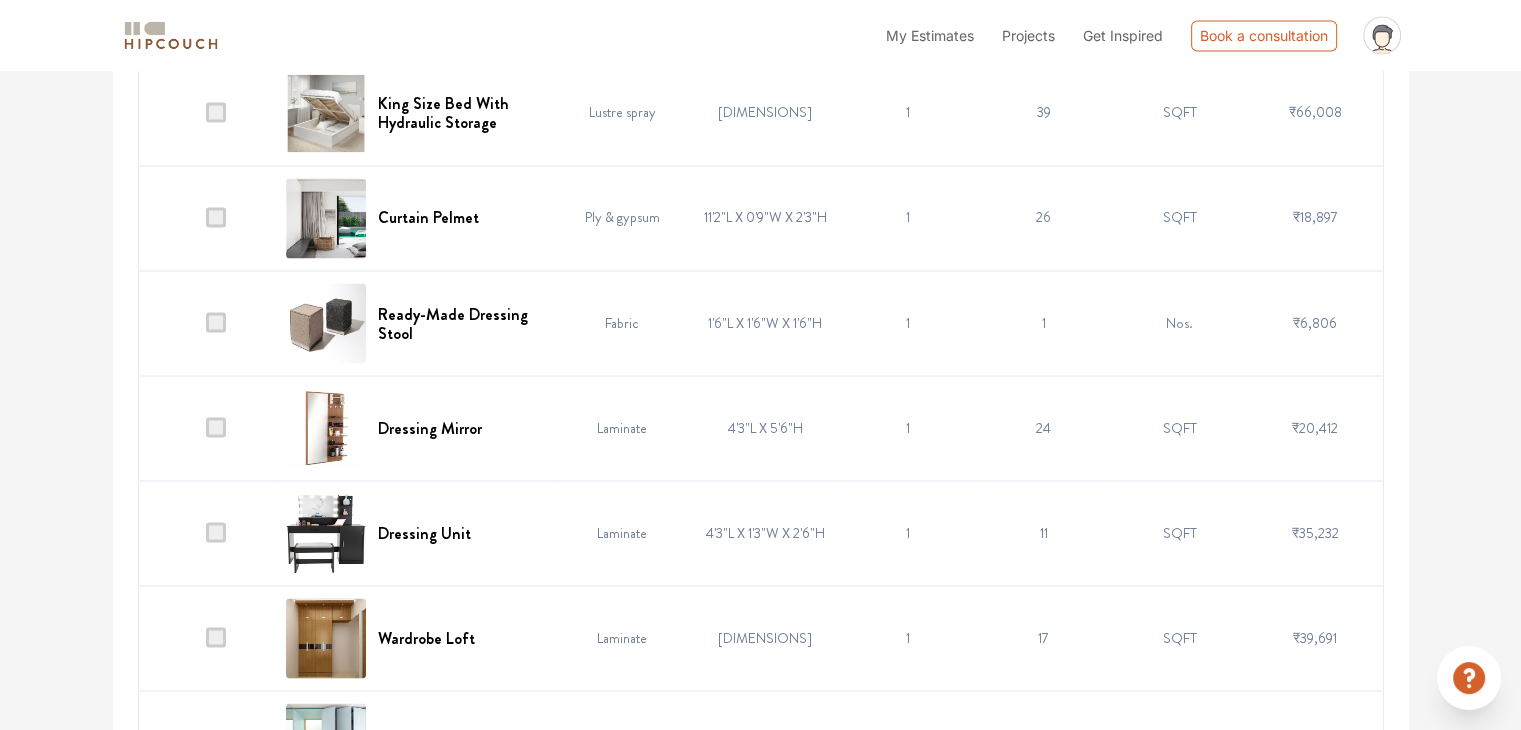 click at bounding box center [216, 322] 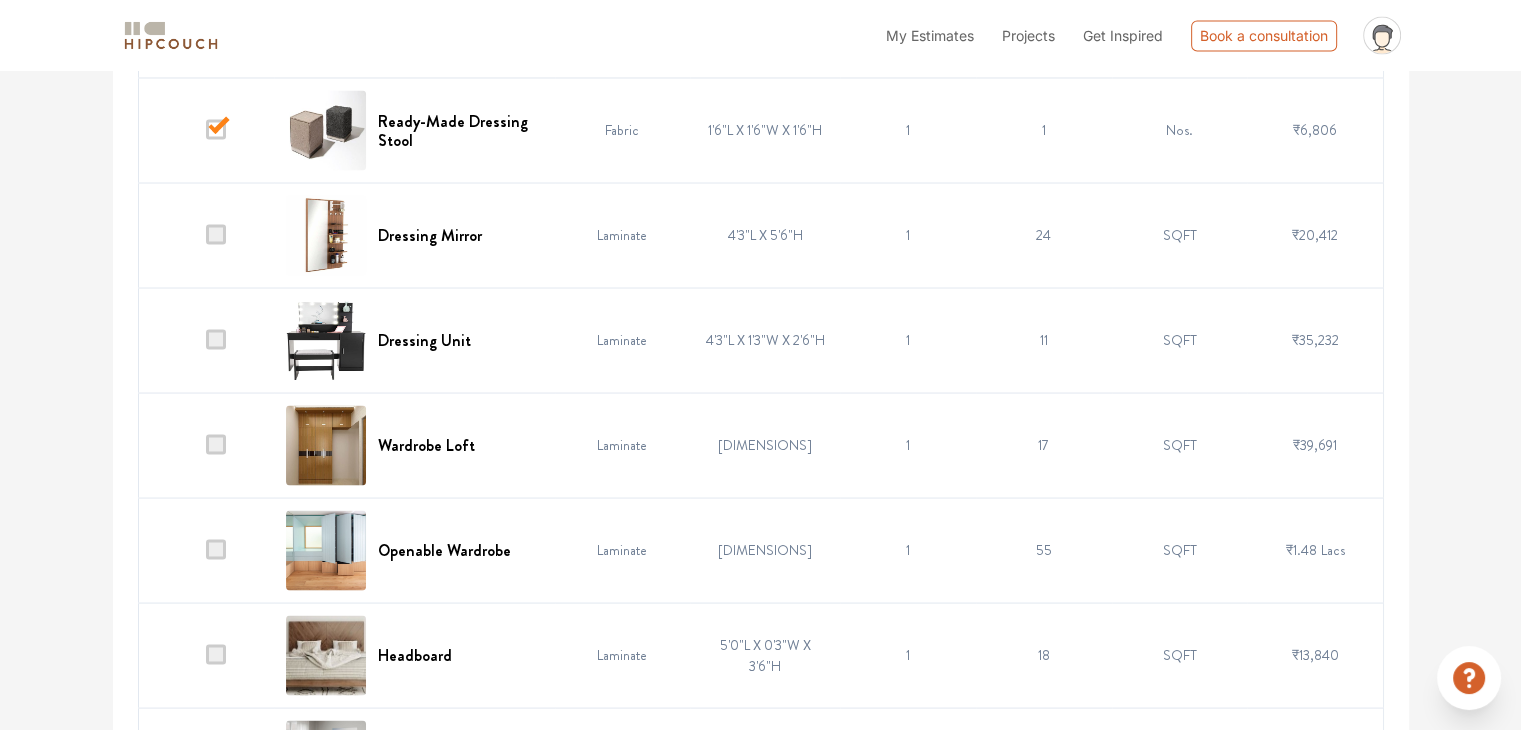 scroll, scrollTop: 3717, scrollLeft: 0, axis: vertical 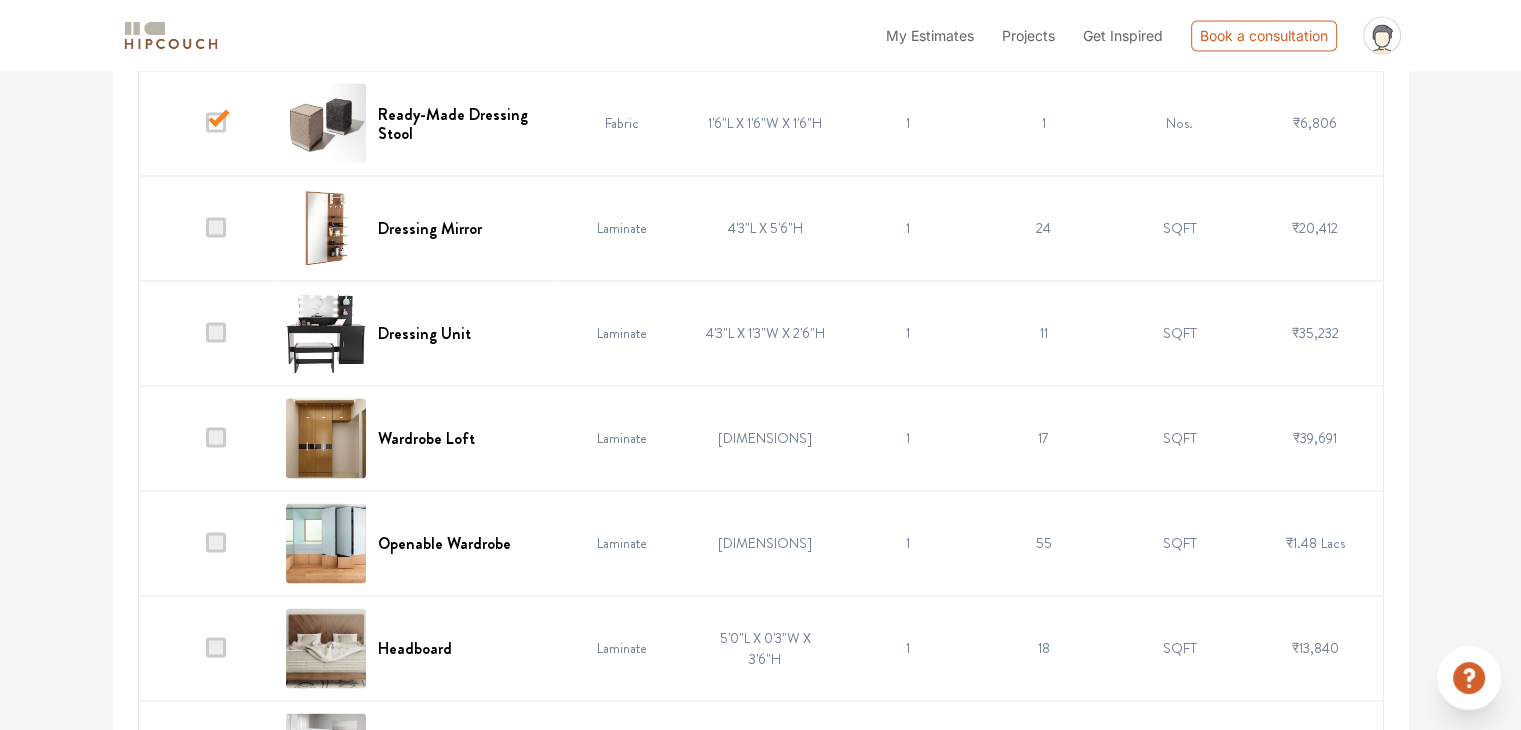 click at bounding box center (216, 227) 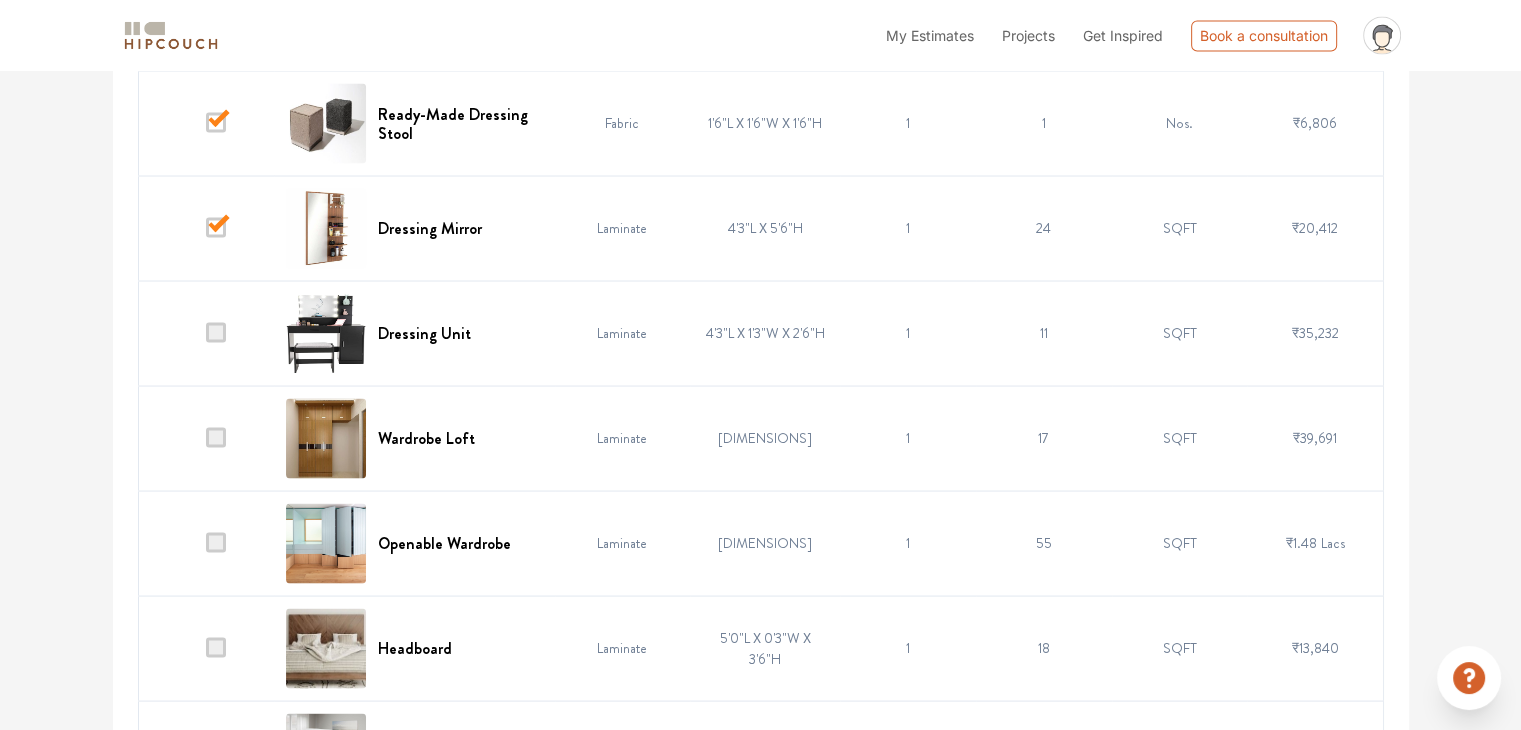 click at bounding box center [216, 332] 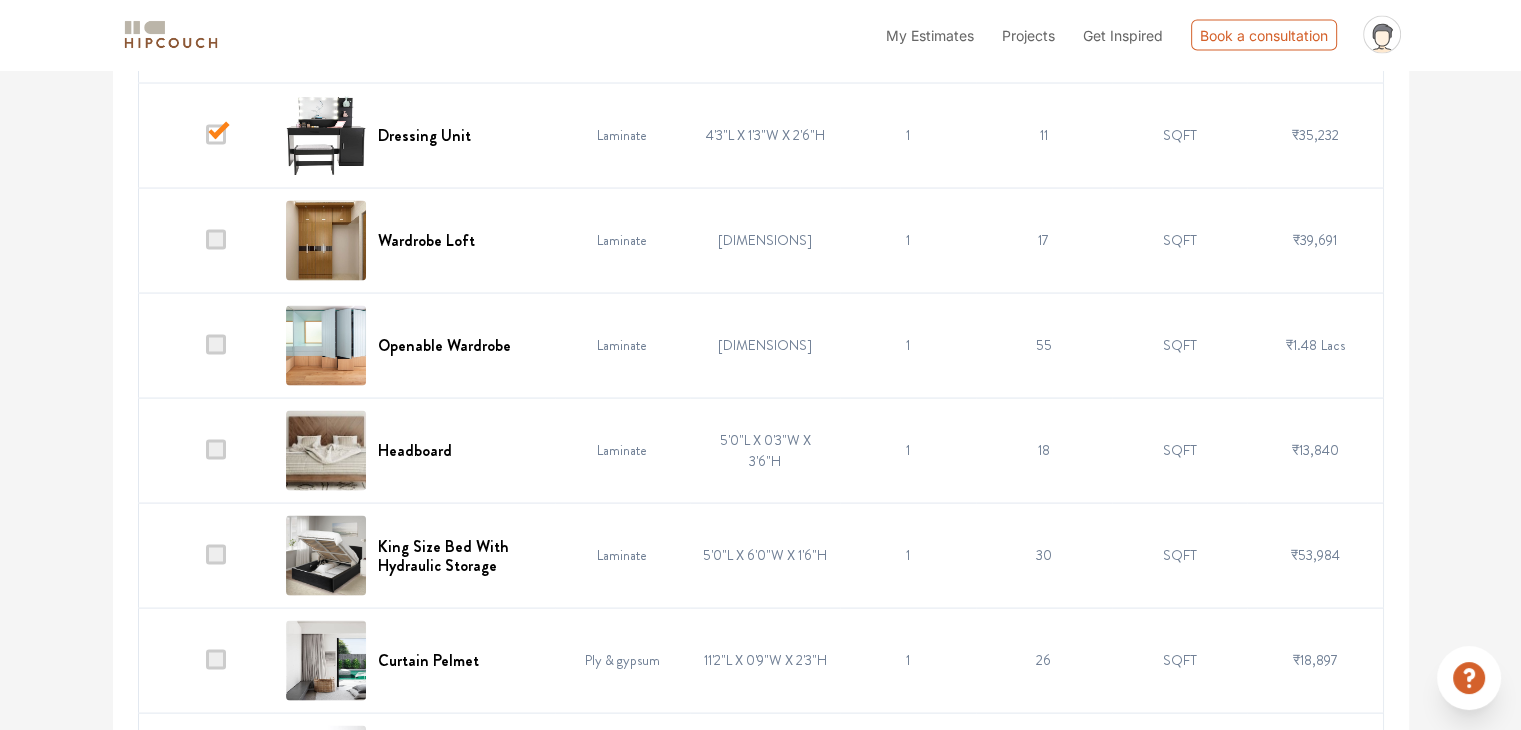scroll, scrollTop: 3917, scrollLeft: 0, axis: vertical 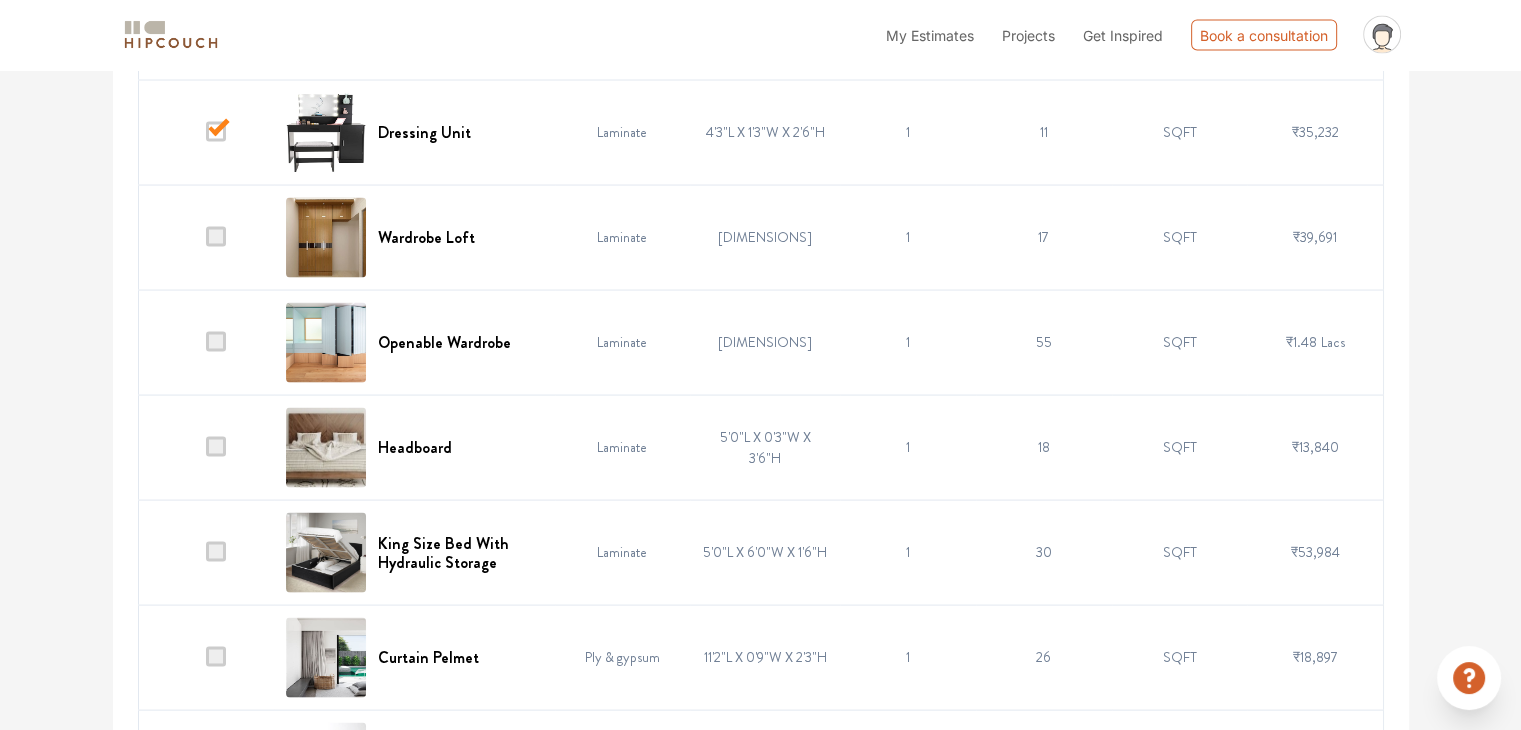click at bounding box center [216, 342] 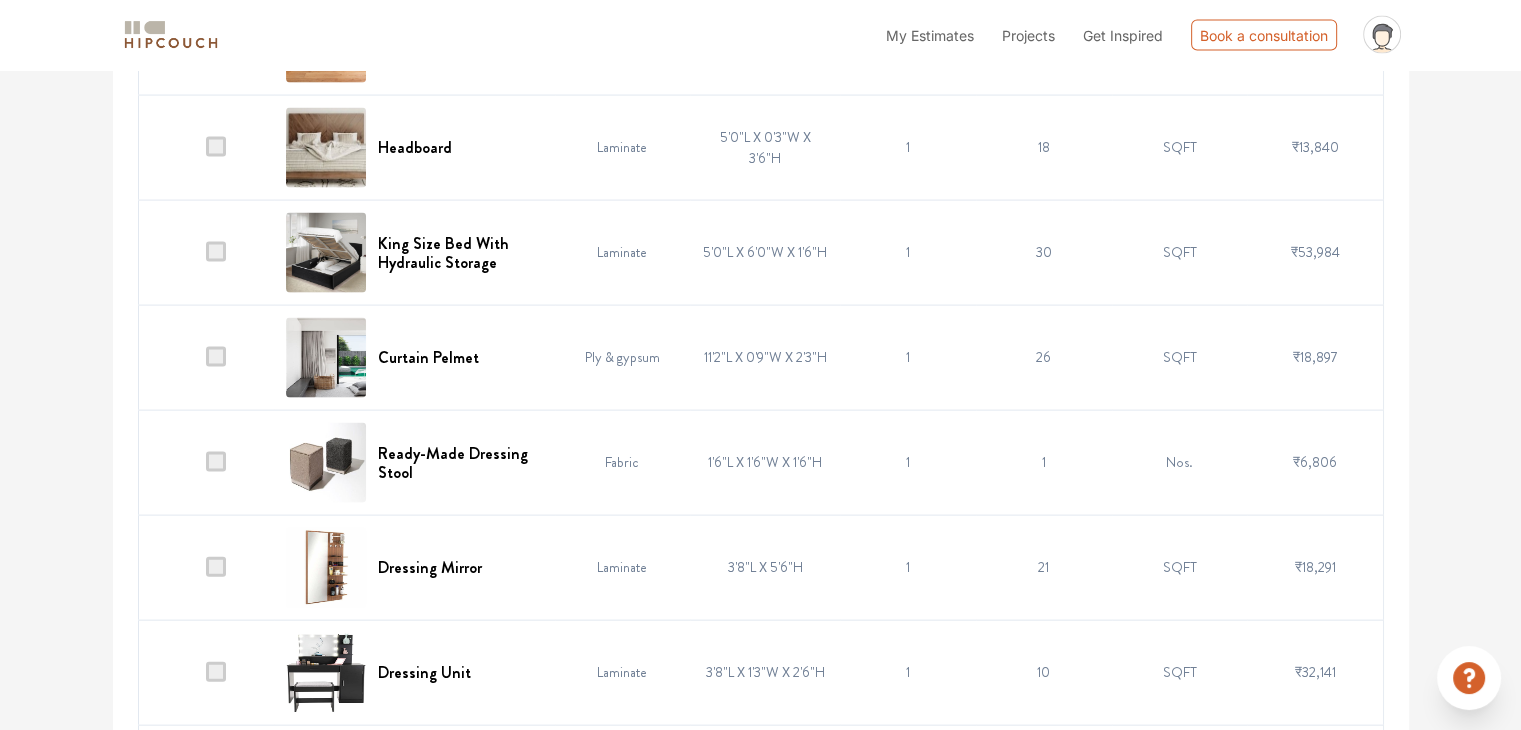 scroll, scrollTop: 4317, scrollLeft: 0, axis: vertical 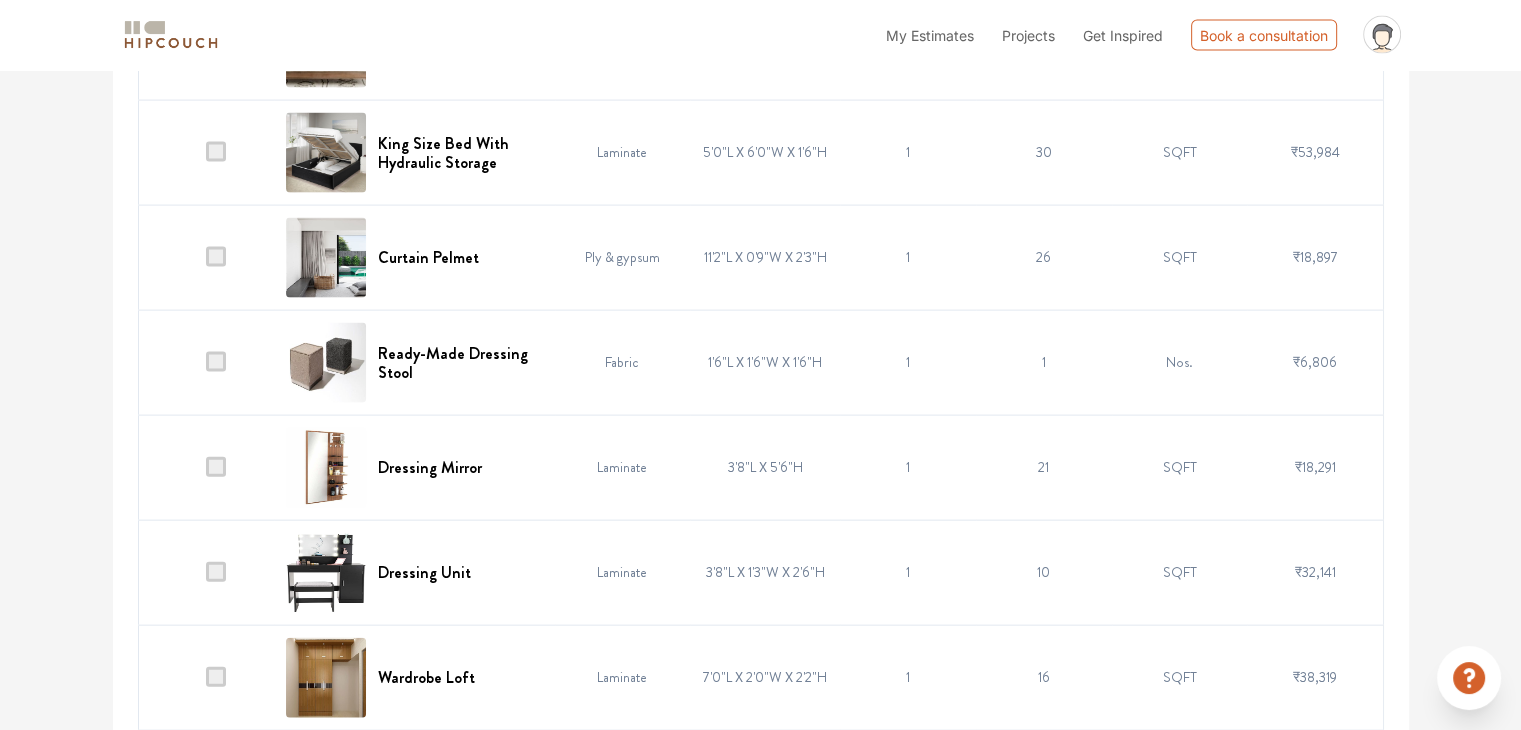 click at bounding box center (216, 362) 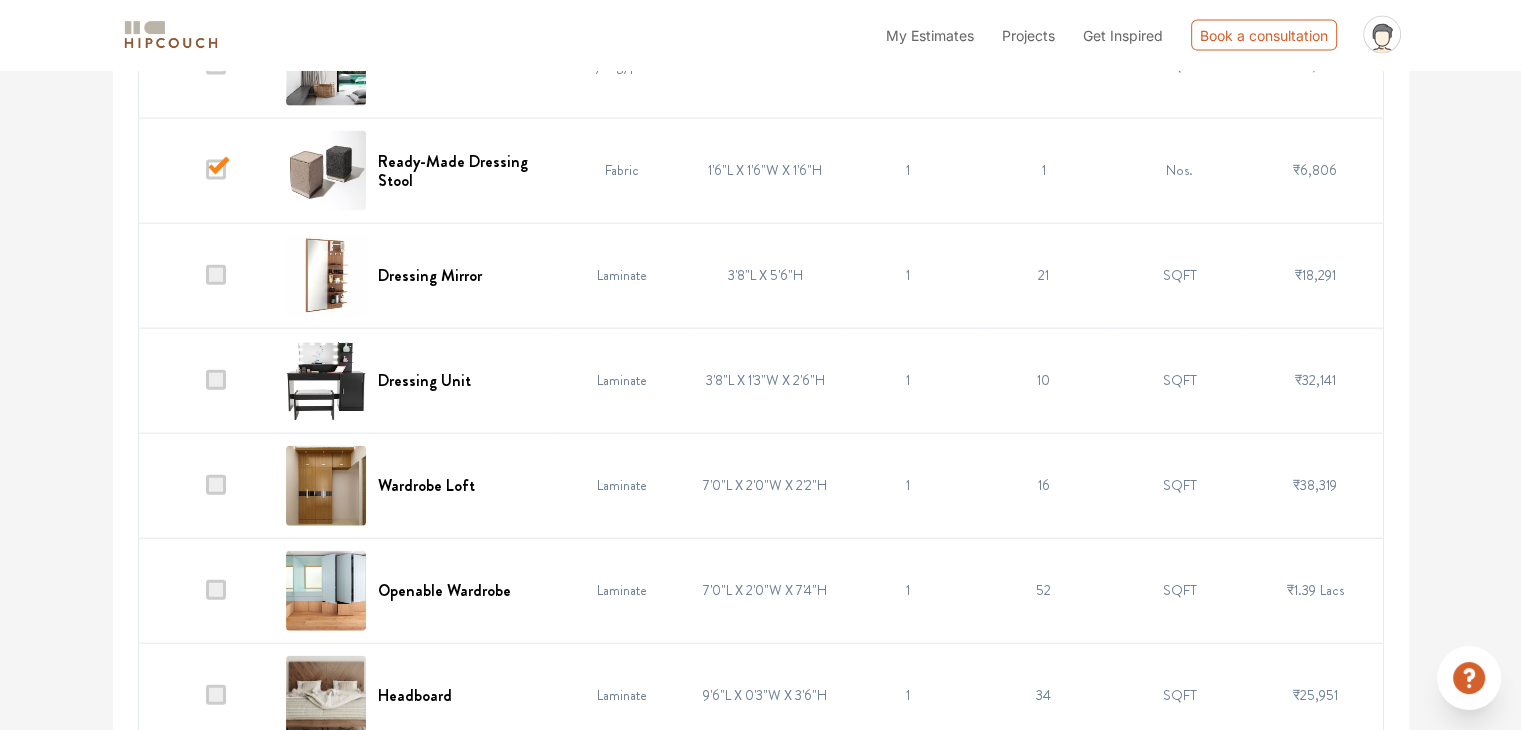 scroll, scrollTop: 4617, scrollLeft: 0, axis: vertical 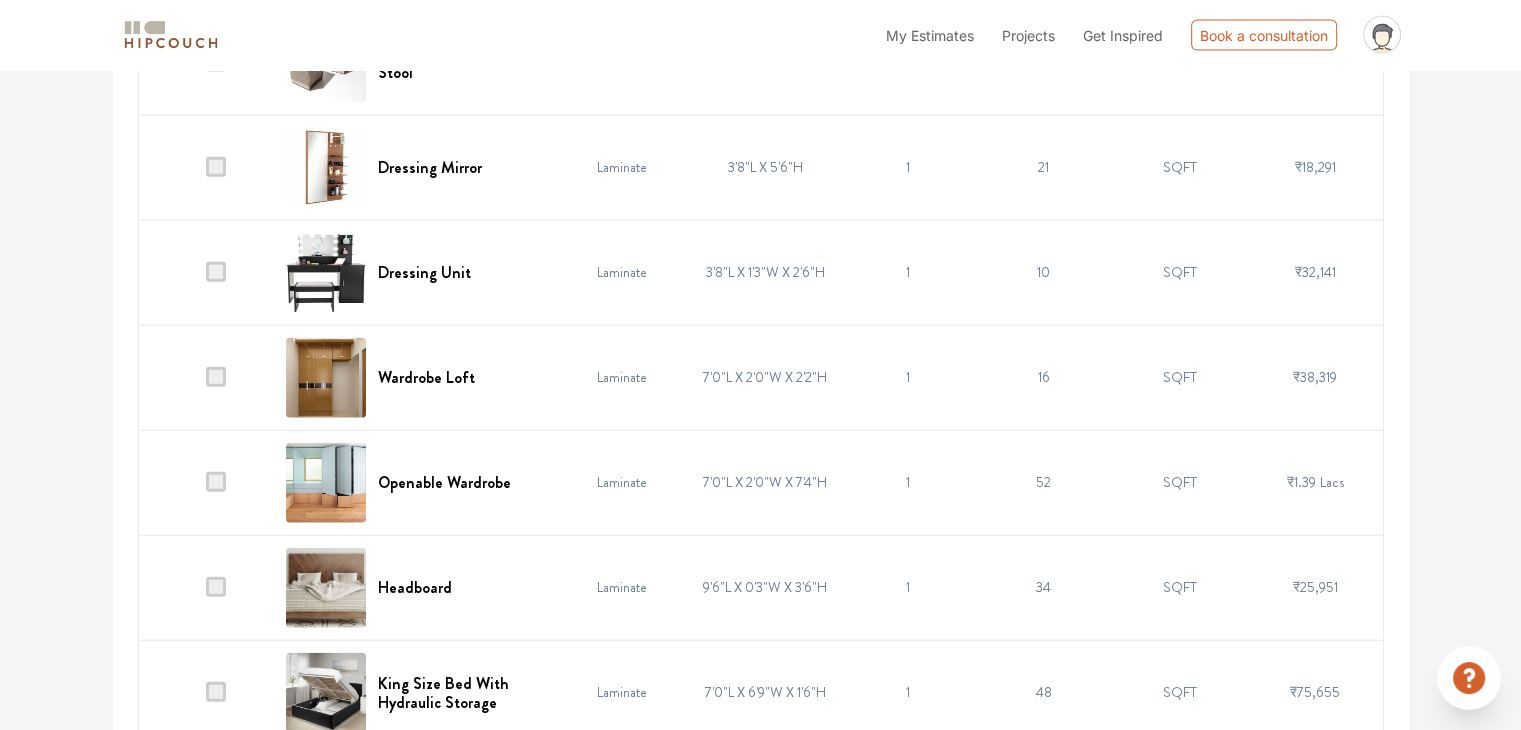 click at bounding box center [216, 272] 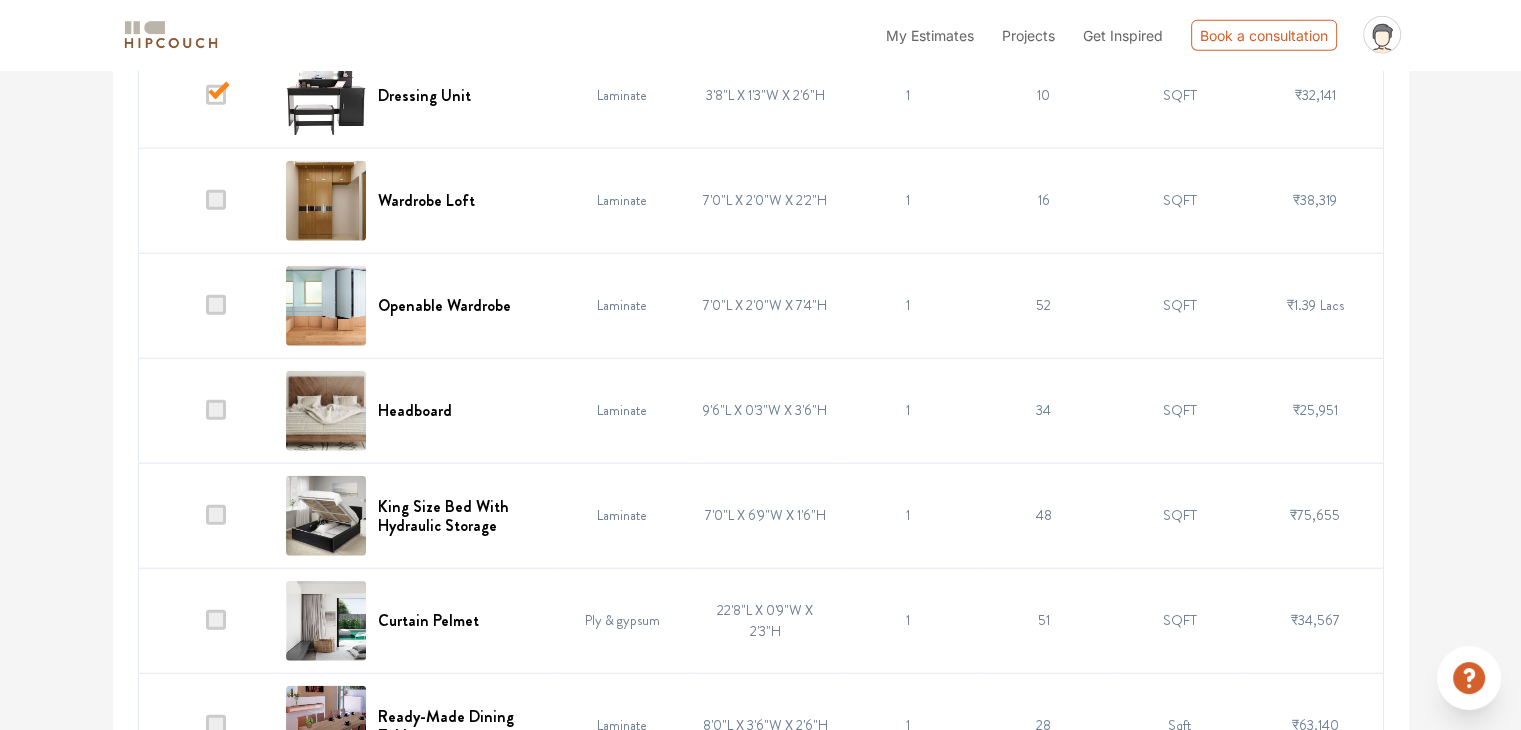 scroll, scrollTop: 4817, scrollLeft: 0, axis: vertical 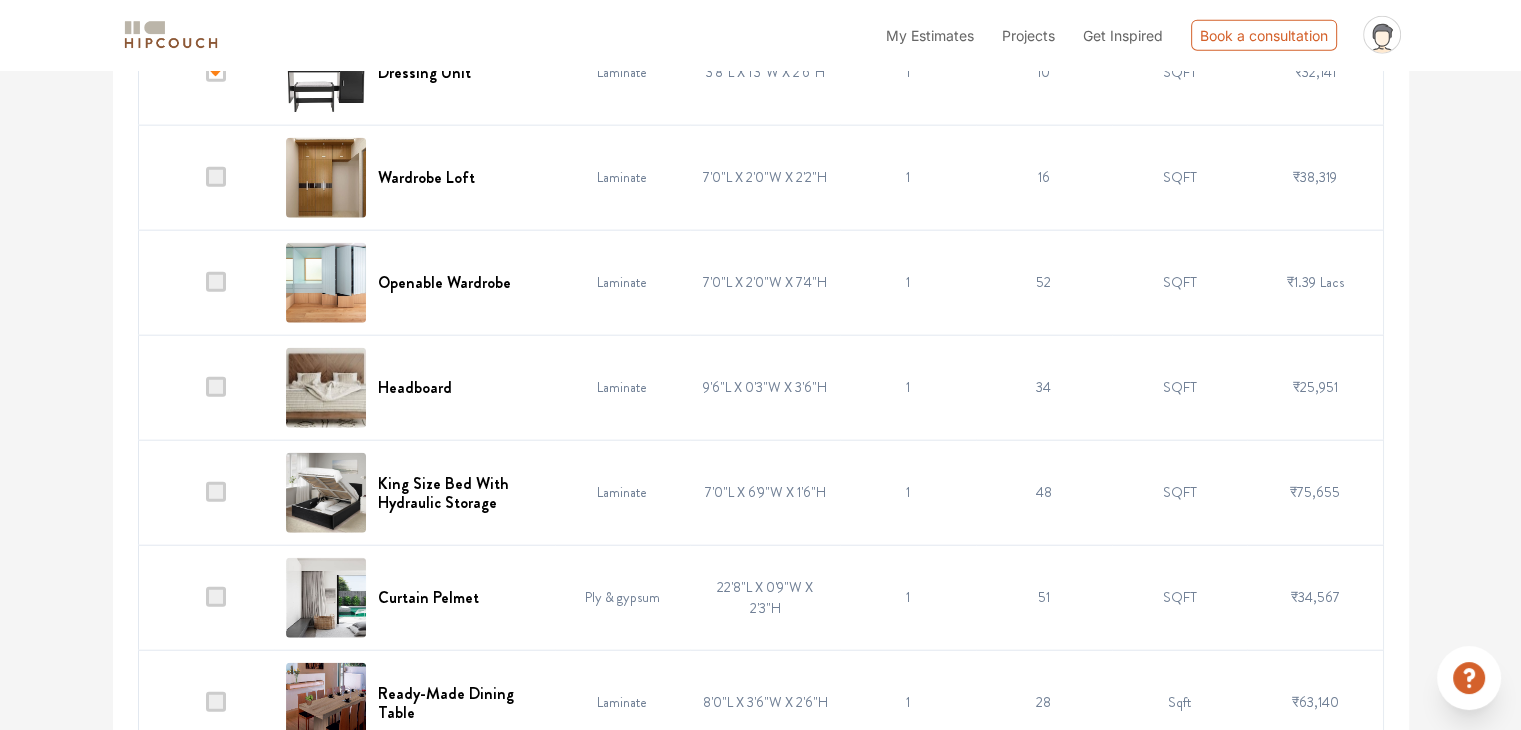 click at bounding box center (216, 177) 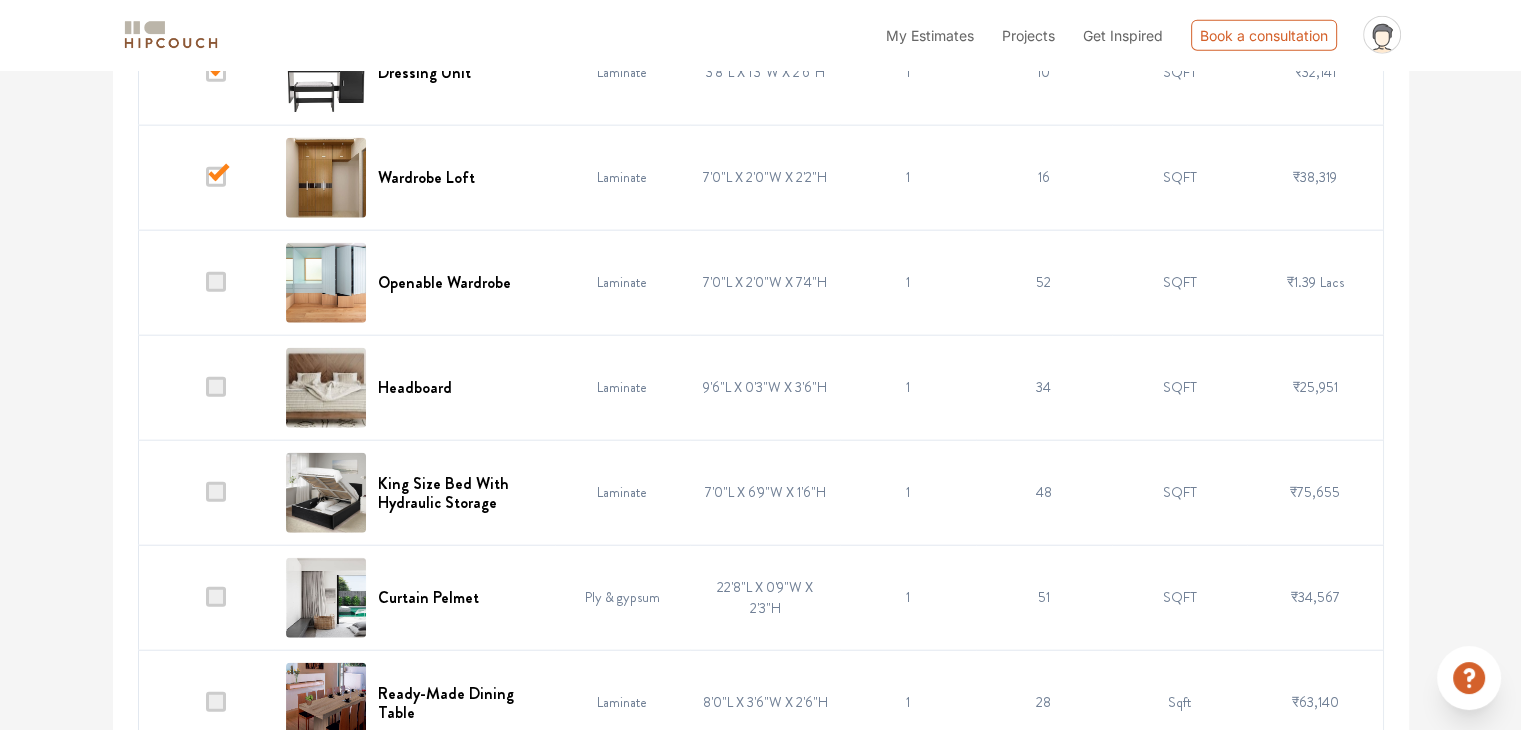 click at bounding box center (216, 282) 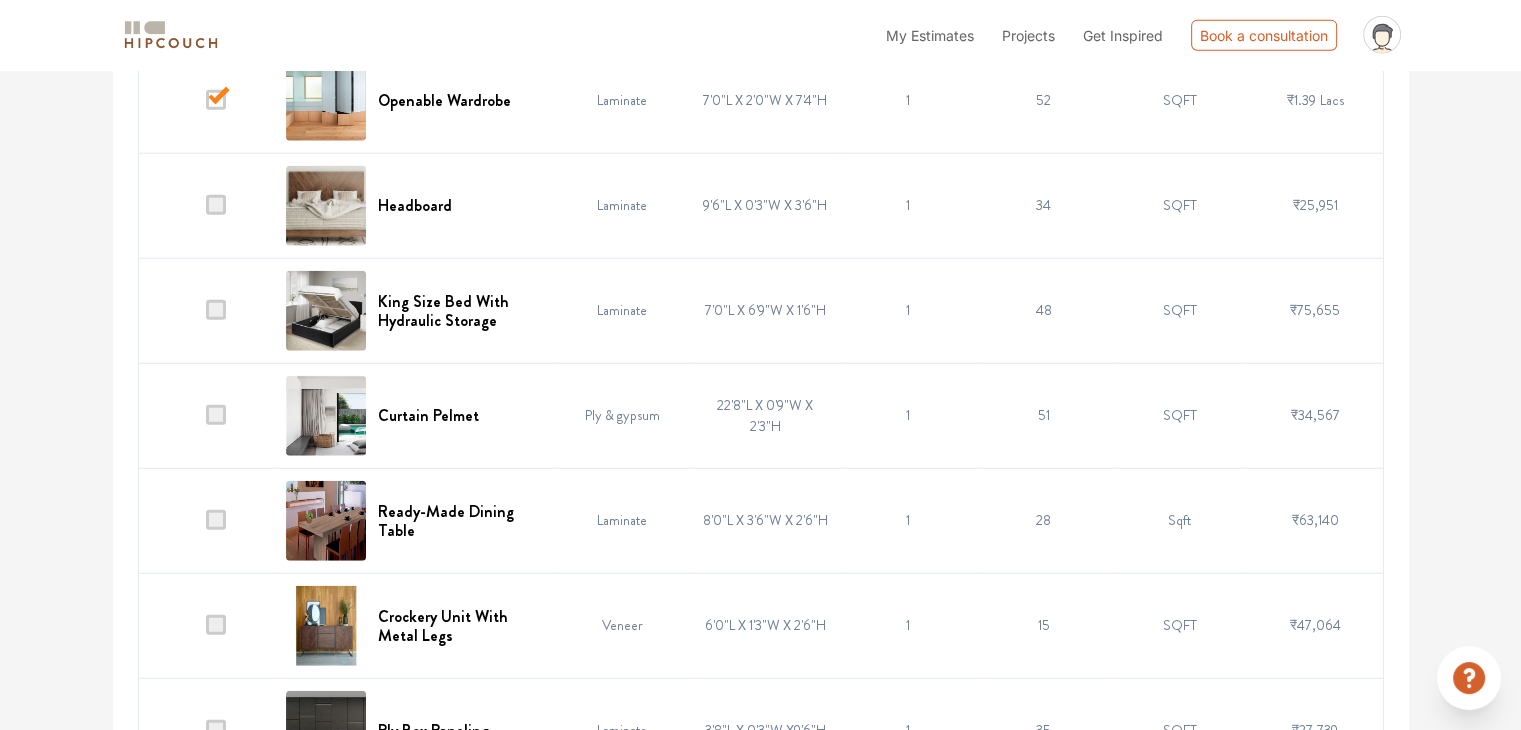 scroll, scrollTop: 5017, scrollLeft: 0, axis: vertical 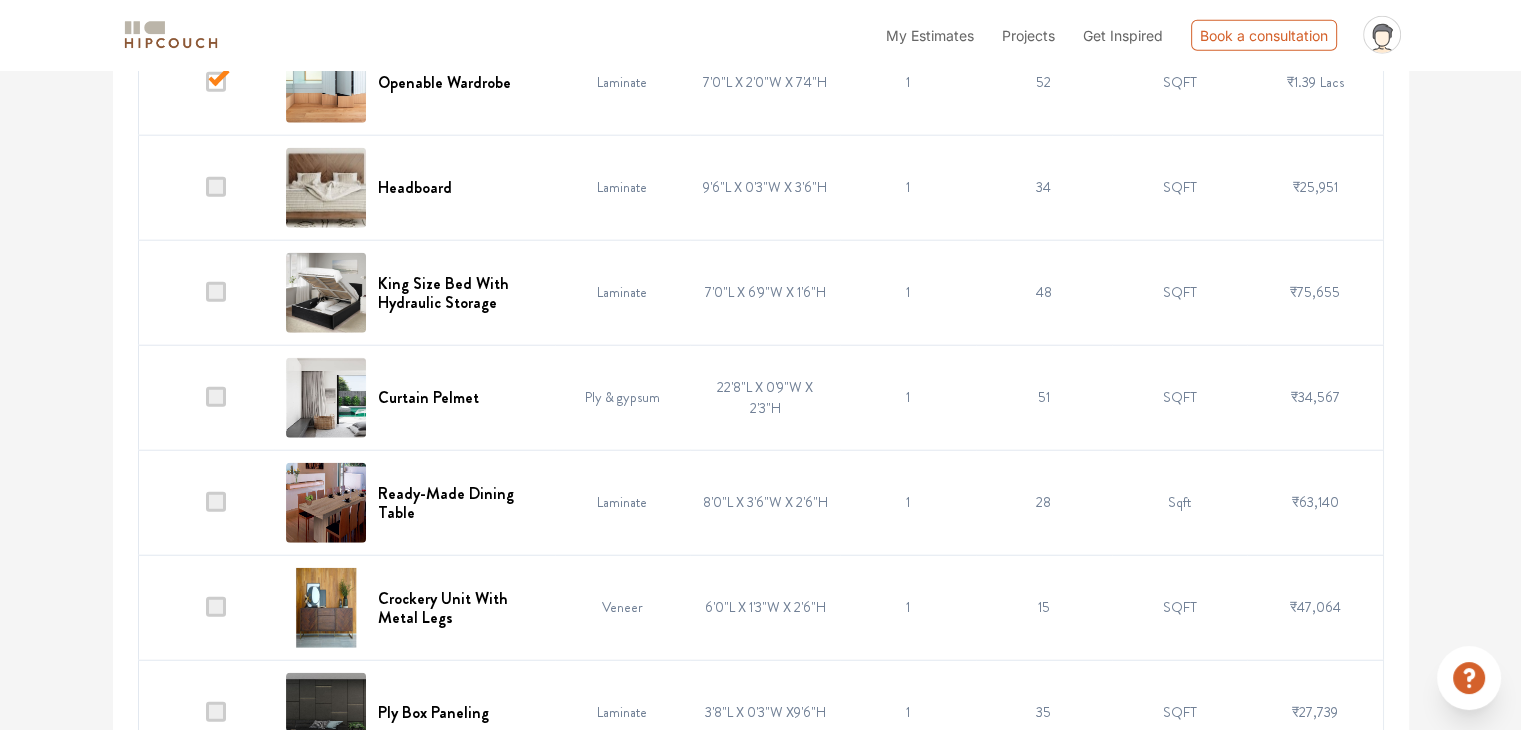 click at bounding box center [216, 187] 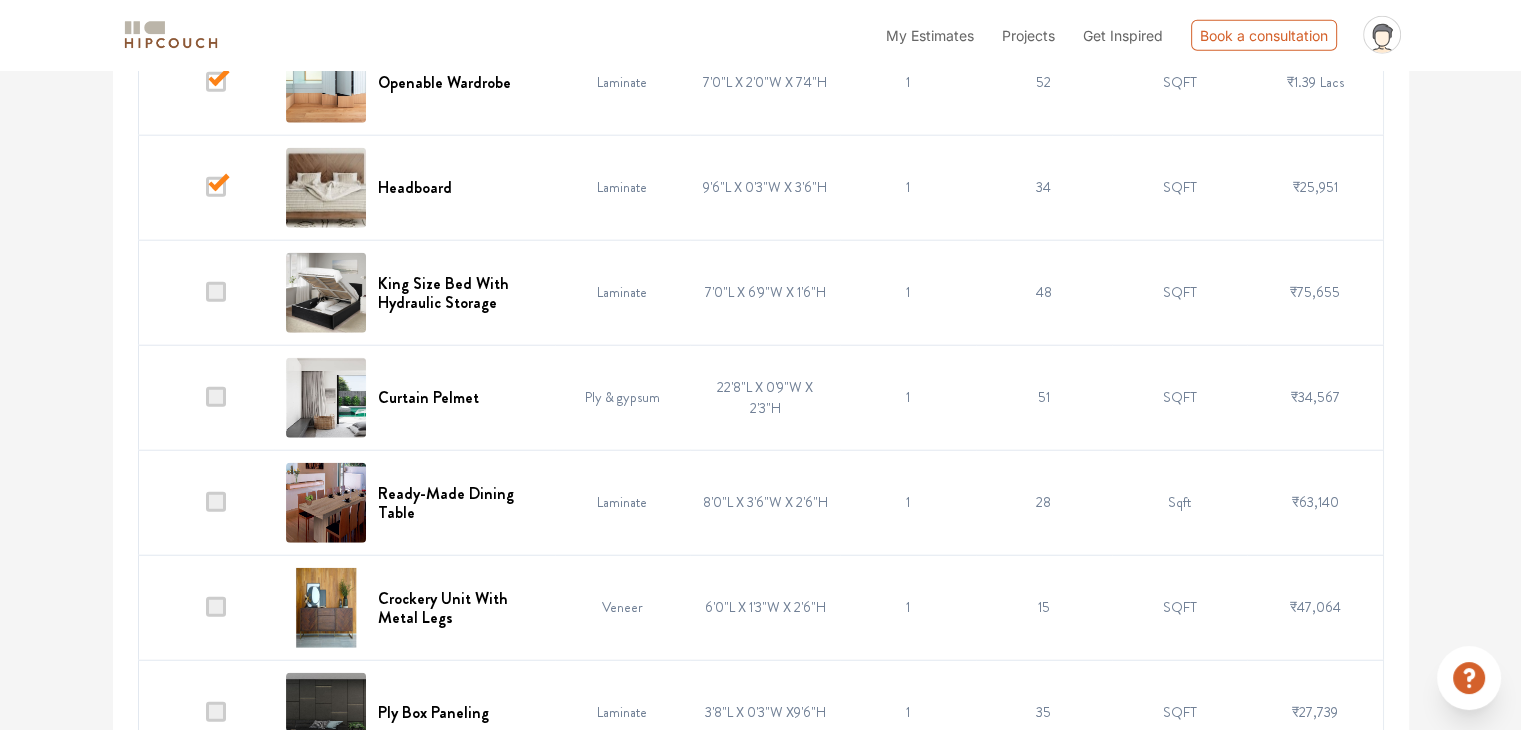 click at bounding box center [216, 292] 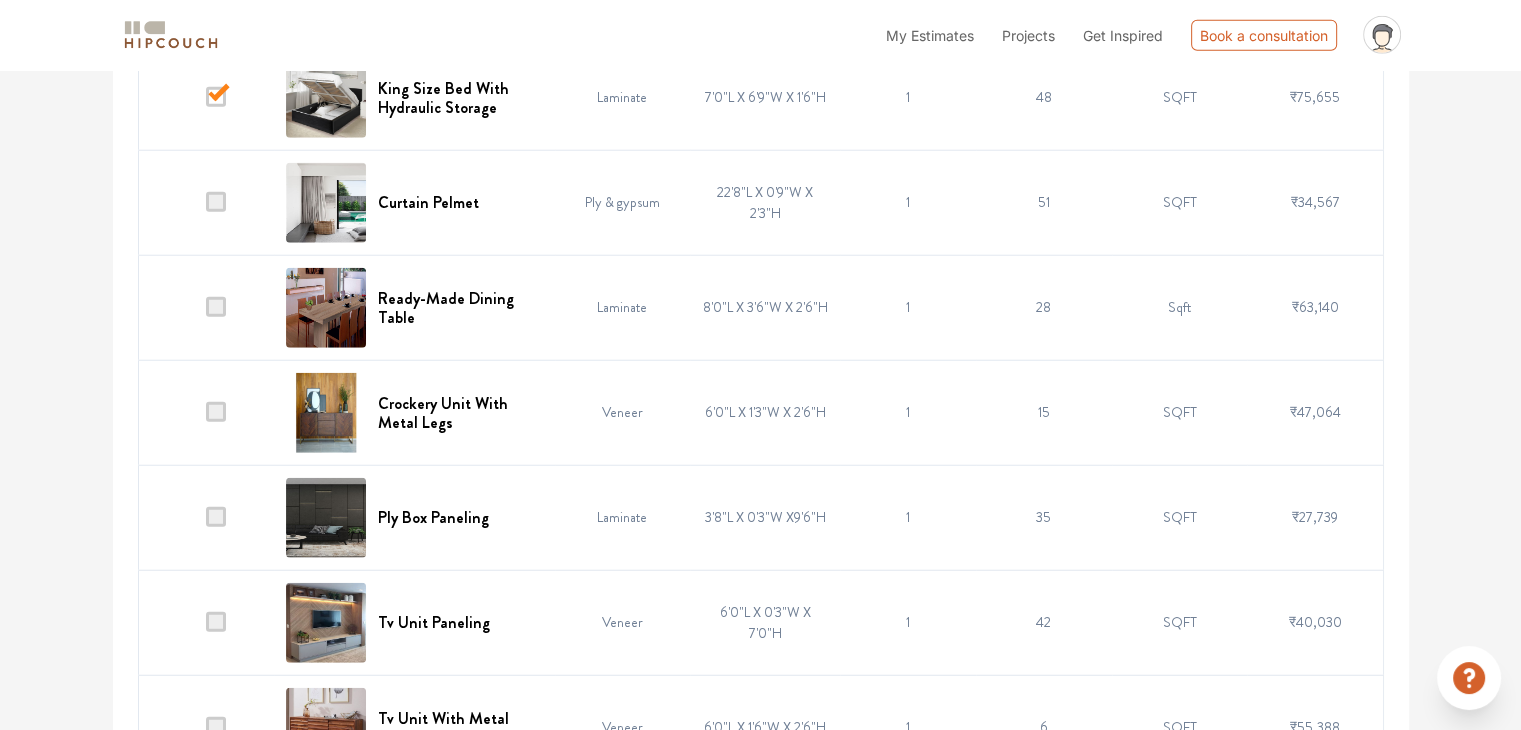 scroll, scrollTop: 5217, scrollLeft: 0, axis: vertical 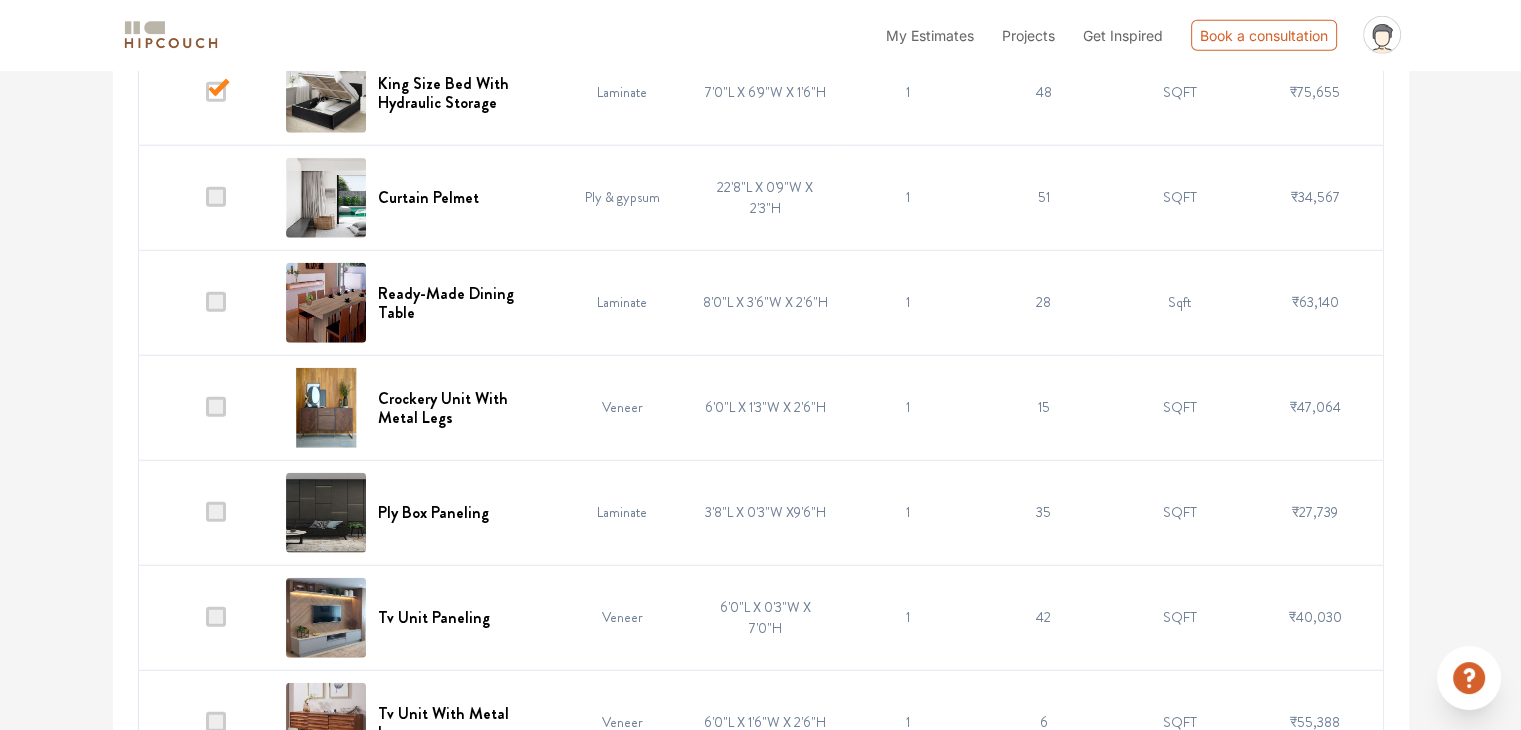 click at bounding box center (216, 302) 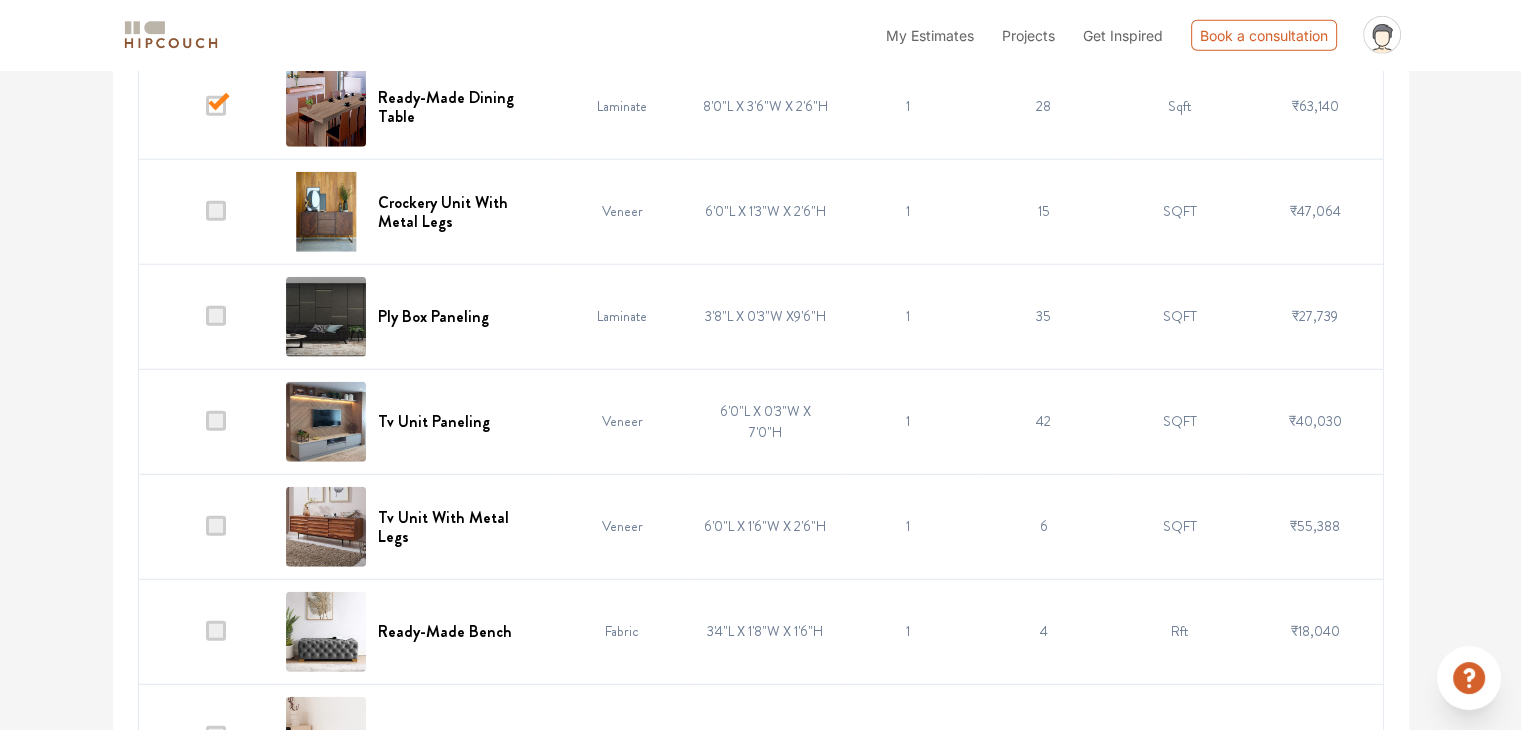 scroll, scrollTop: 5417, scrollLeft: 0, axis: vertical 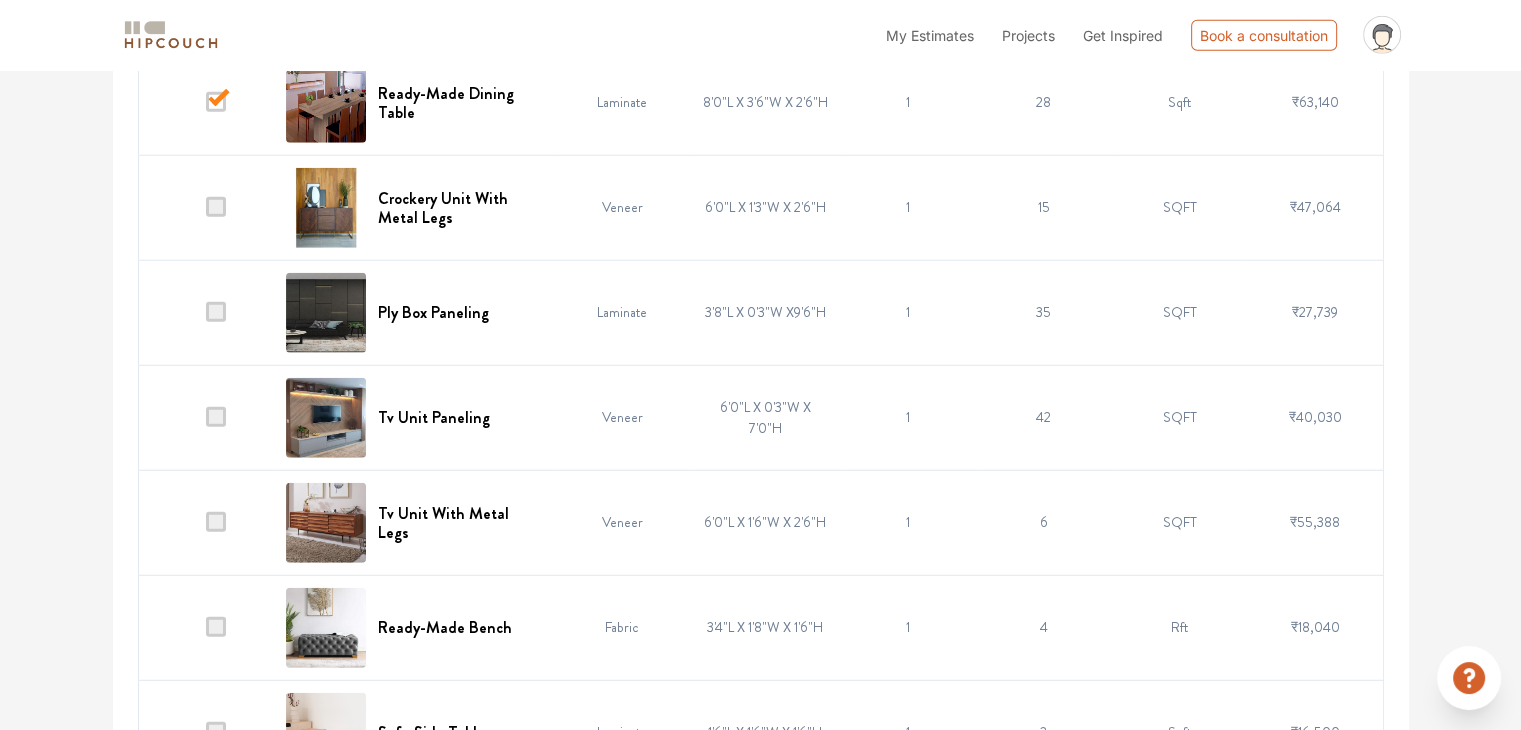 click at bounding box center [216, 207] 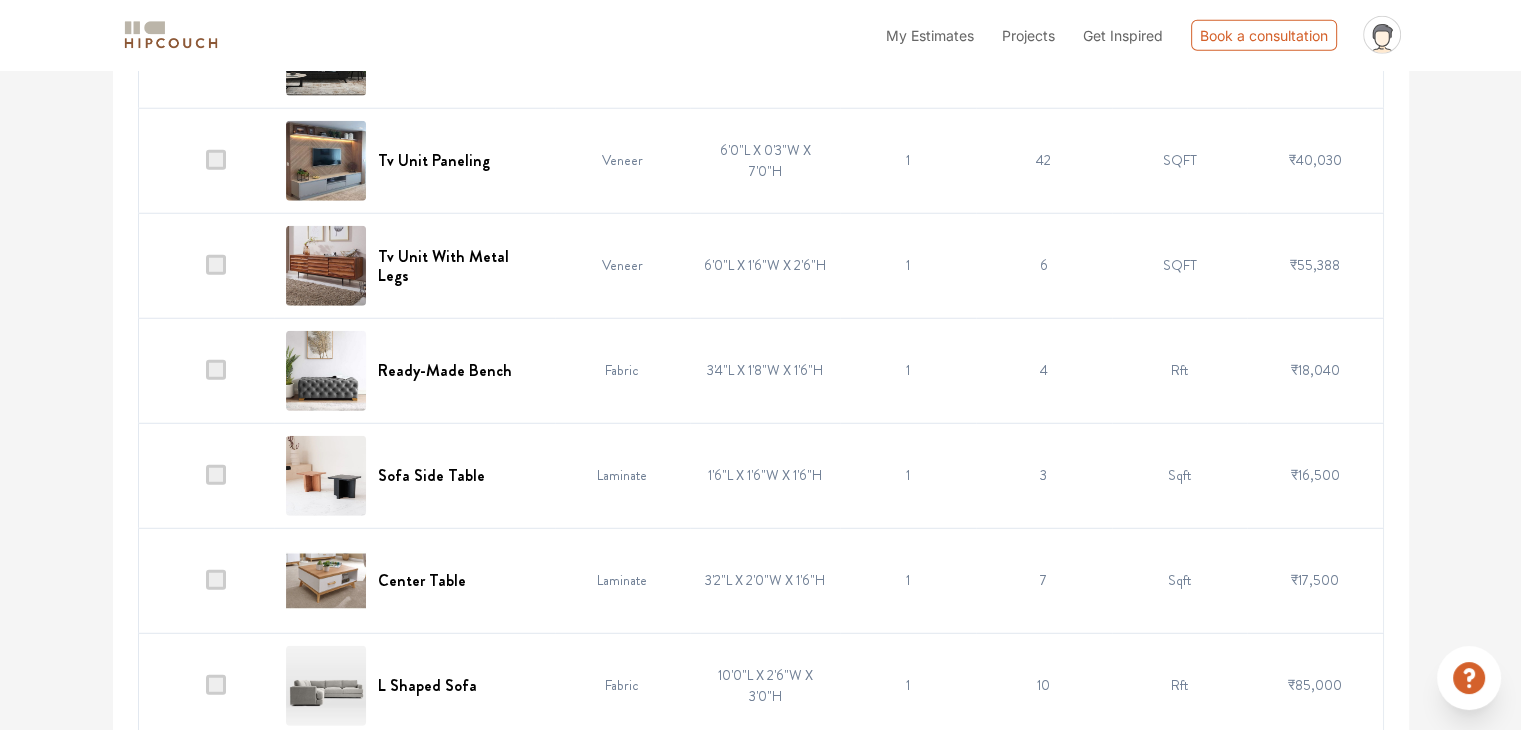 scroll, scrollTop: 5717, scrollLeft: 0, axis: vertical 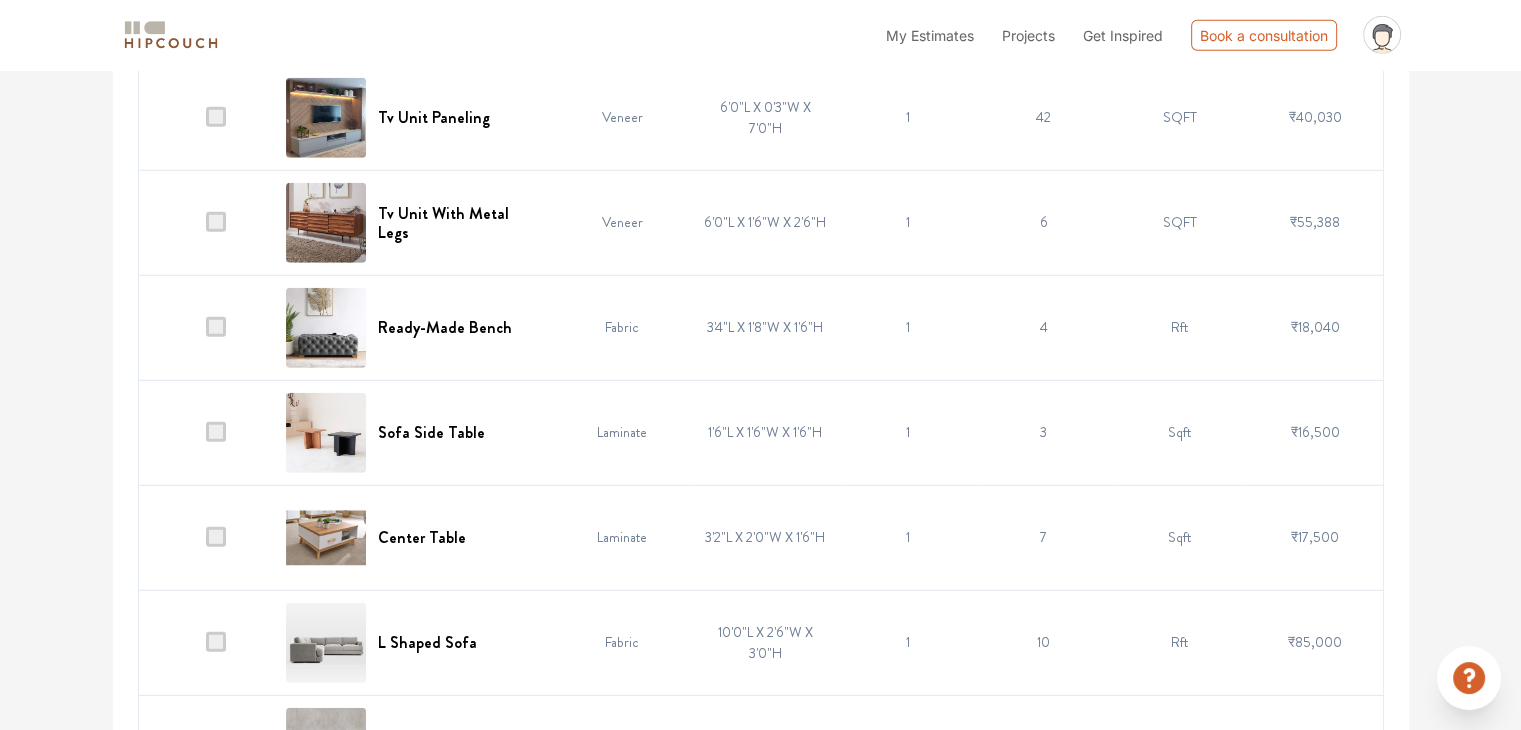 click at bounding box center [216, 327] 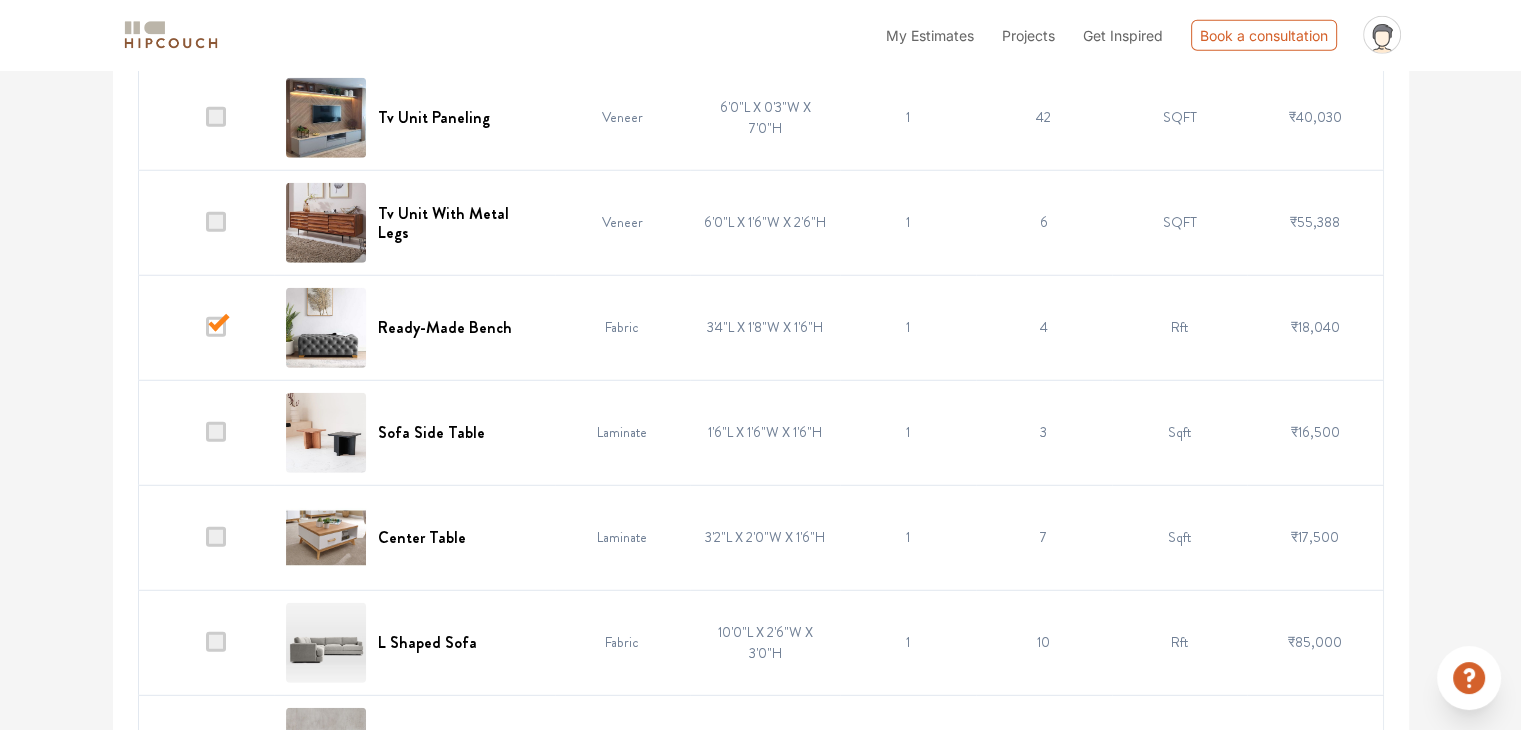 scroll, scrollTop: 5791, scrollLeft: 0, axis: vertical 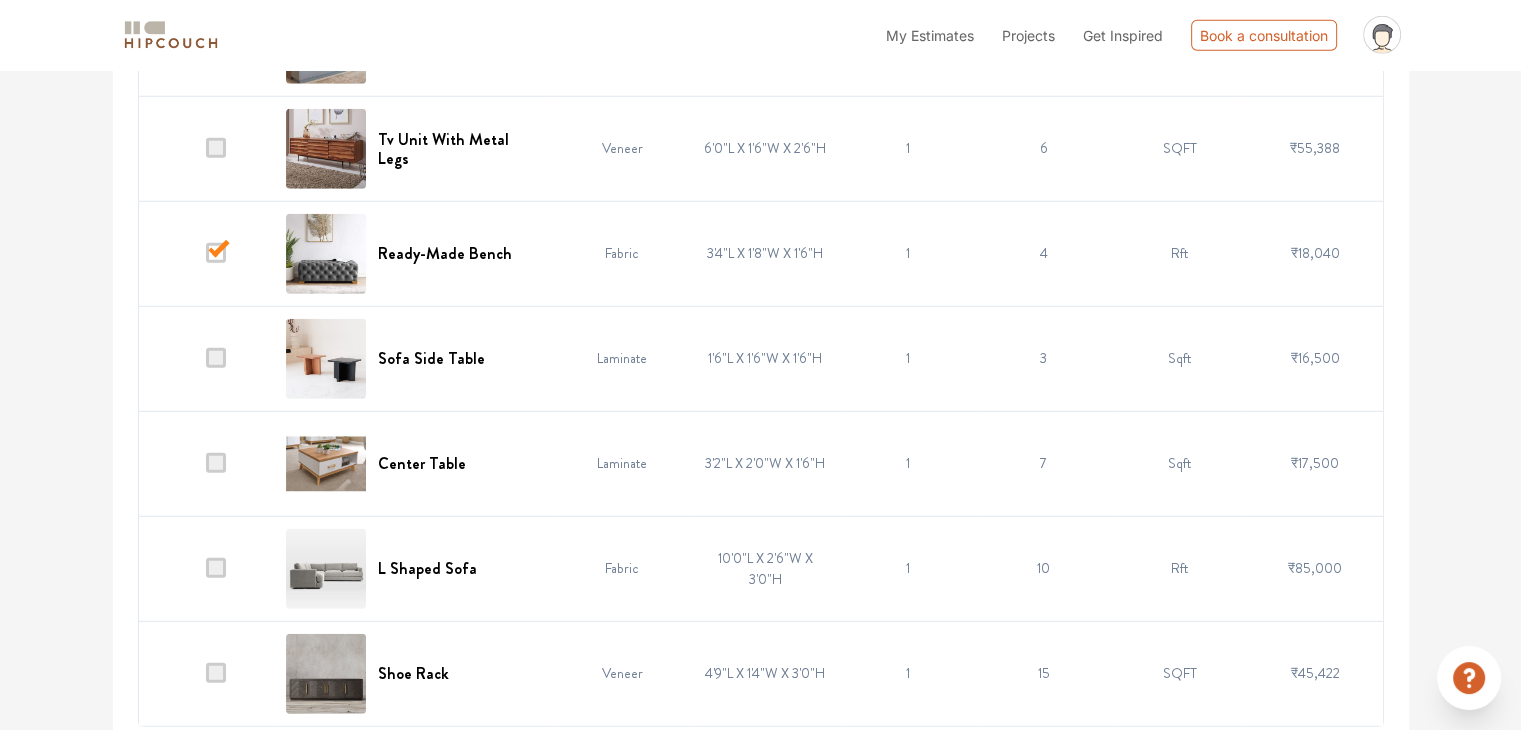 click at bounding box center [216, 358] 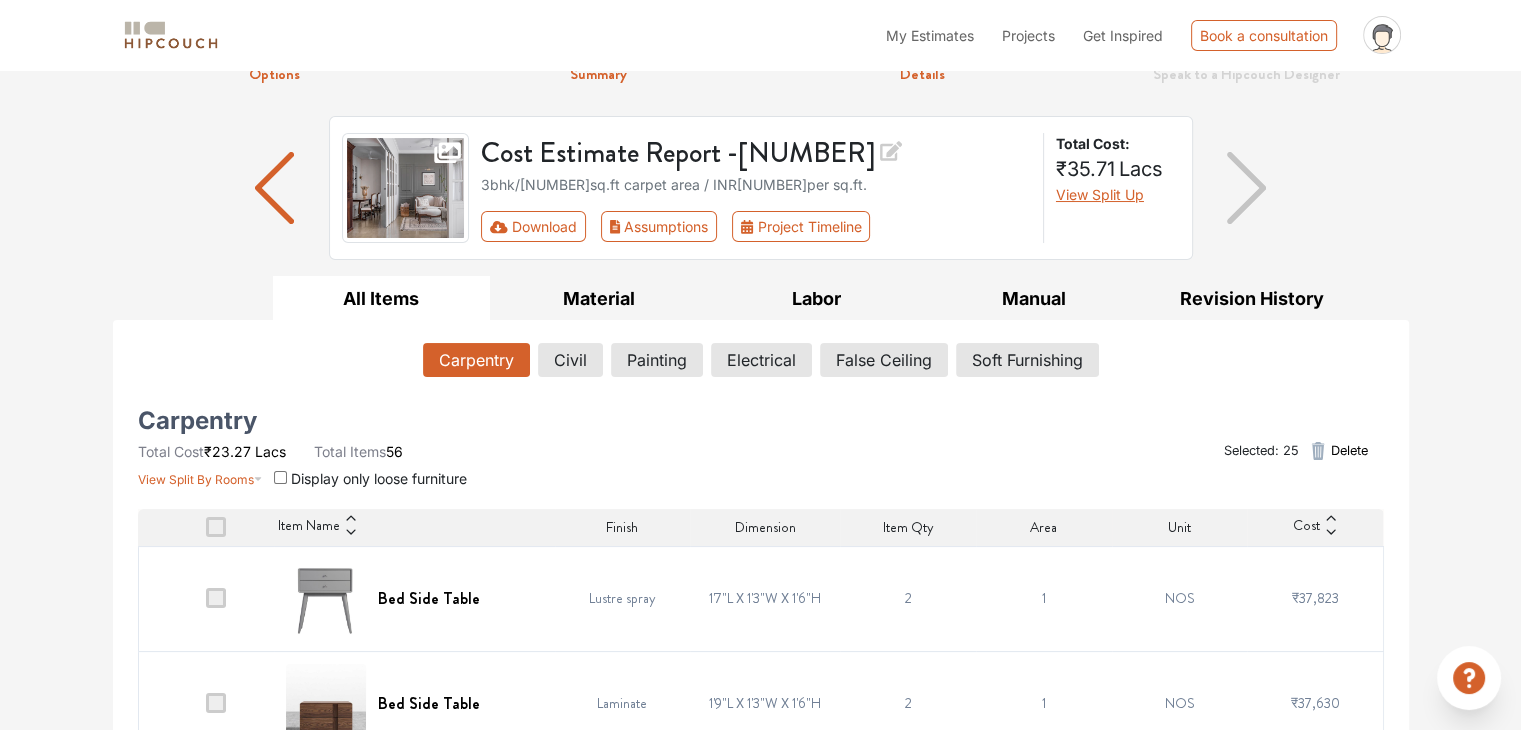 scroll, scrollTop: 0, scrollLeft: 0, axis: both 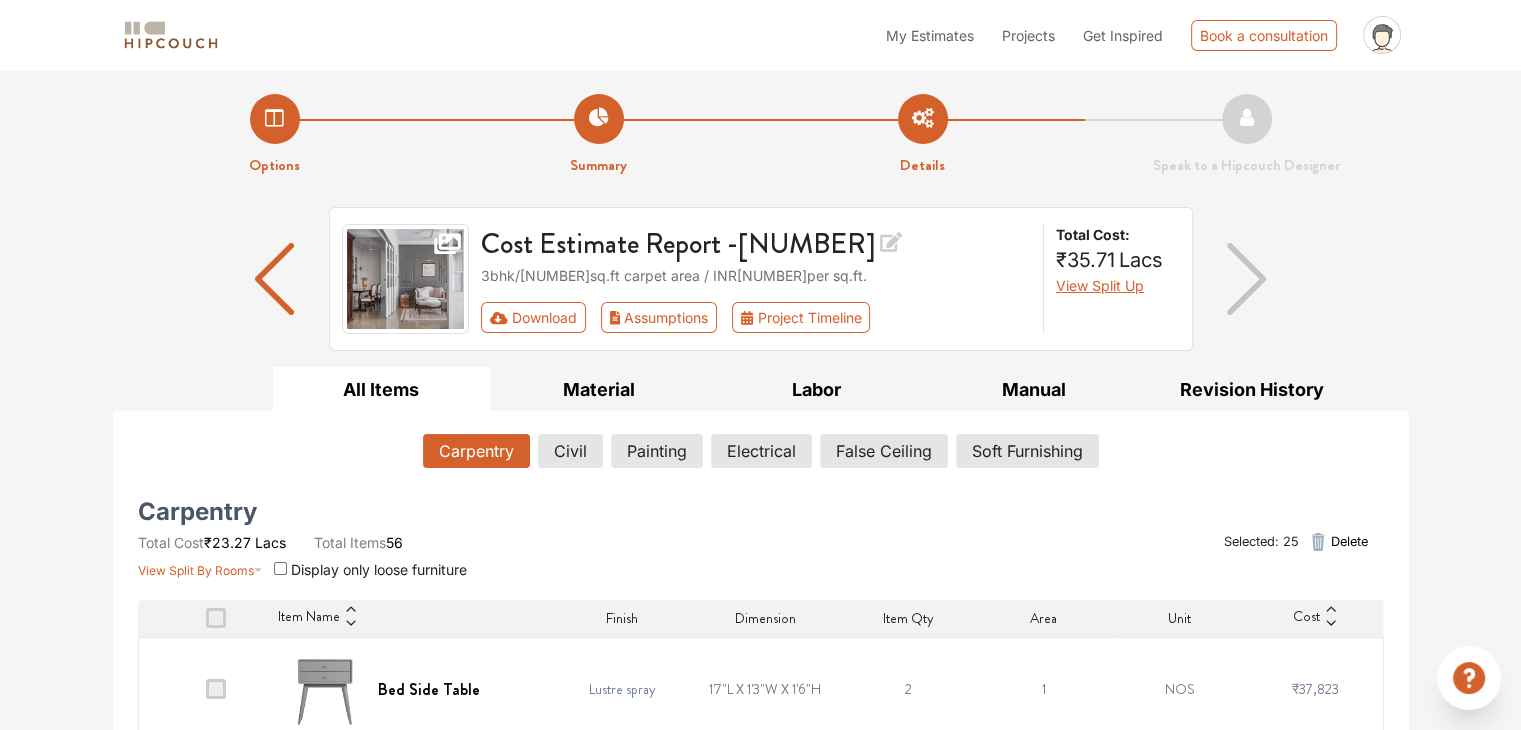 click on "Delete" at bounding box center (1348, 541) 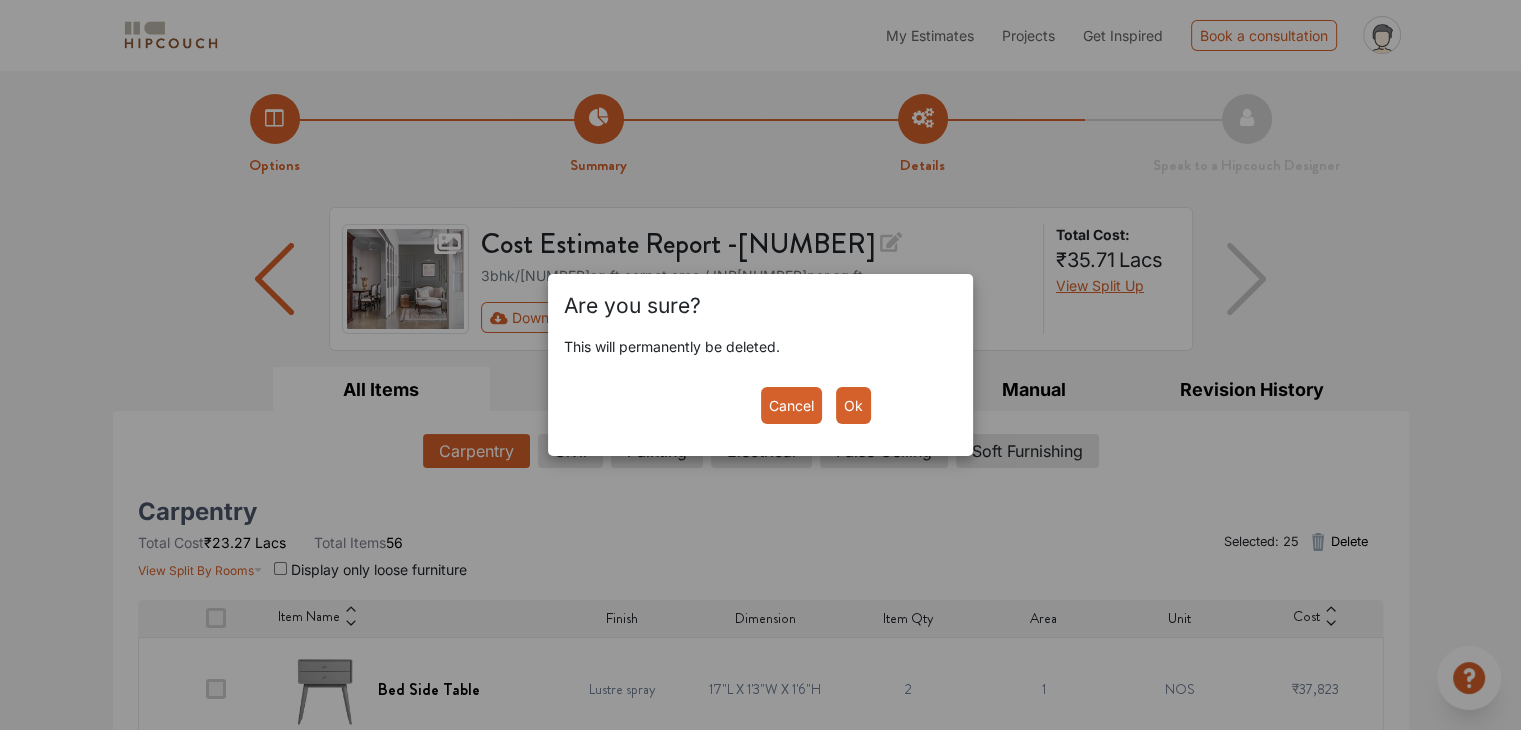 click on "Ok" at bounding box center (853, 405) 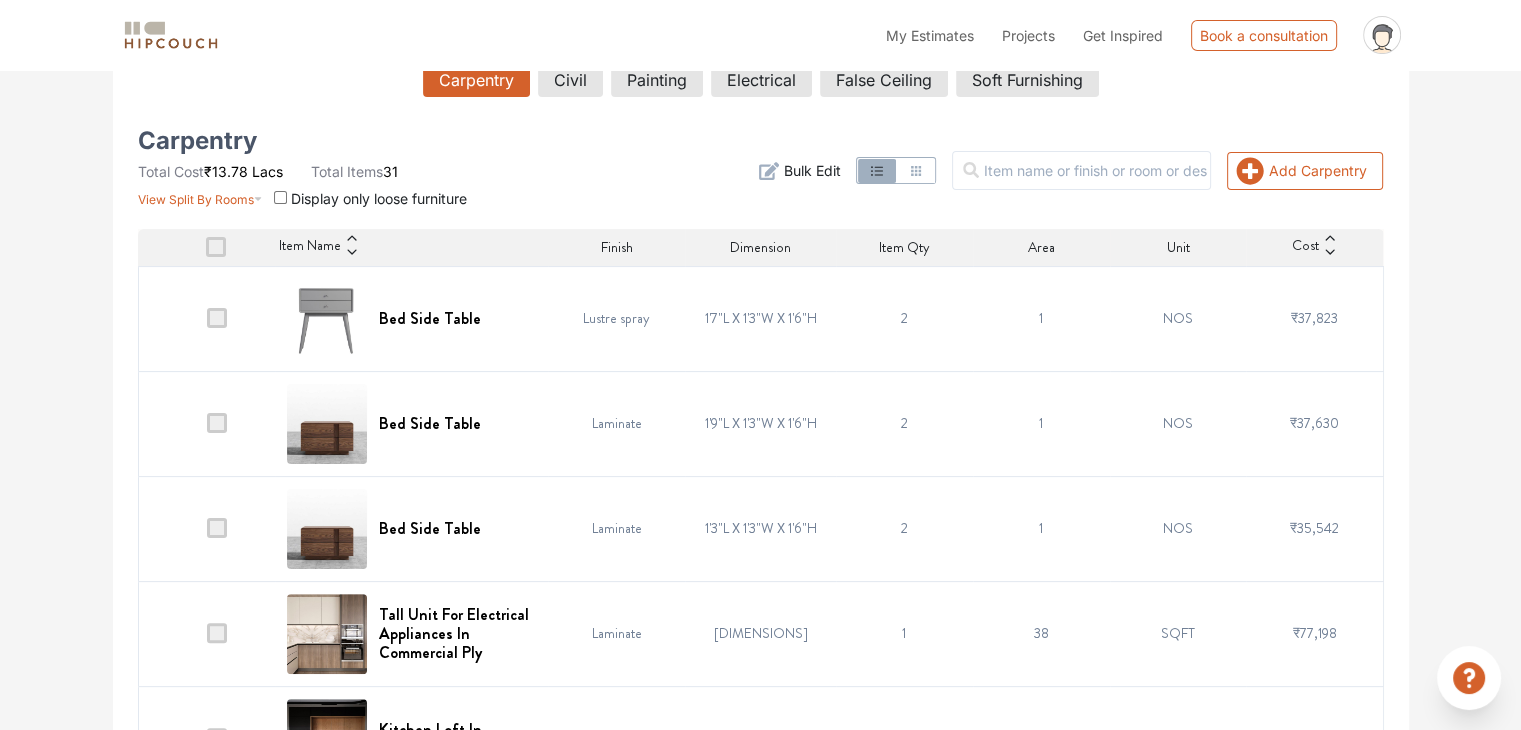 scroll, scrollTop: 0, scrollLeft: 0, axis: both 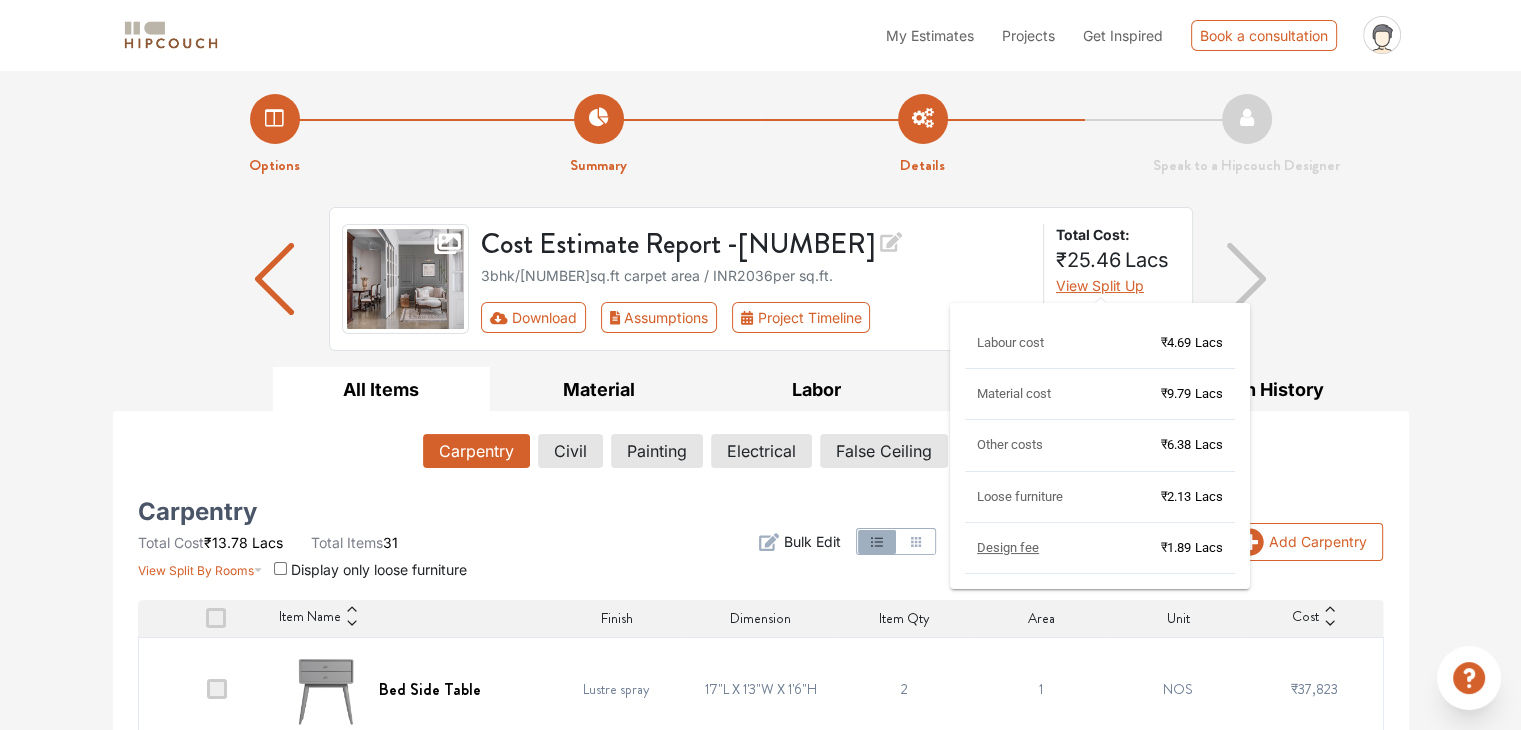 click on "View Split Up" at bounding box center [1100, 285] 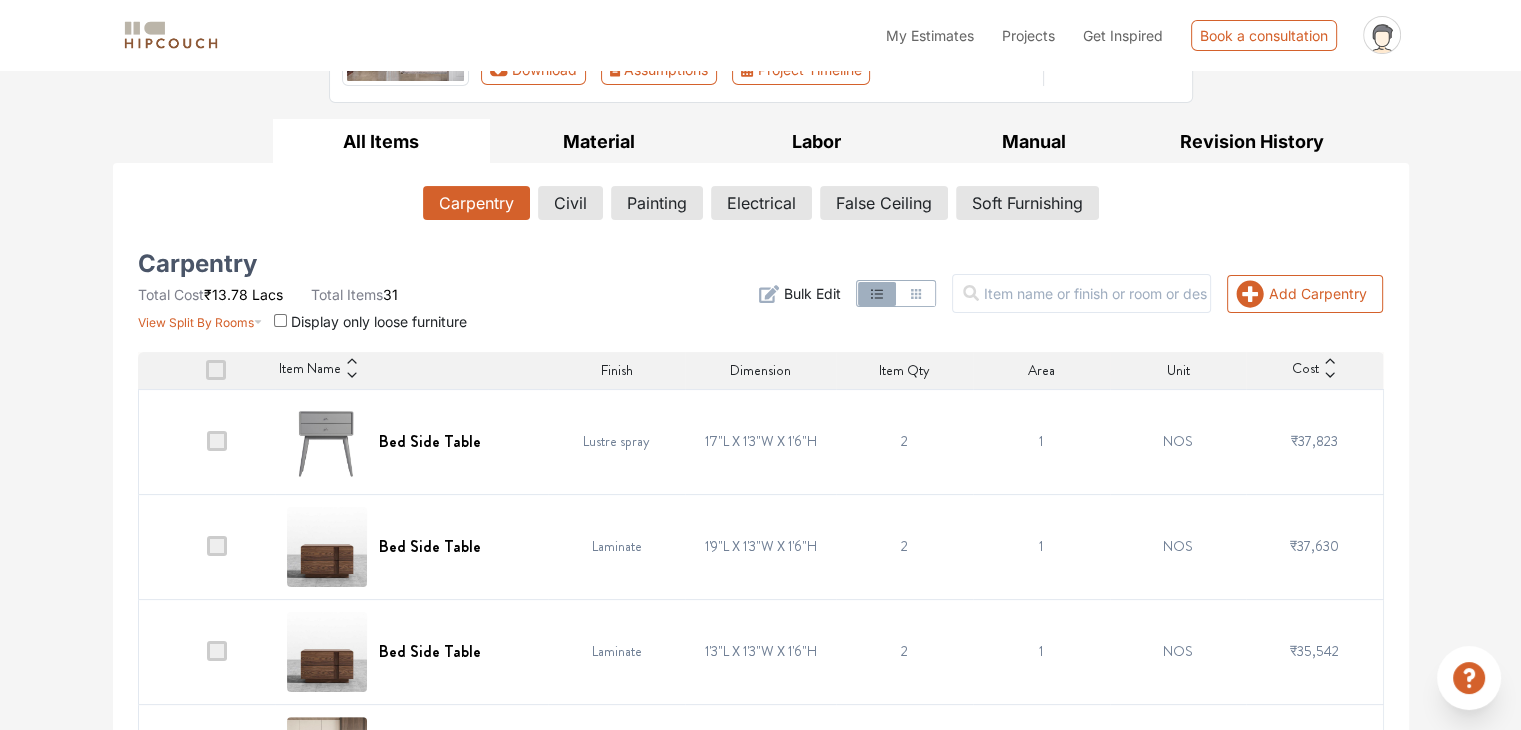 scroll, scrollTop: 200, scrollLeft: 0, axis: vertical 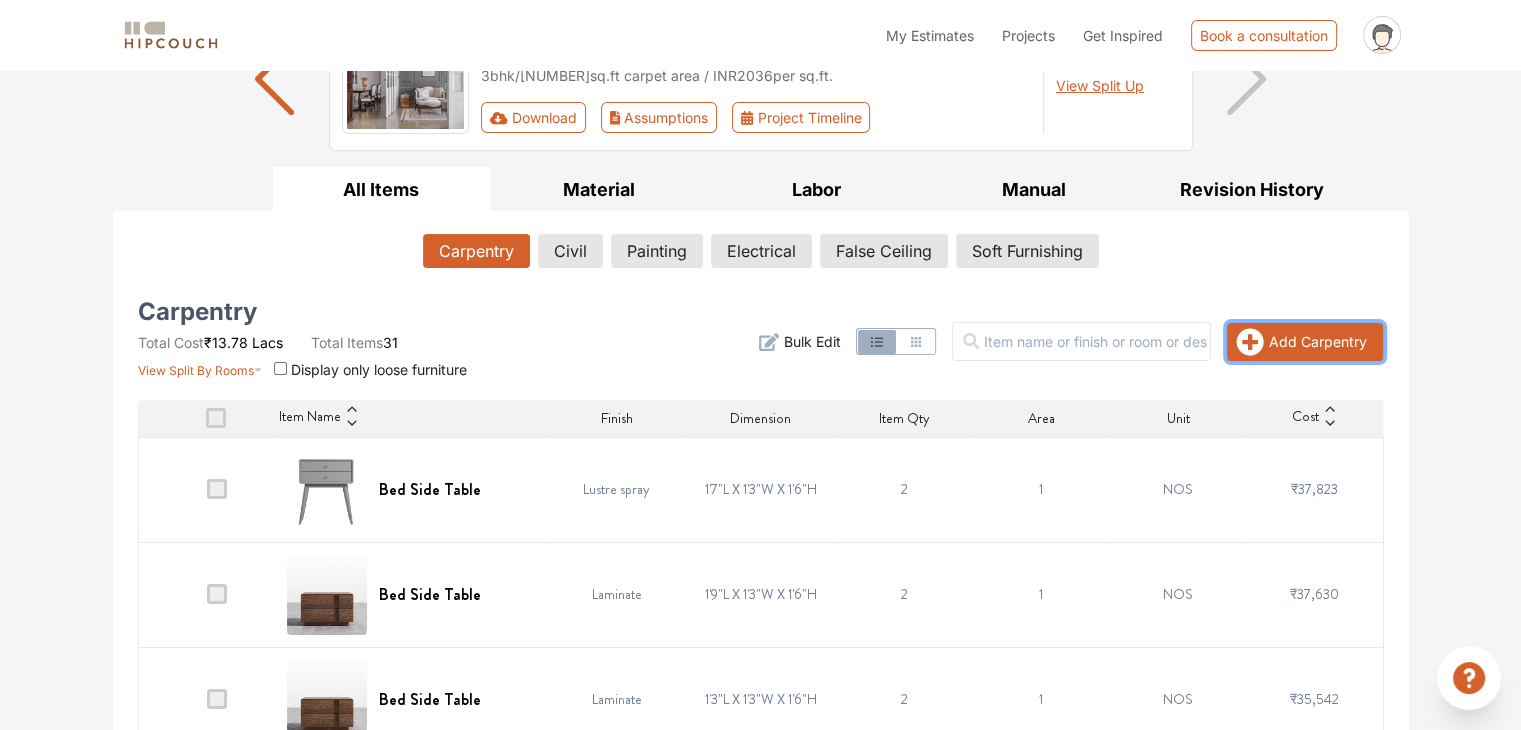 click on "Add Carpentry" at bounding box center [1305, 342] 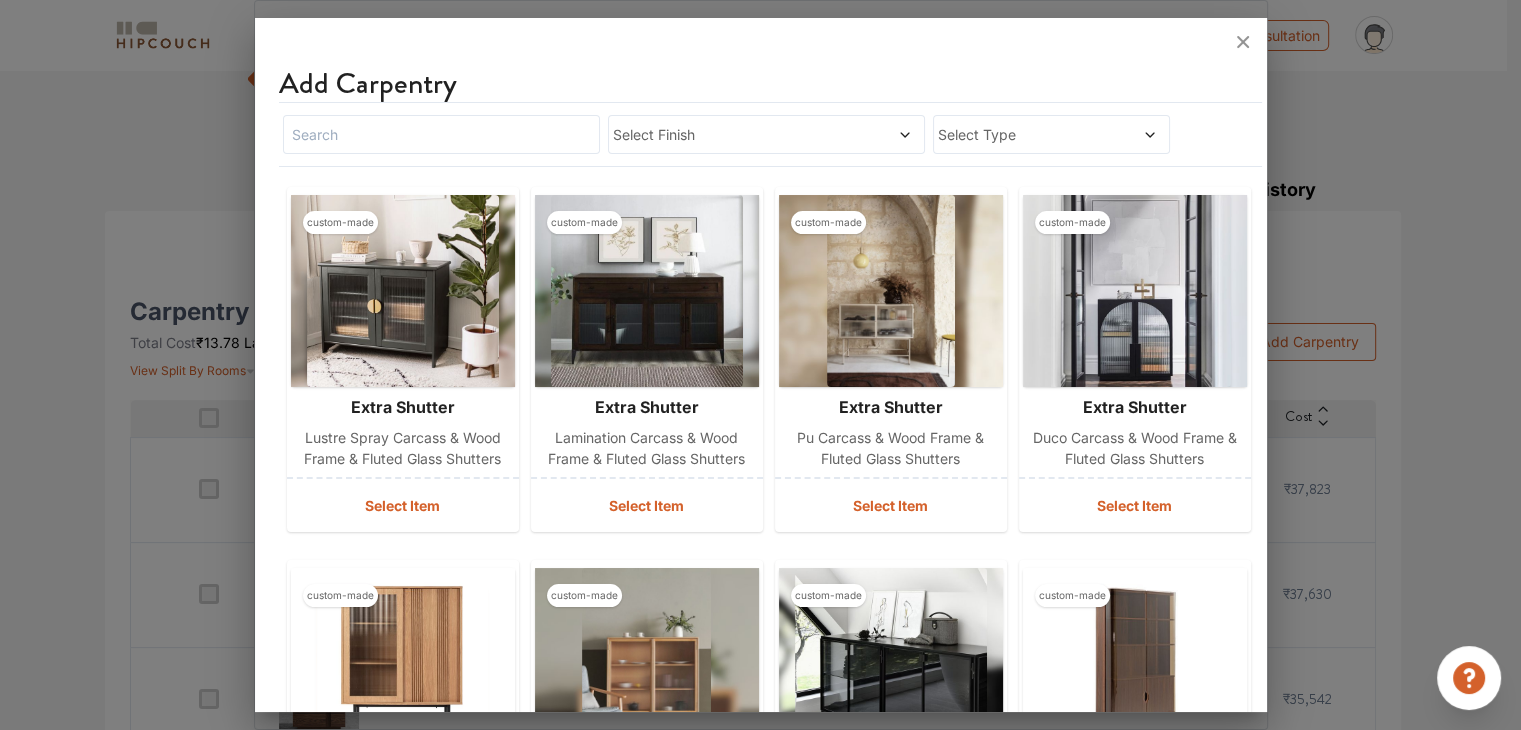 click on "Select Finish" at bounding box center [725, 134] 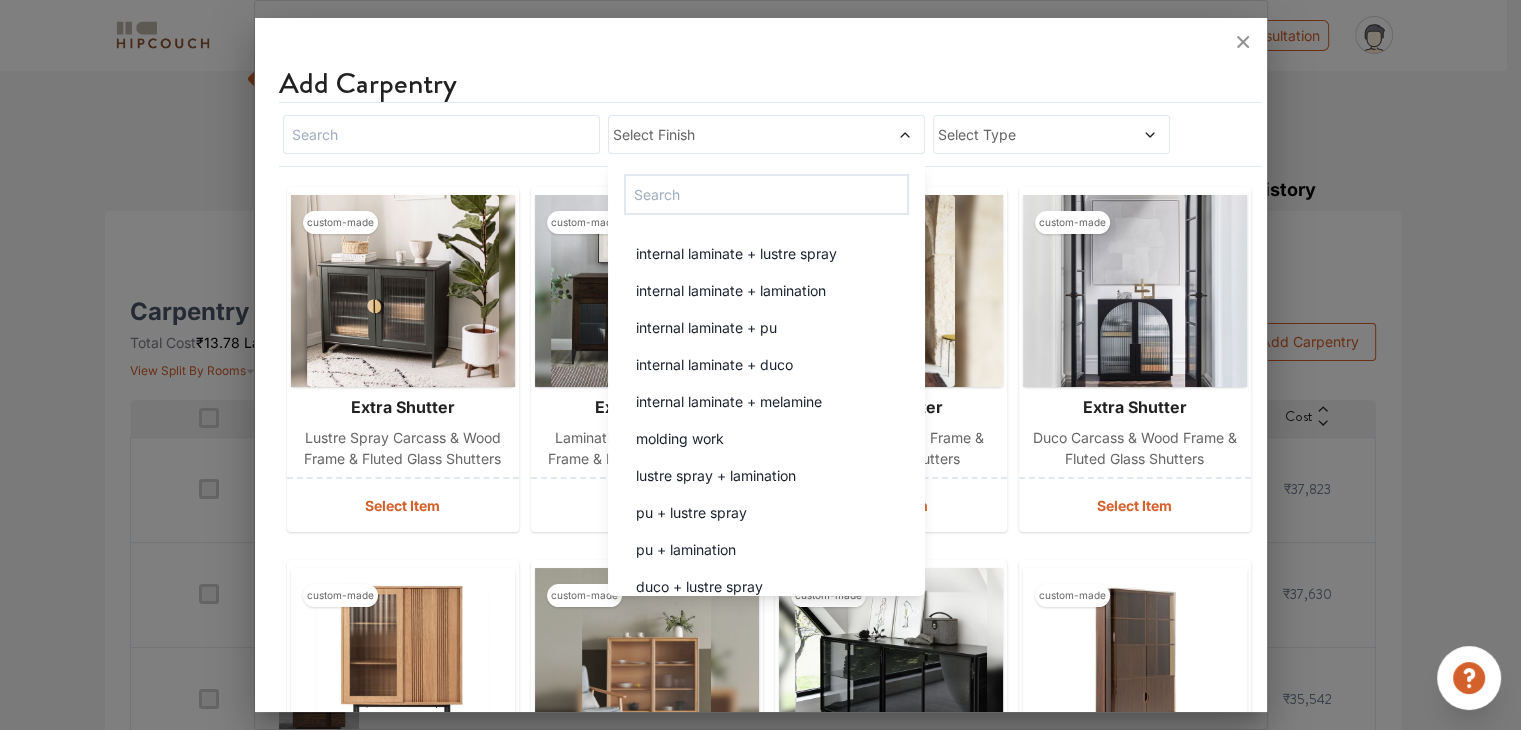 click on "Select Type" at bounding box center (1020, 134) 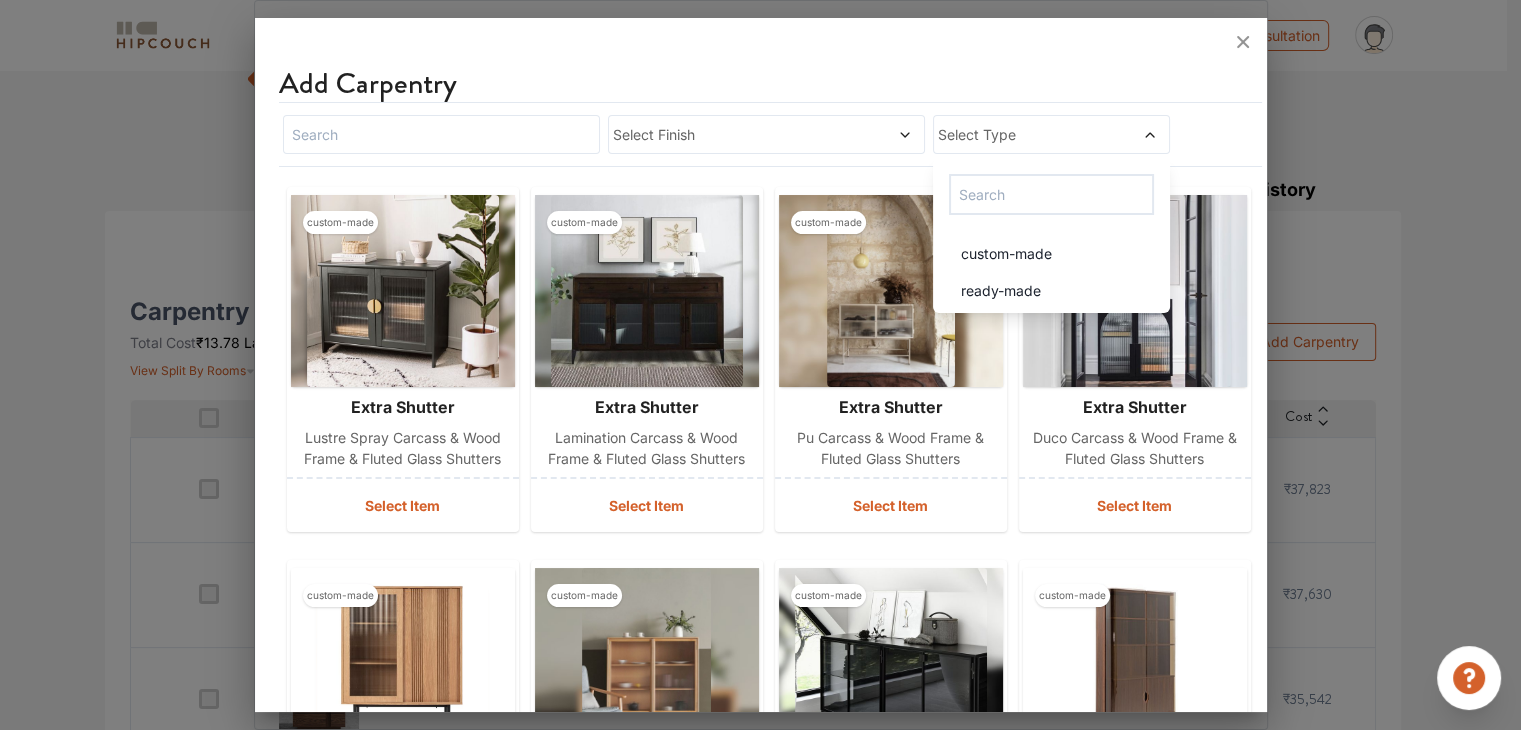 click on "Select Finish" at bounding box center (725, 134) 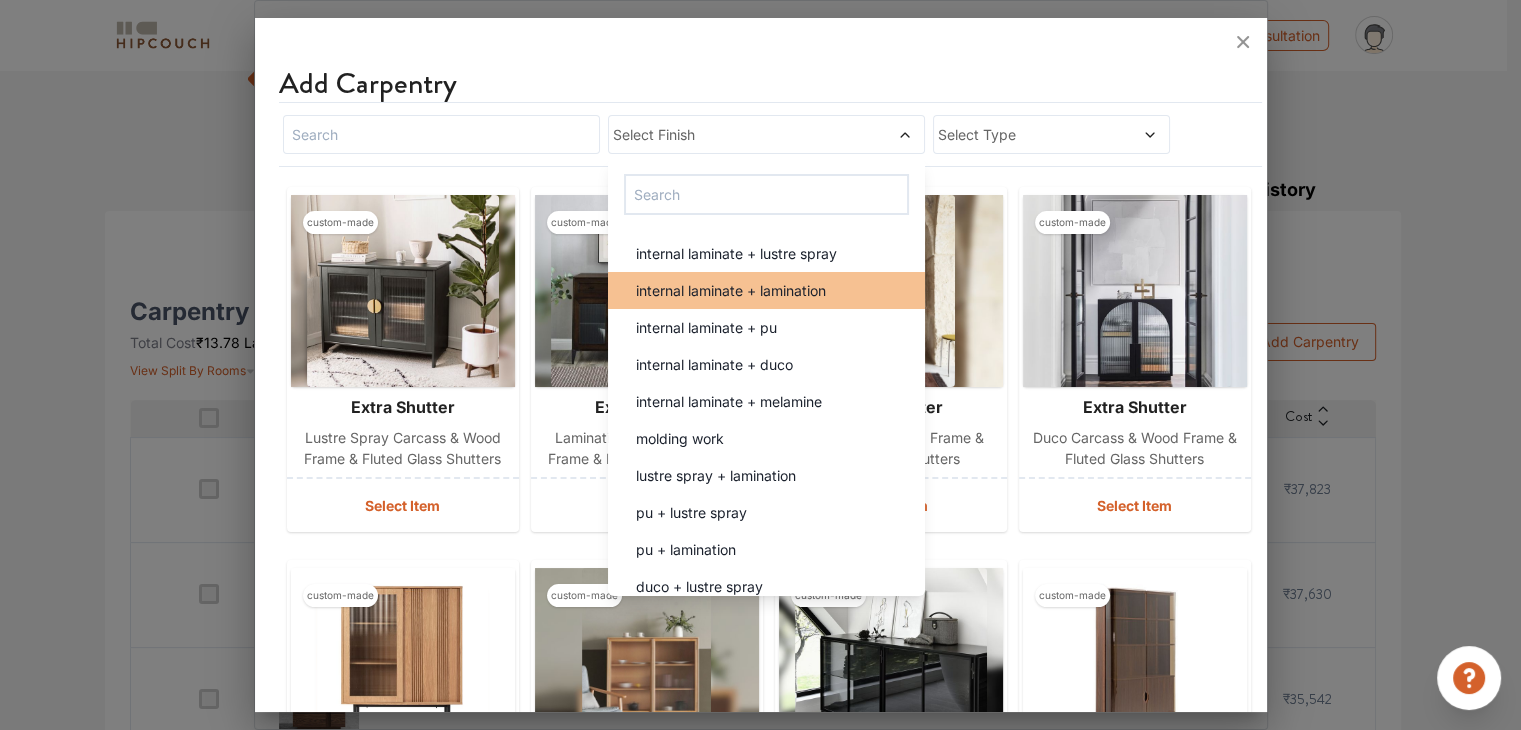 click on "internal laminate + lamination" at bounding box center (731, 290) 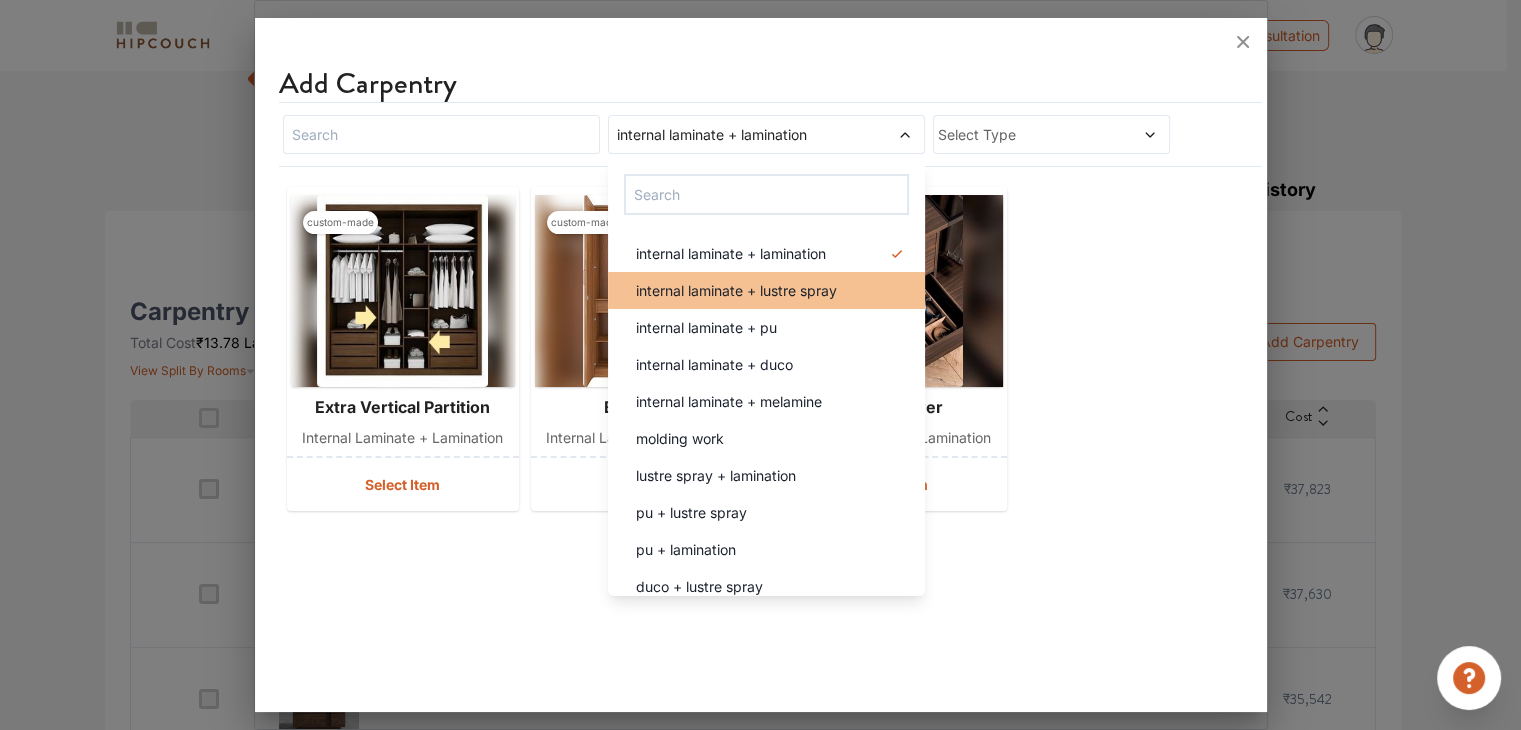 click on "internal laminate + lustre spray" at bounding box center [736, 290] 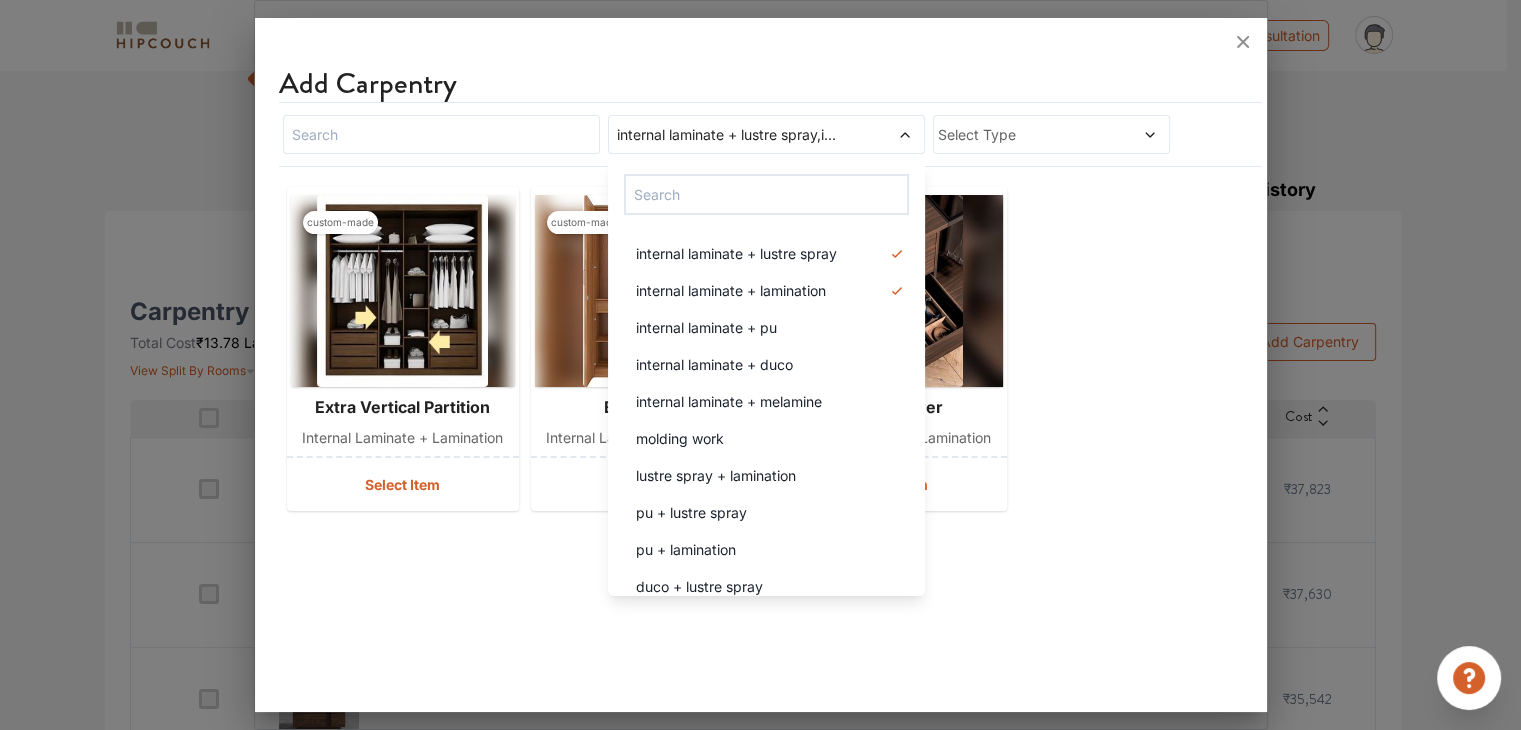 click on "custom-made extra vertical partition internal laminate + lamination Select Item custom-made extra shelf internal laminate + lamination Select Item custom-made extra drawer internal laminate + lamination Select Item" at bounding box center [761, 349] 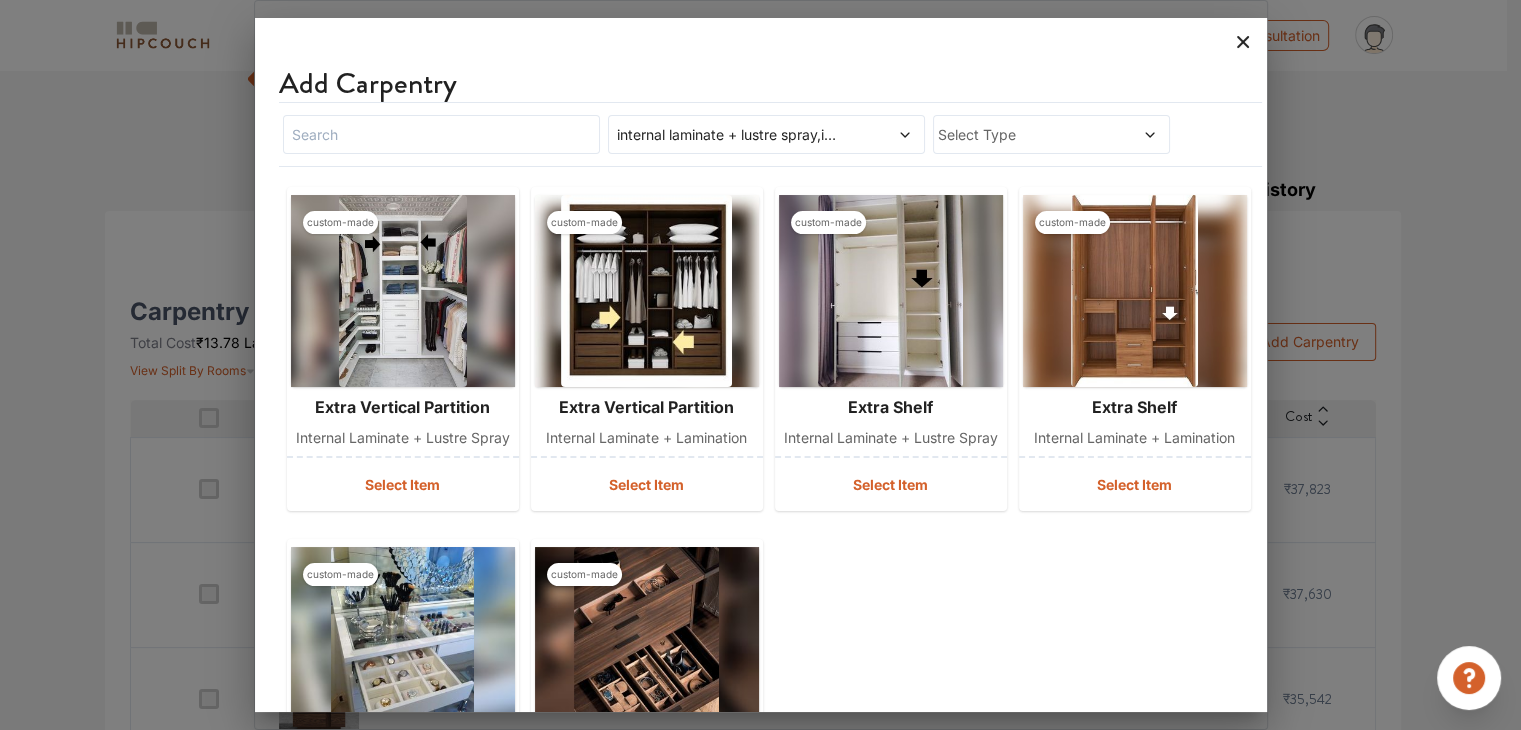 click 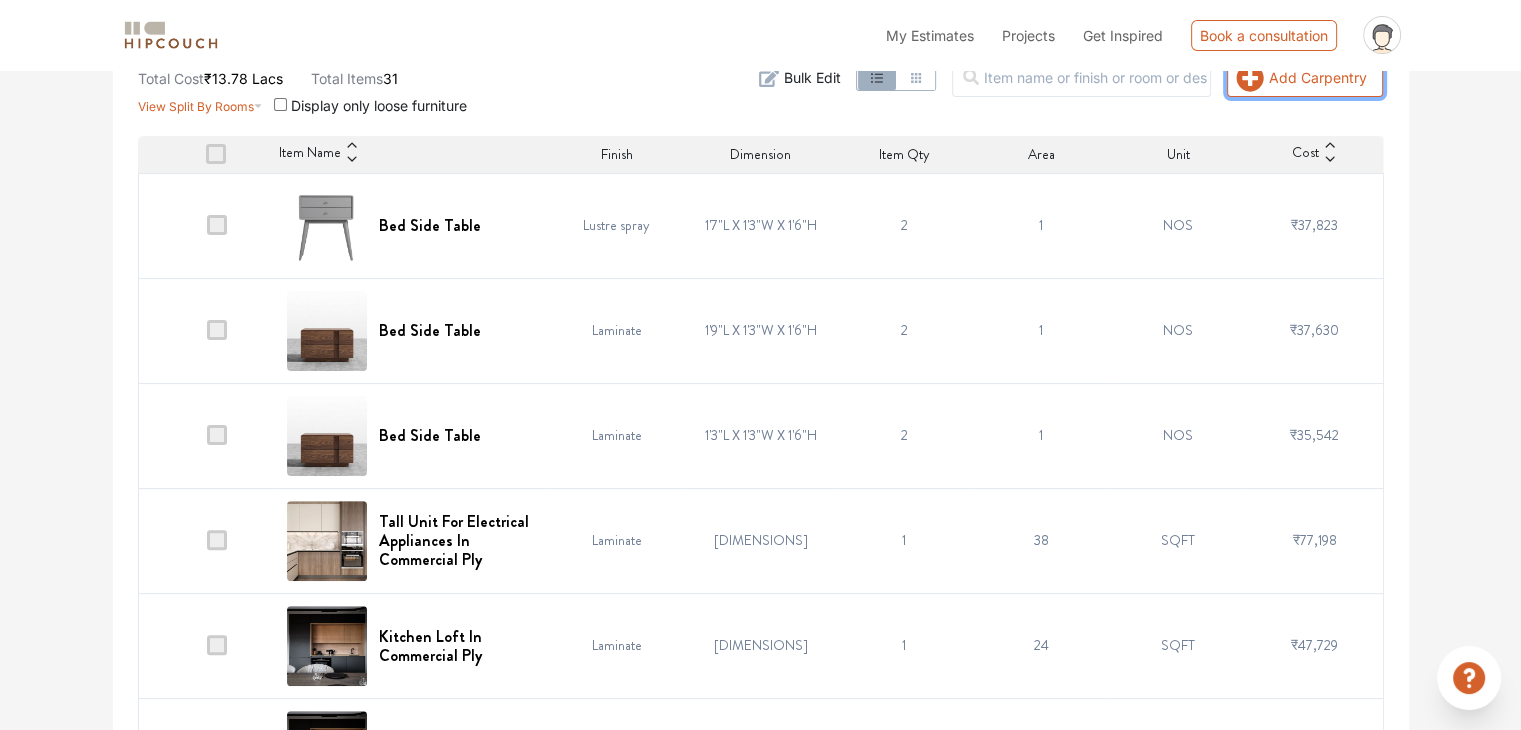 scroll, scrollTop: 500, scrollLeft: 0, axis: vertical 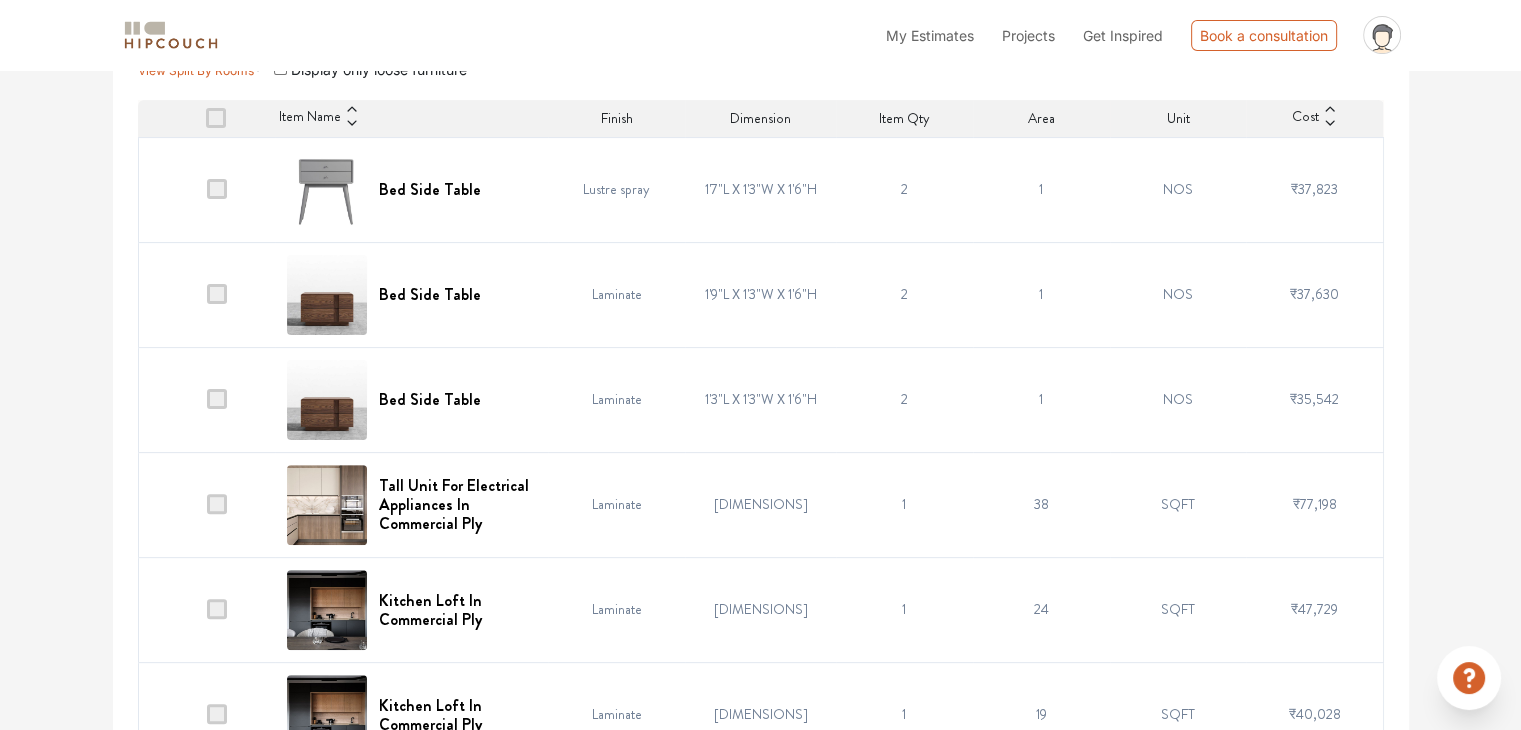 click at bounding box center (217, 189) 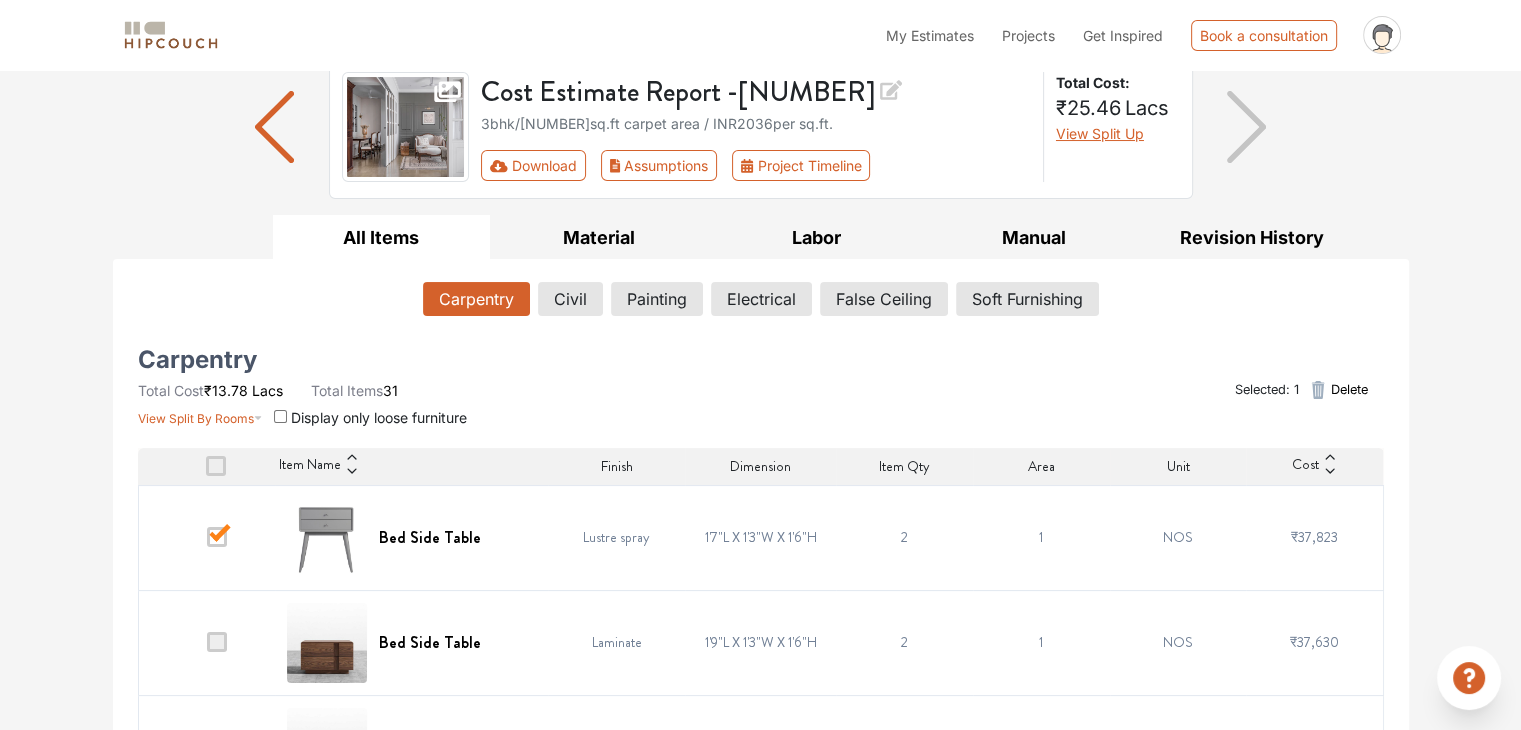 scroll, scrollTop: 100, scrollLeft: 0, axis: vertical 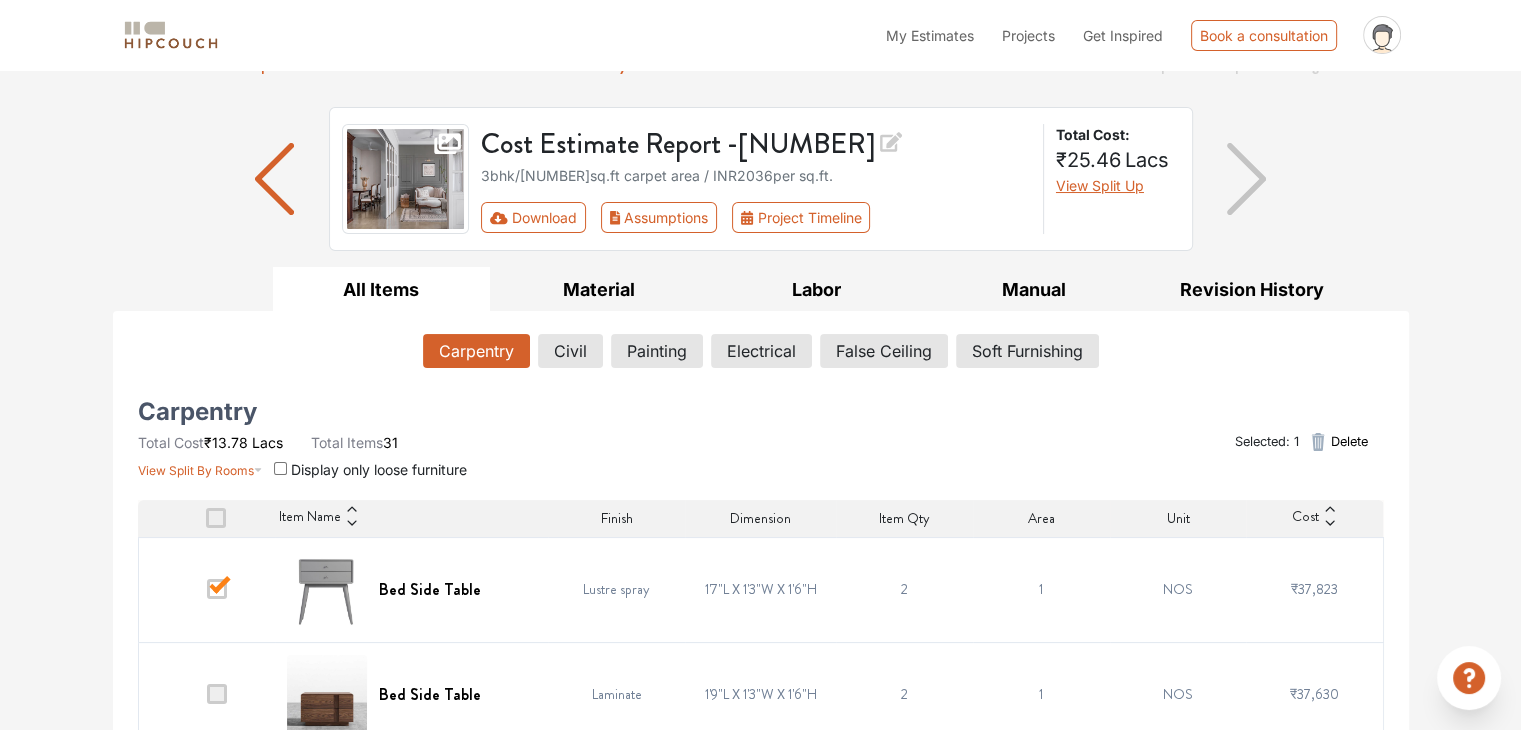 click on "Delete" at bounding box center [1348, 441] 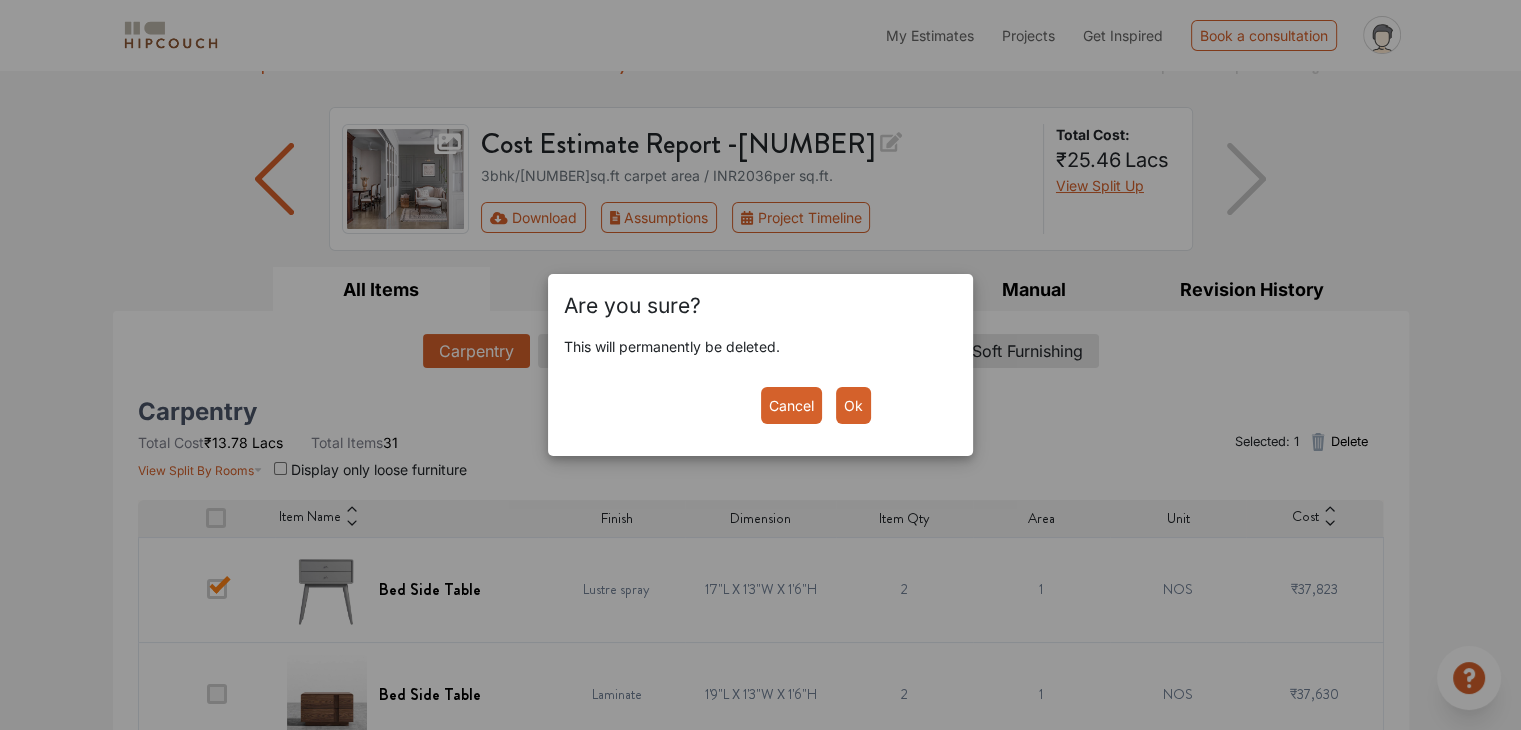 click on "Ok" at bounding box center (853, 405) 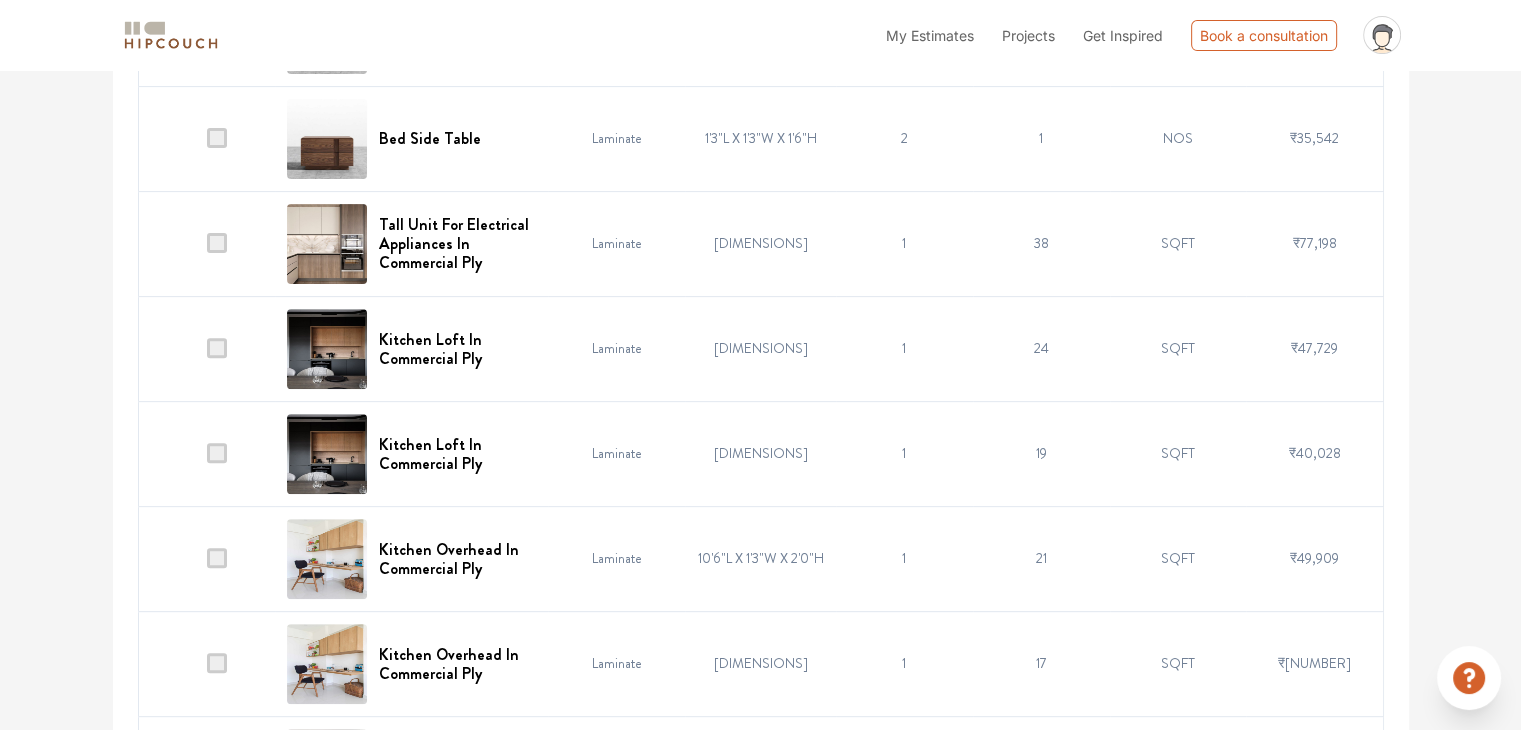 scroll, scrollTop: 700, scrollLeft: 0, axis: vertical 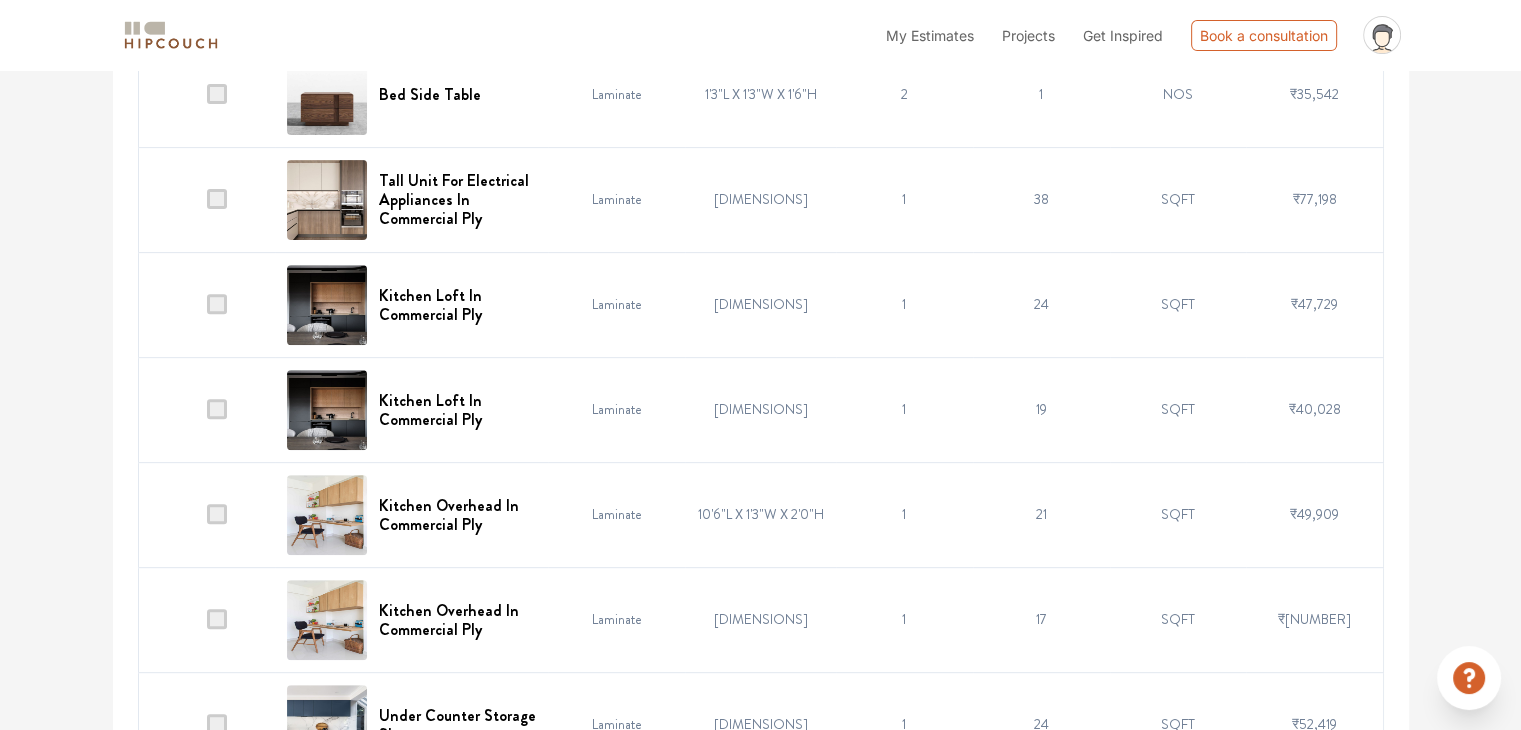 click at bounding box center (217, 409) 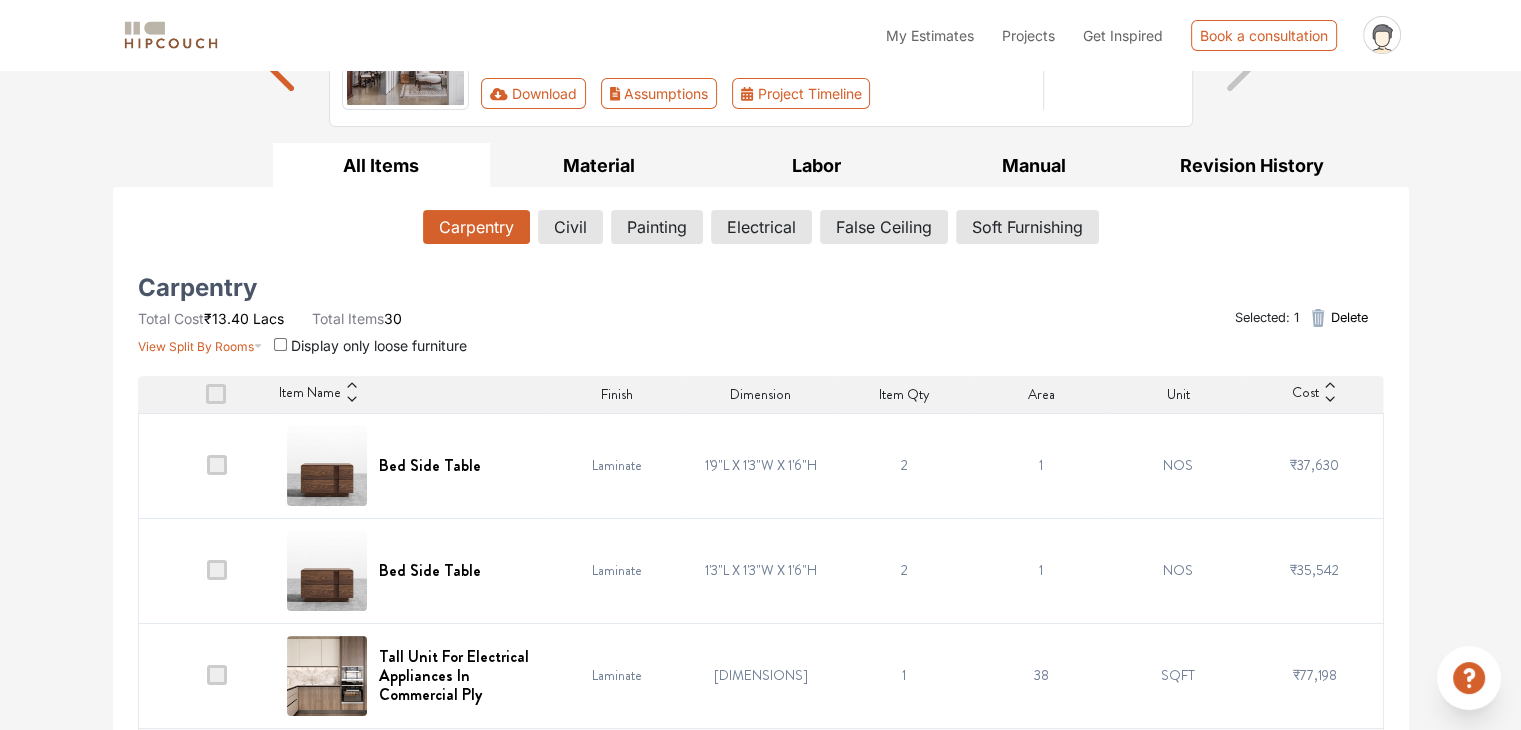 scroll, scrollTop: 200, scrollLeft: 0, axis: vertical 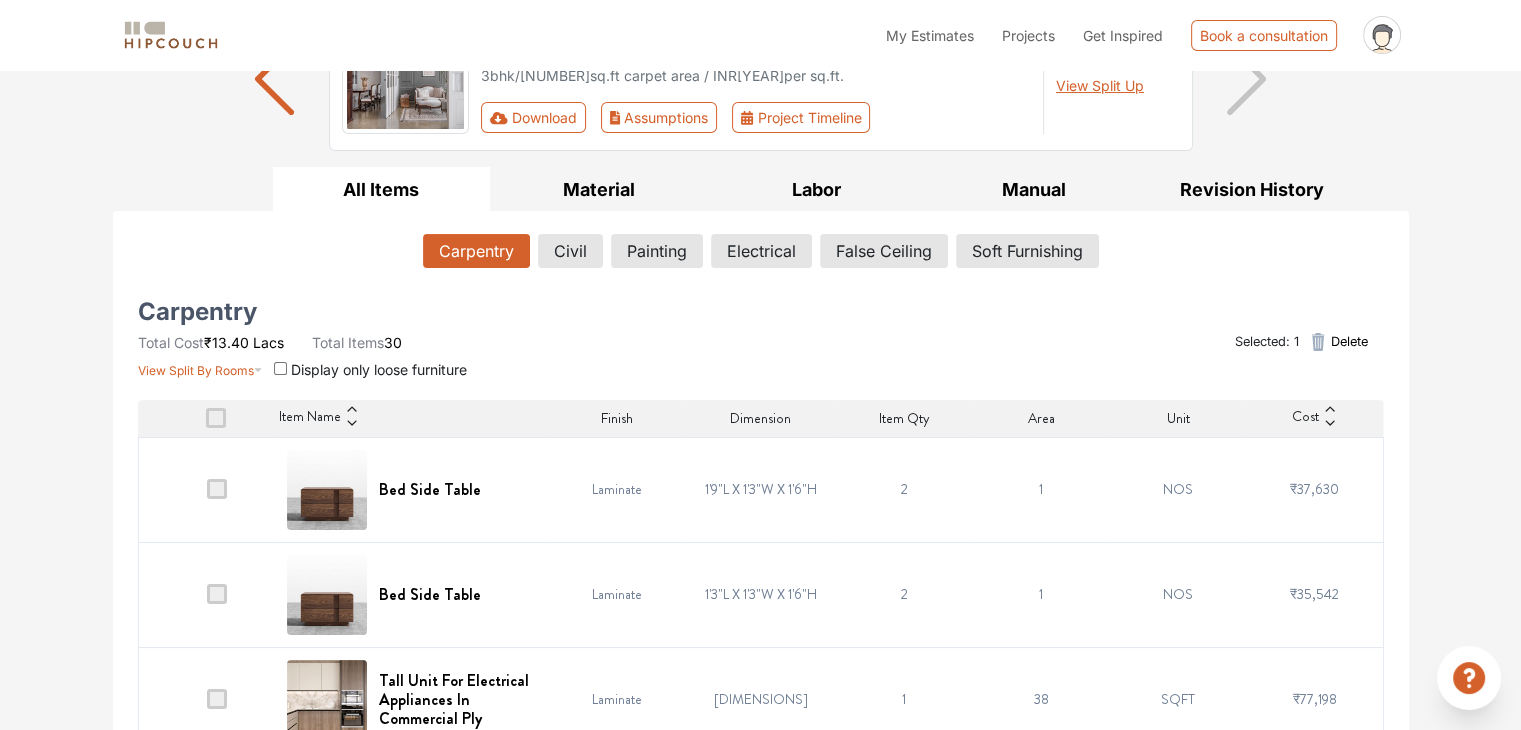 click 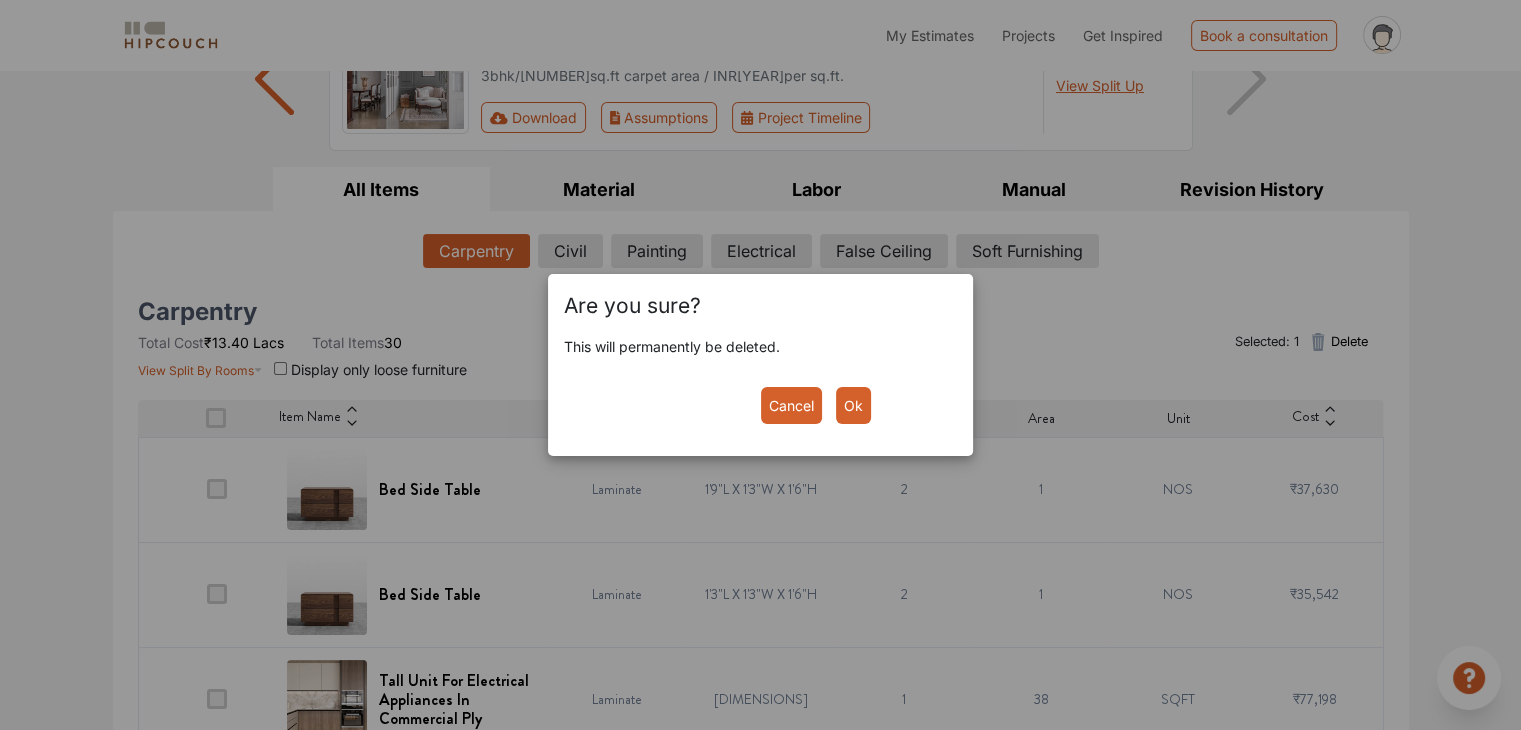 click on "Ok" at bounding box center (853, 405) 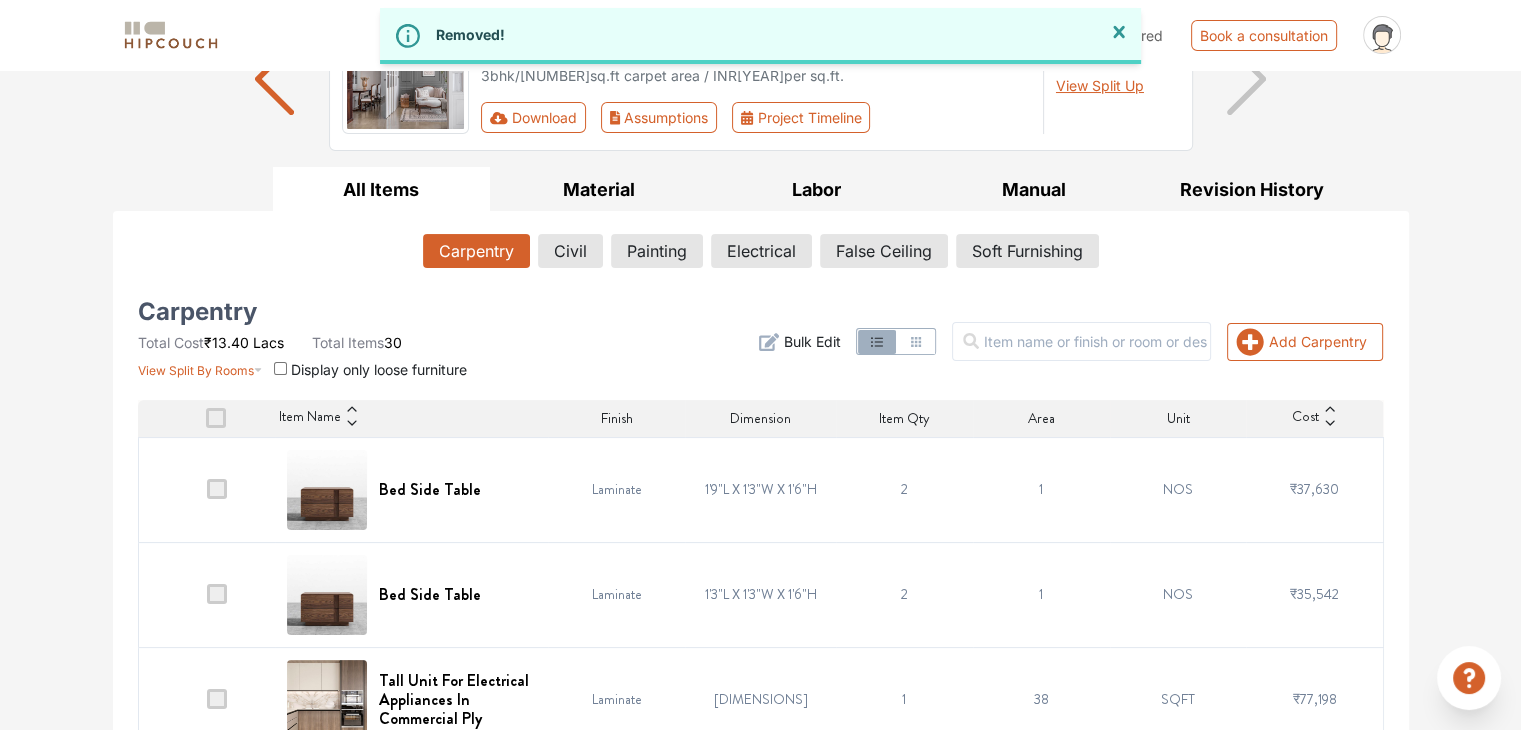 scroll, scrollTop: 700, scrollLeft: 0, axis: vertical 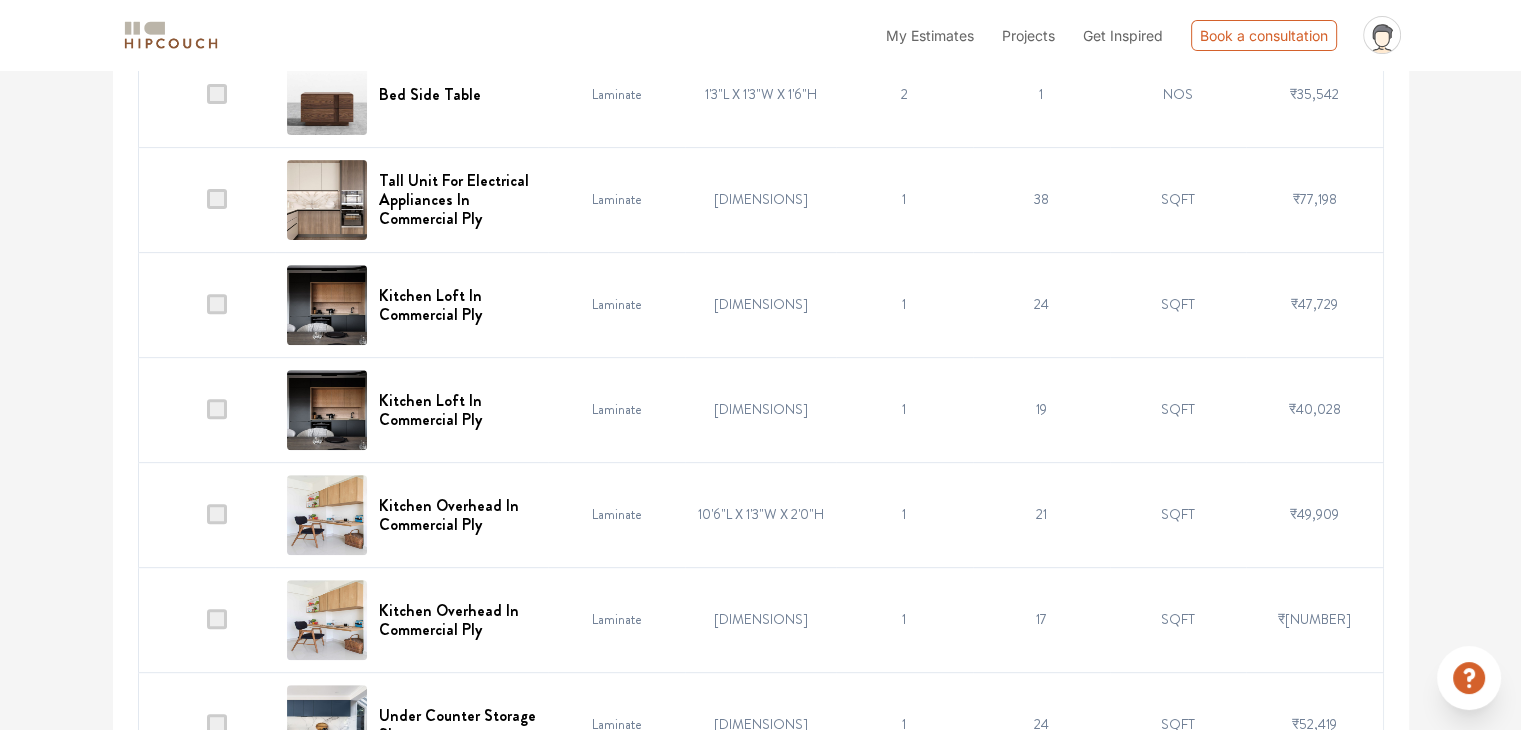 click at bounding box center (217, 514) 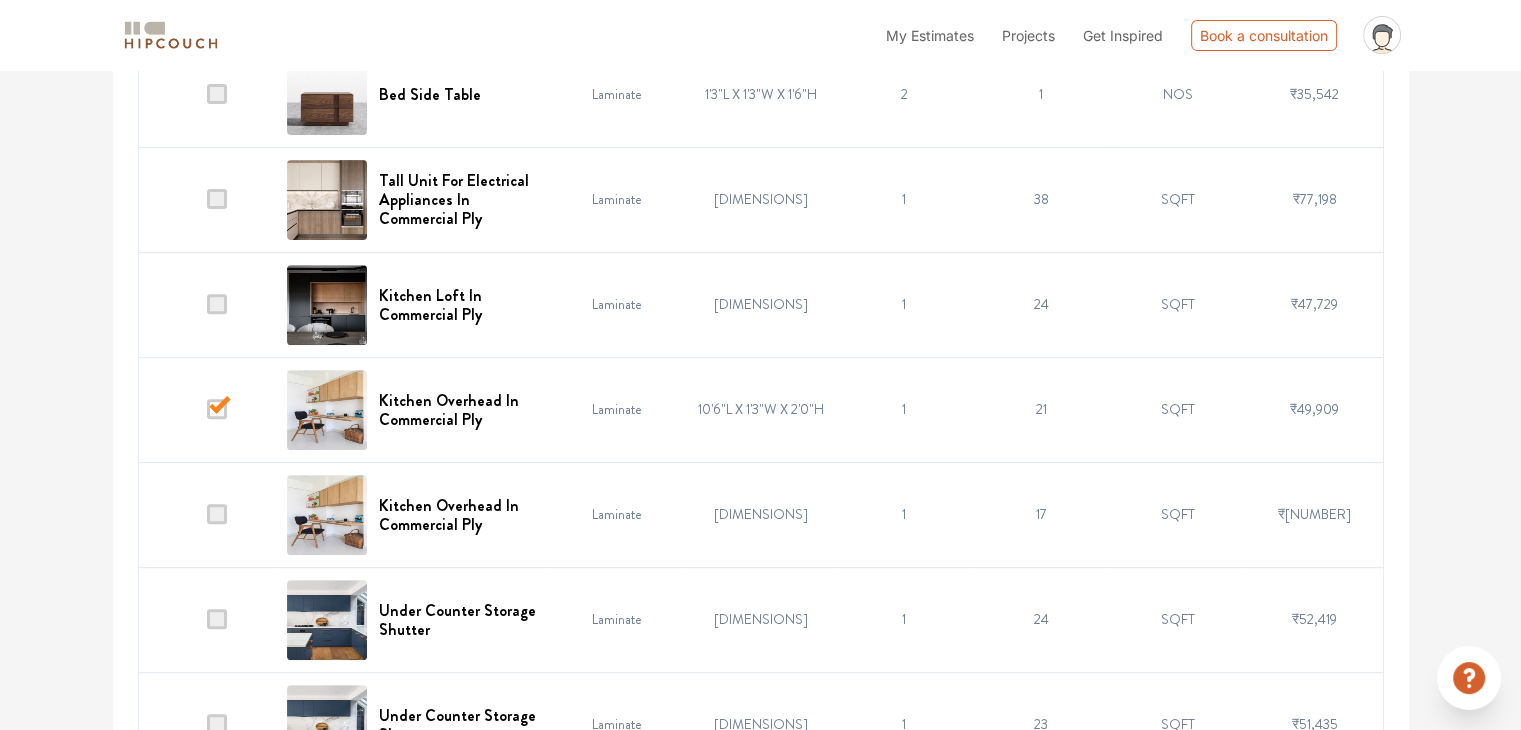 scroll, scrollTop: 0, scrollLeft: 0, axis: both 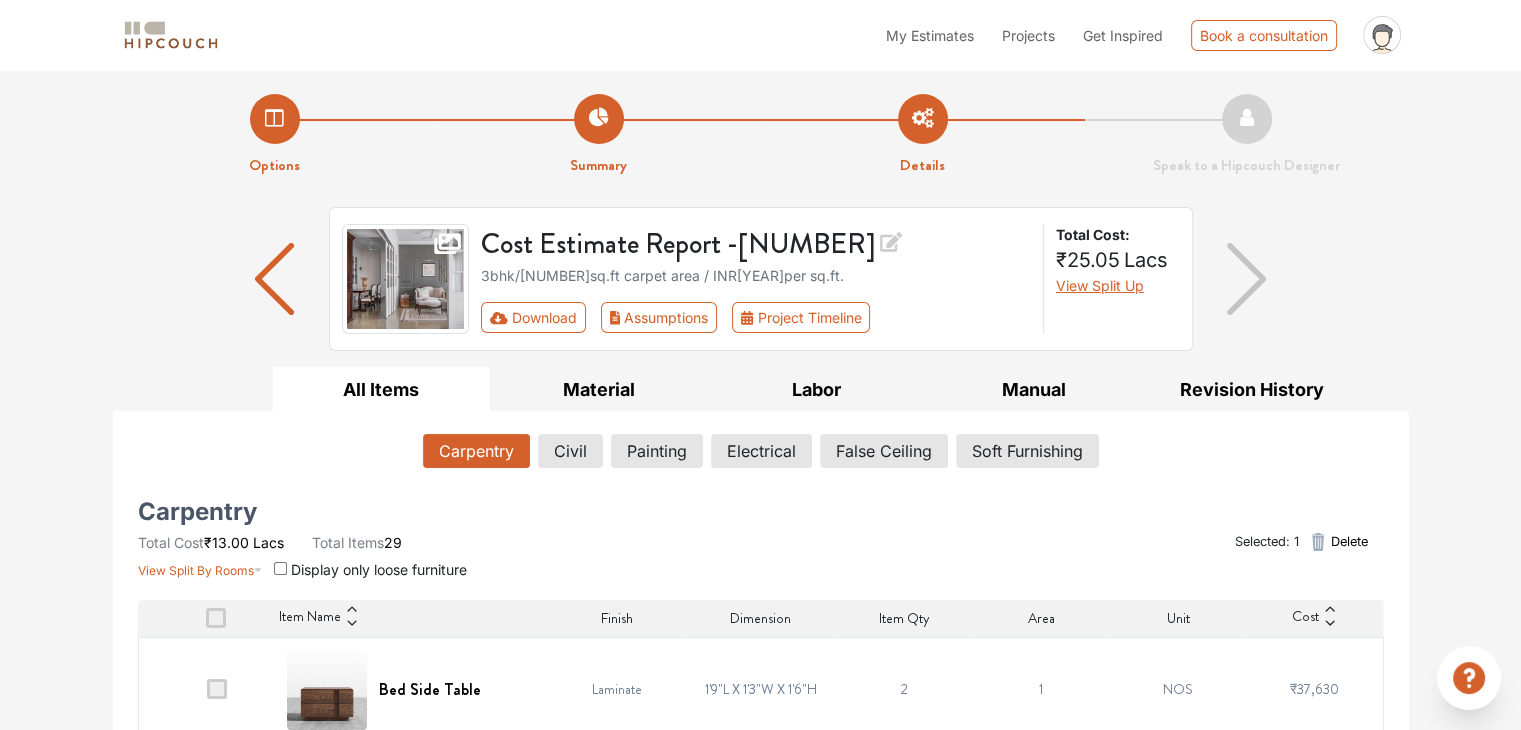 click 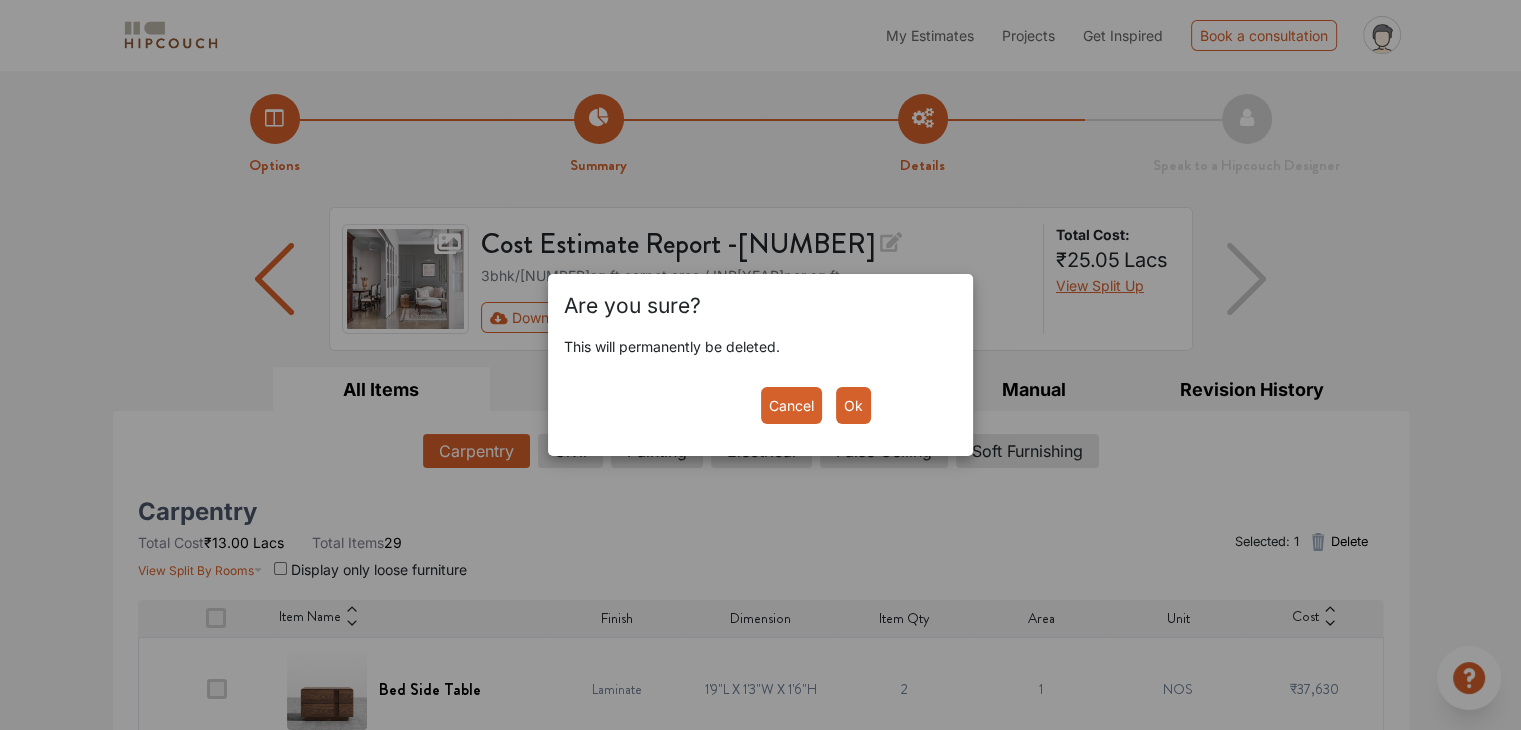 click on "Ok" at bounding box center (853, 405) 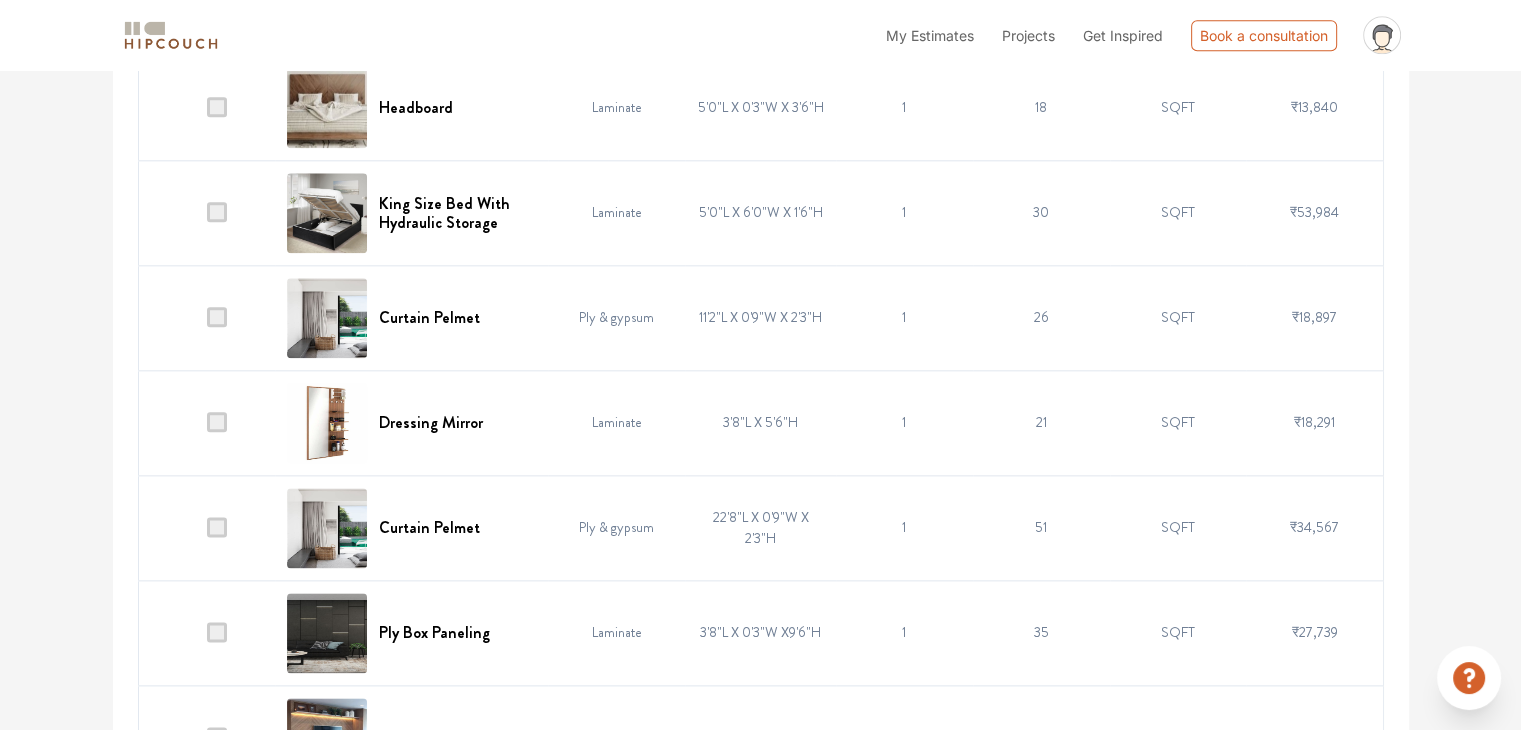 scroll, scrollTop: 2400, scrollLeft: 0, axis: vertical 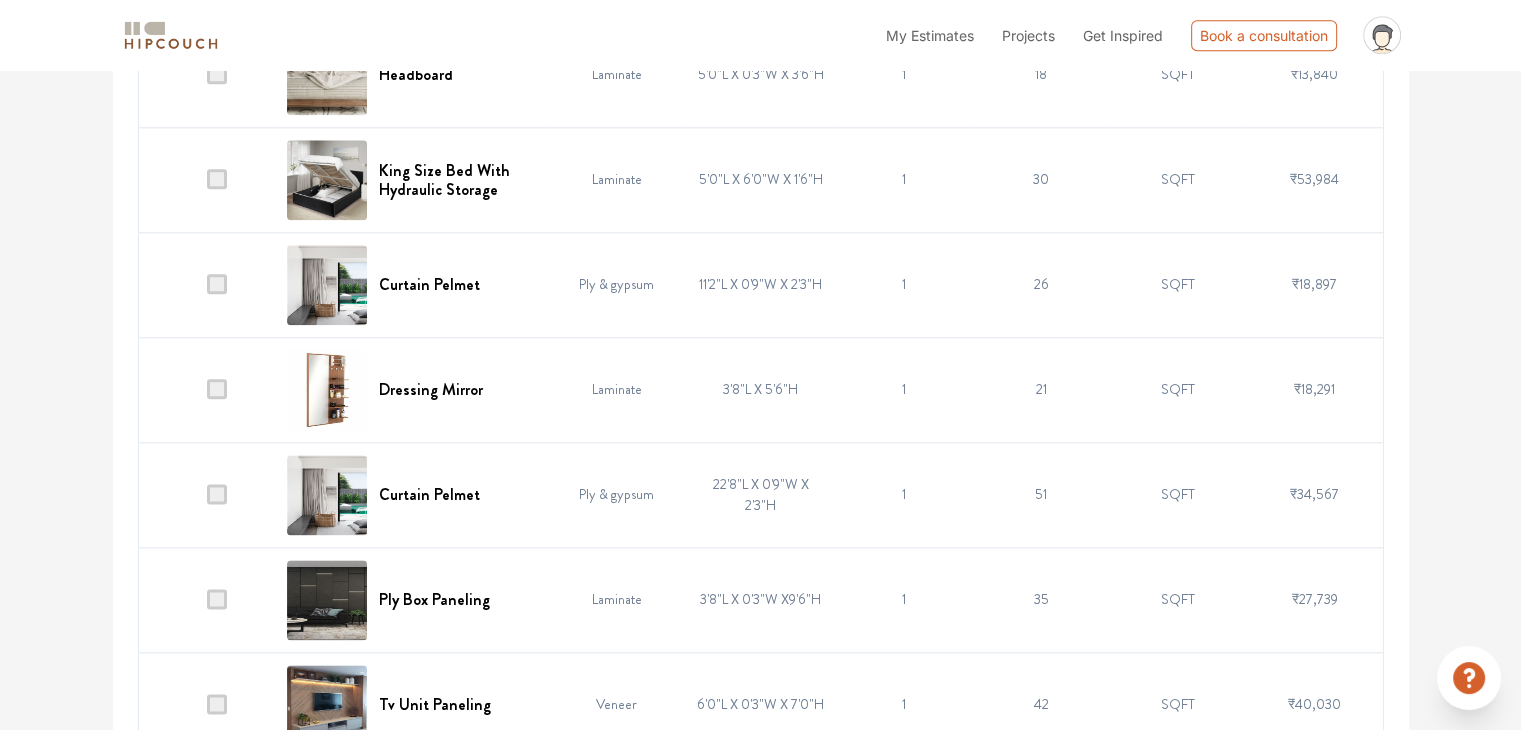 click at bounding box center (217, 494) 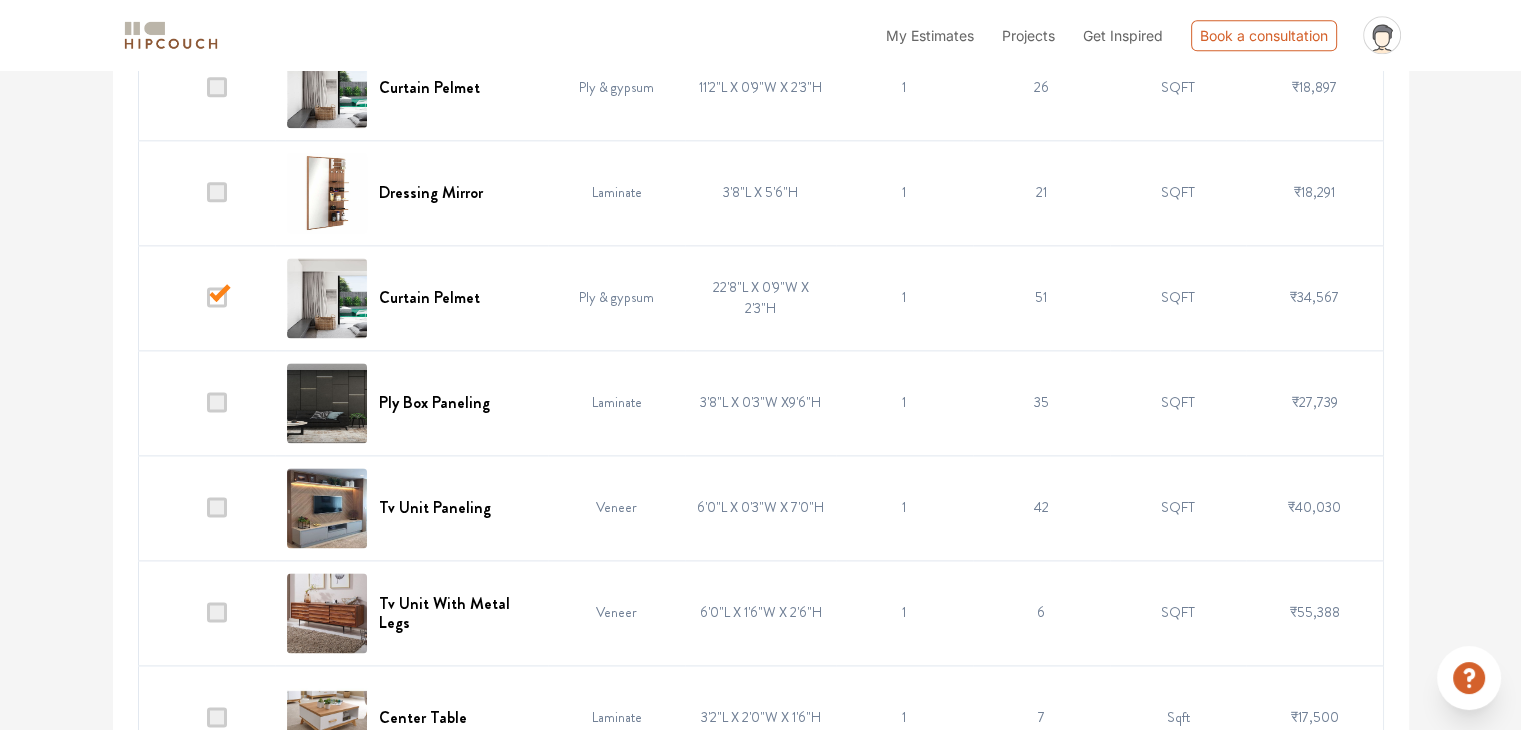 scroll, scrollTop: 2600, scrollLeft: 0, axis: vertical 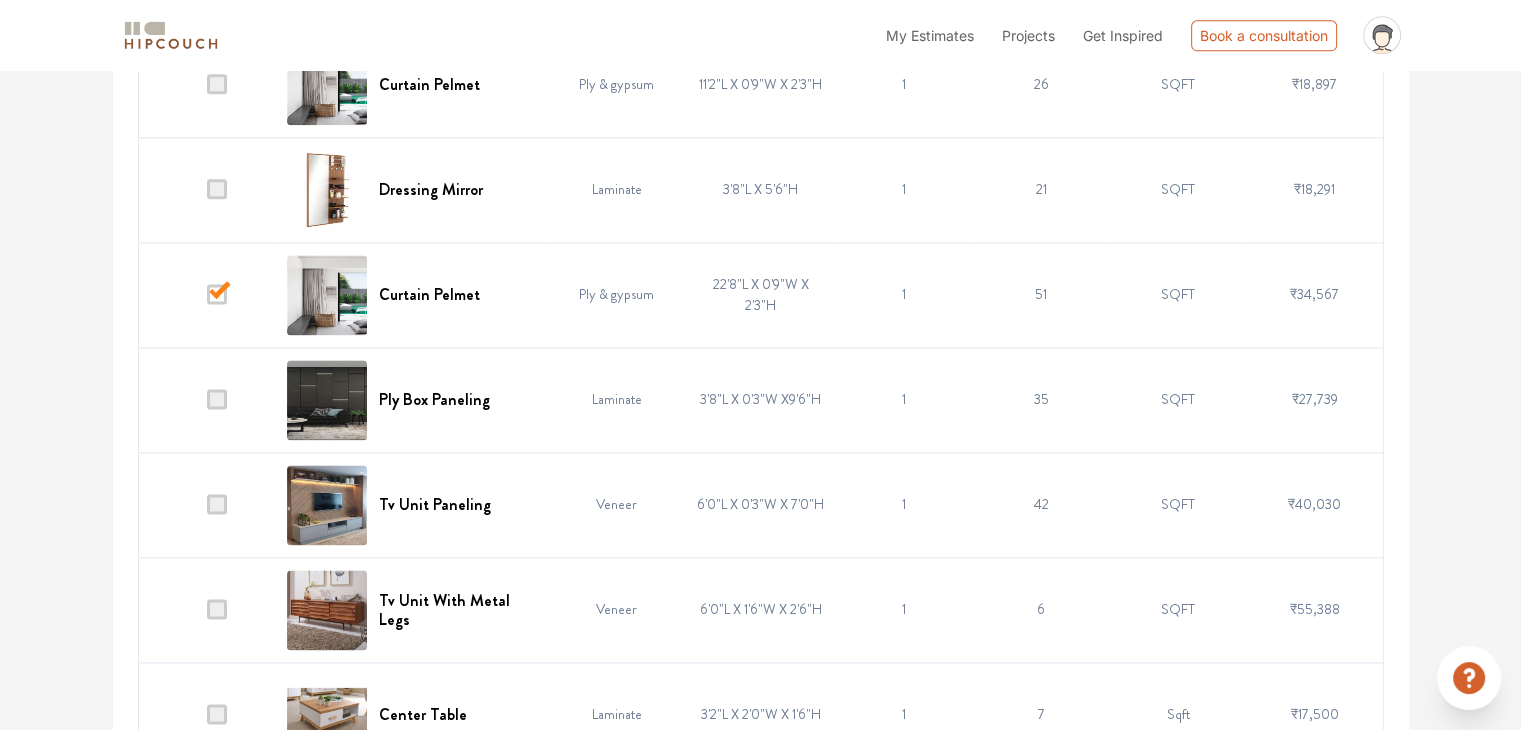 click at bounding box center (217, 399) 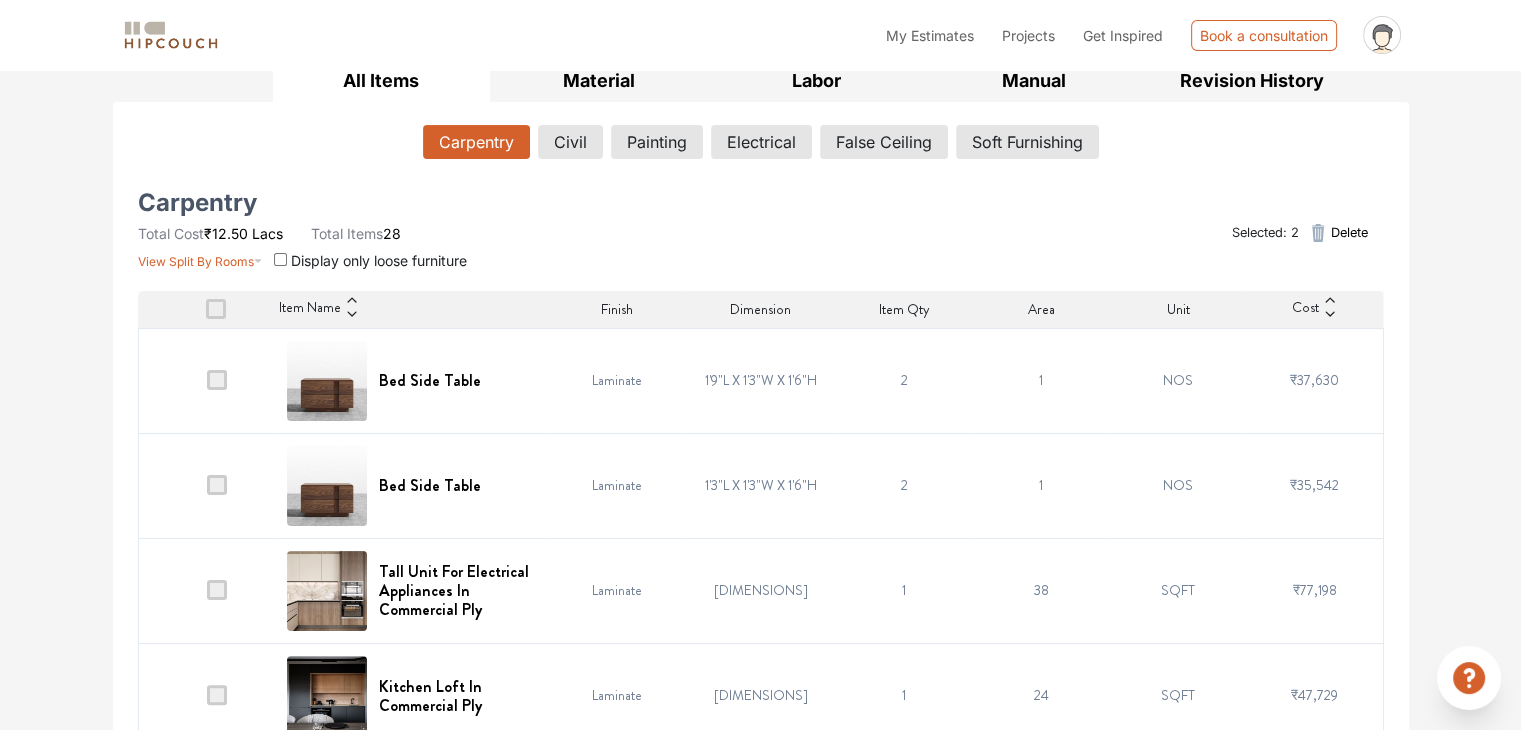 scroll, scrollTop: 56, scrollLeft: 0, axis: vertical 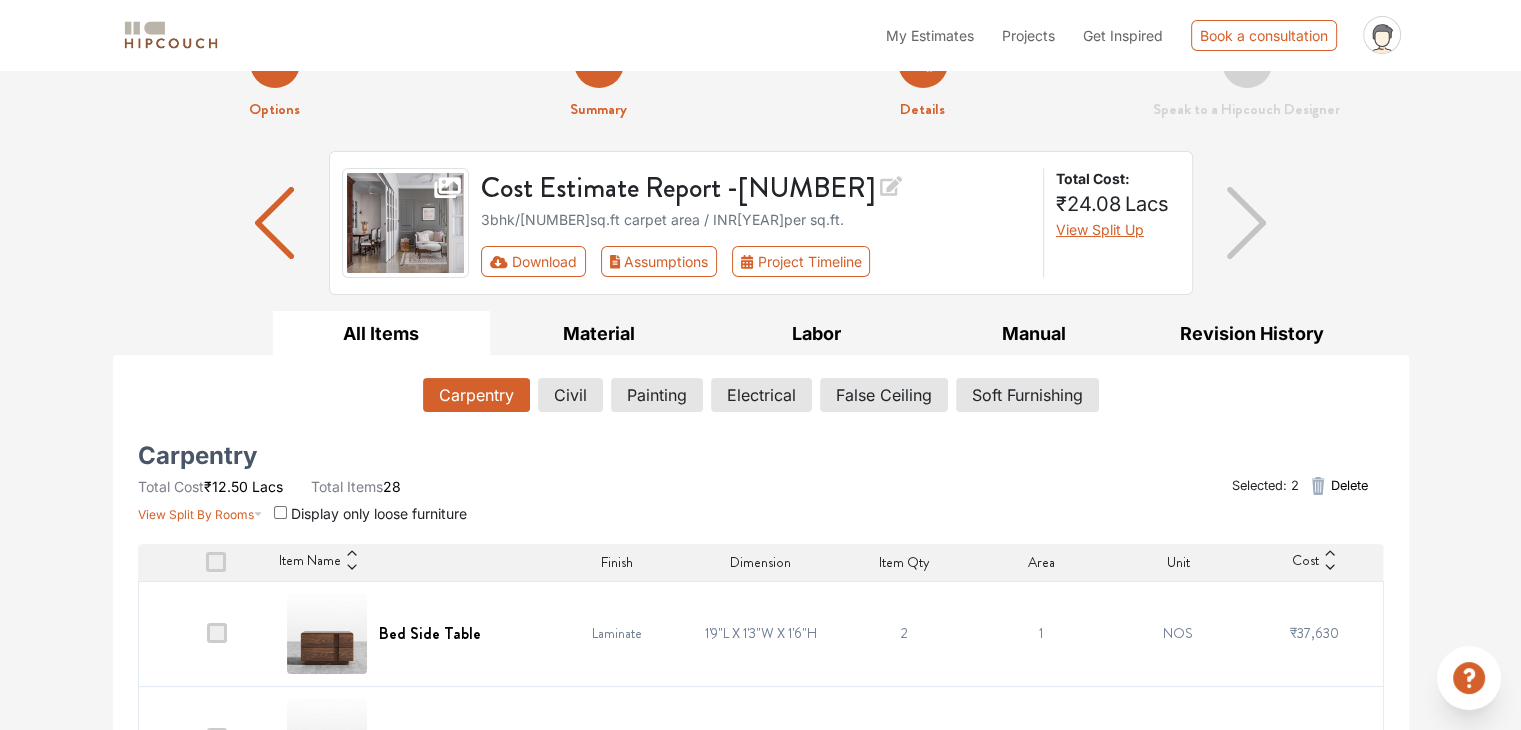 click on "Delete" at bounding box center (1348, 485) 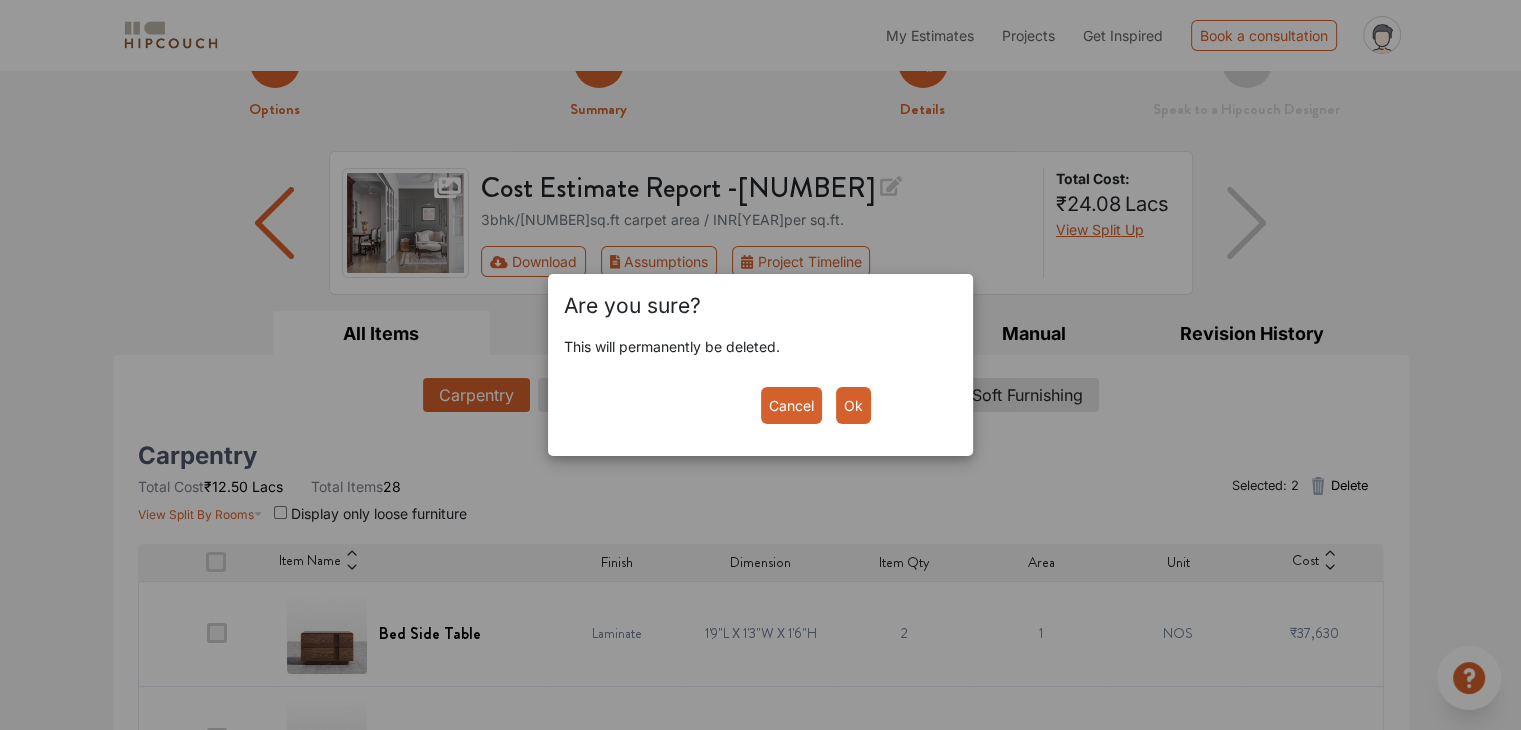 click on "Ok" at bounding box center (853, 405) 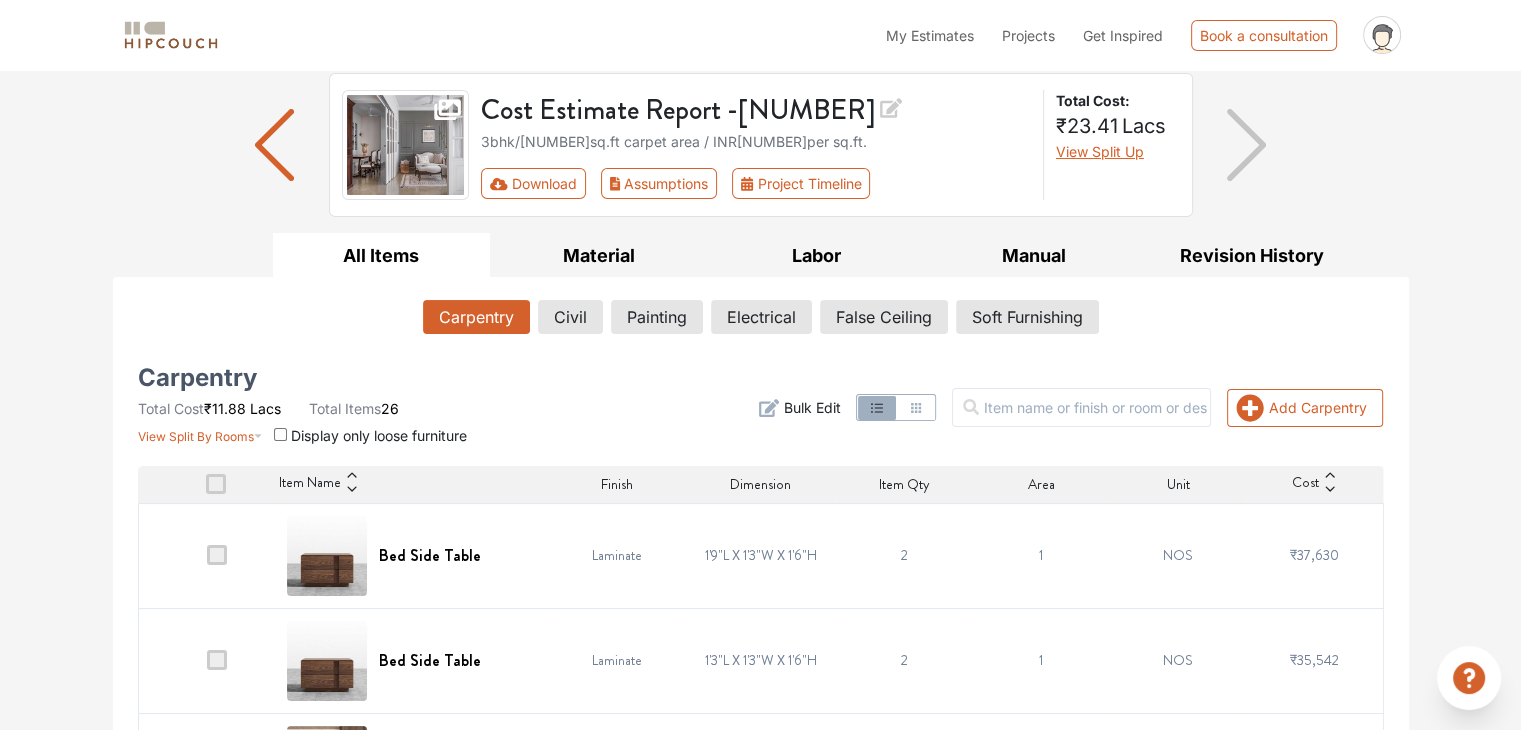 scroll, scrollTop: 100, scrollLeft: 0, axis: vertical 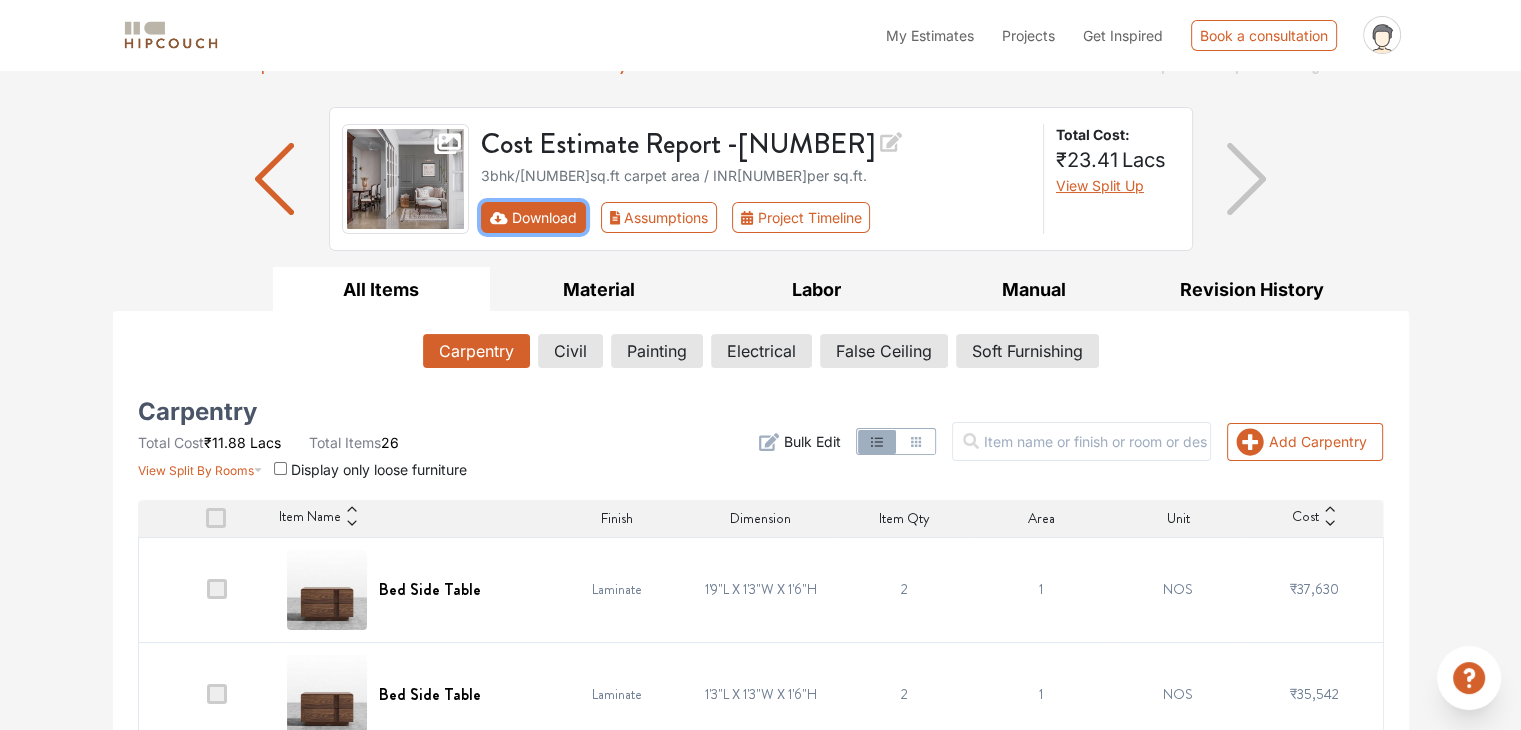 click on "Download" at bounding box center [533, 217] 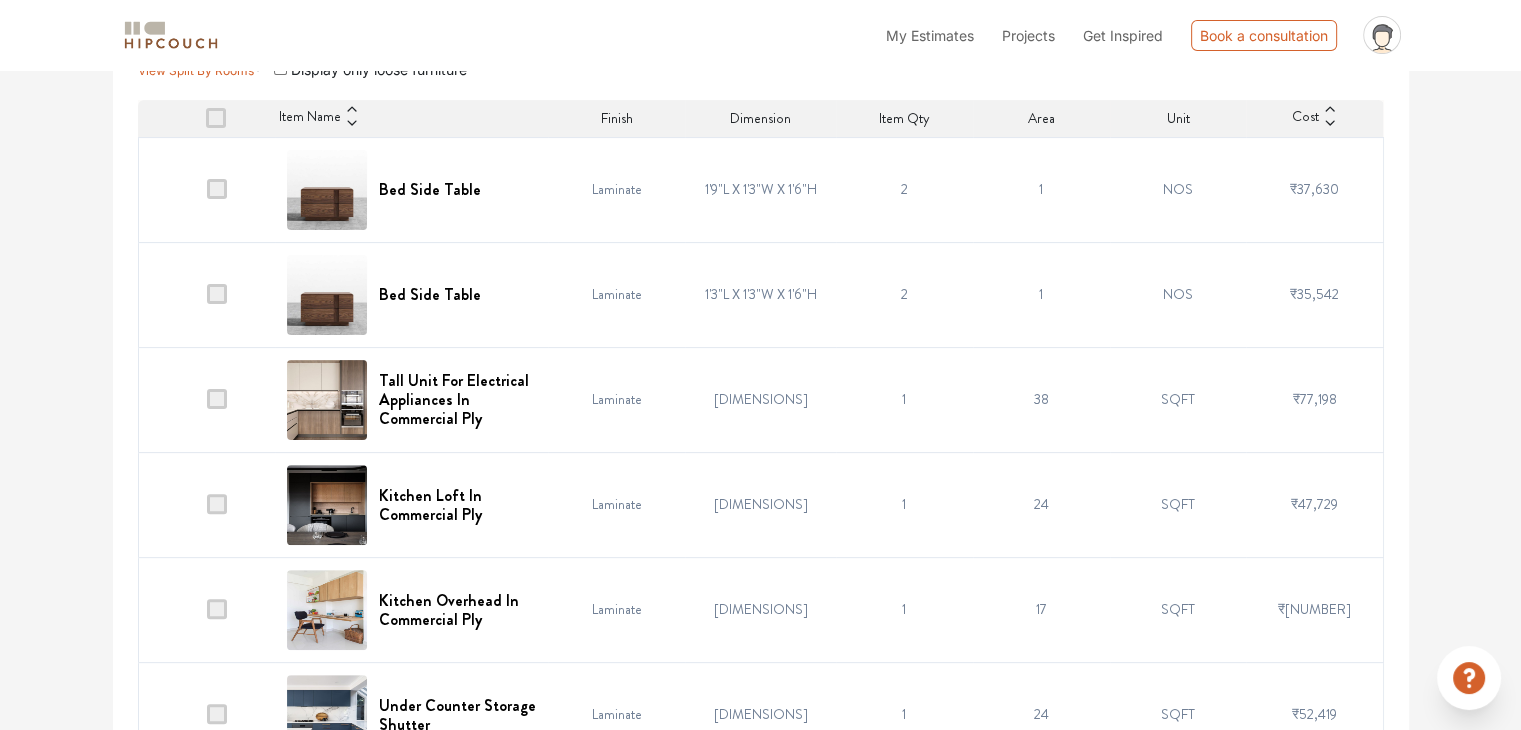 scroll, scrollTop: 0, scrollLeft: 0, axis: both 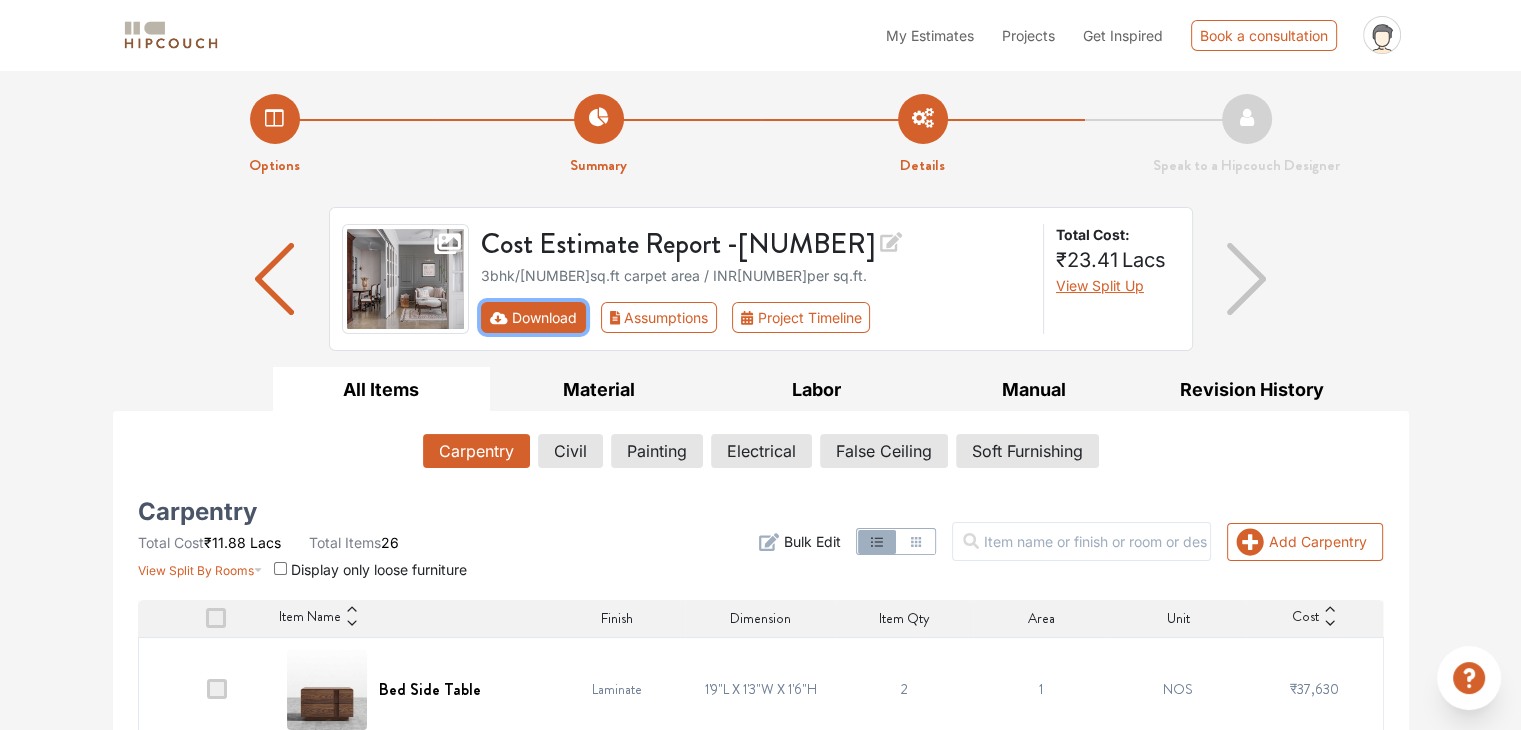click on "Download" at bounding box center [533, 317] 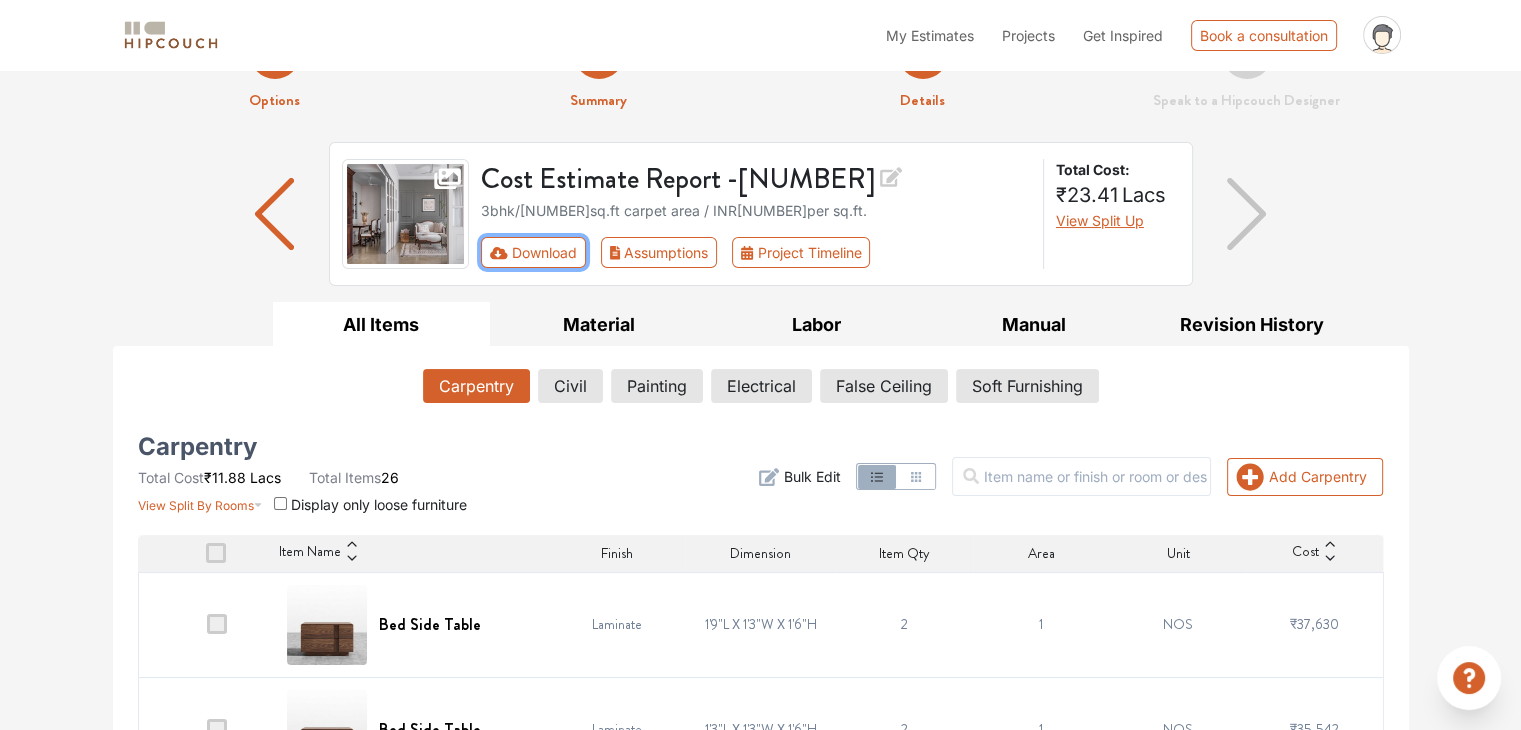 scroll, scrollTop: 100, scrollLeft: 0, axis: vertical 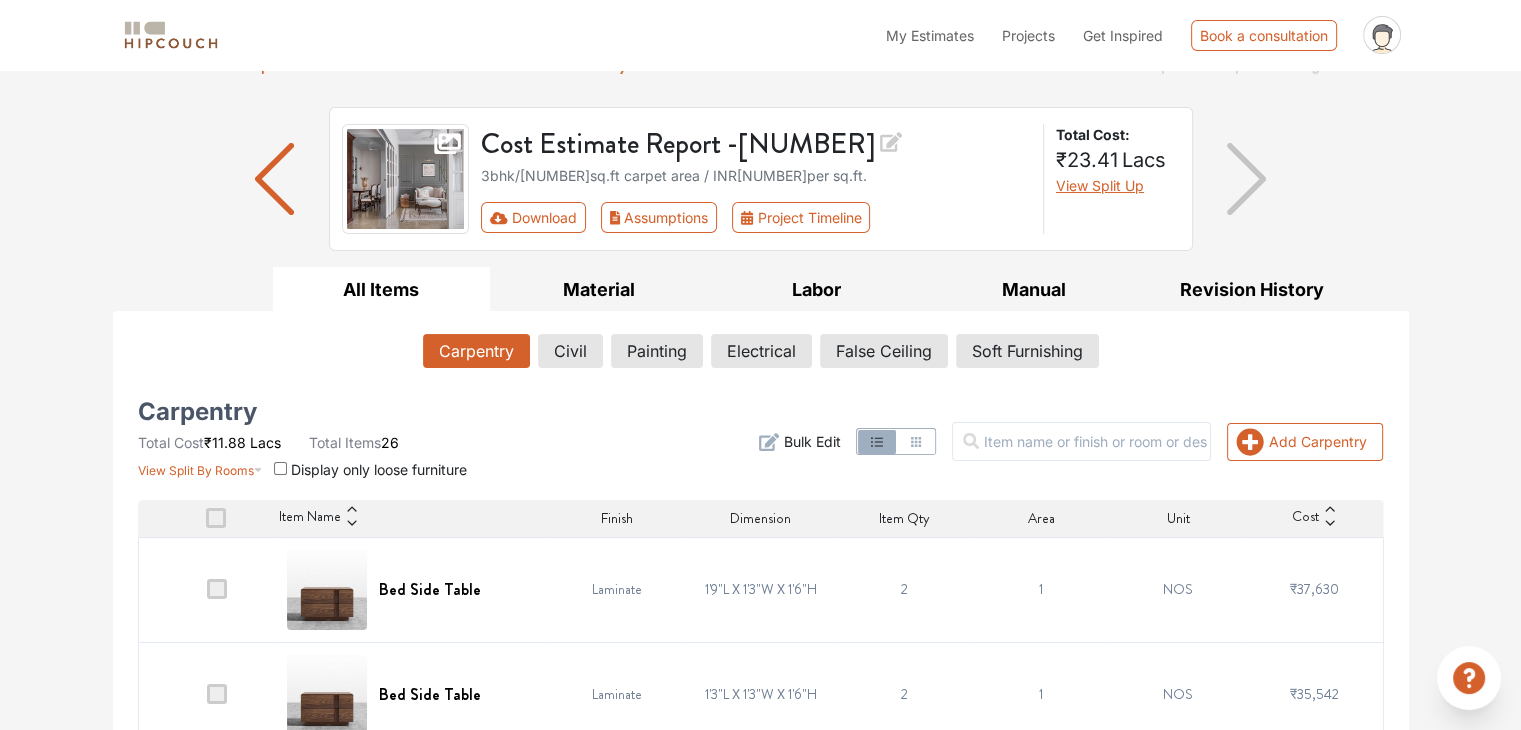 click on "Finish" at bounding box center [617, 518] 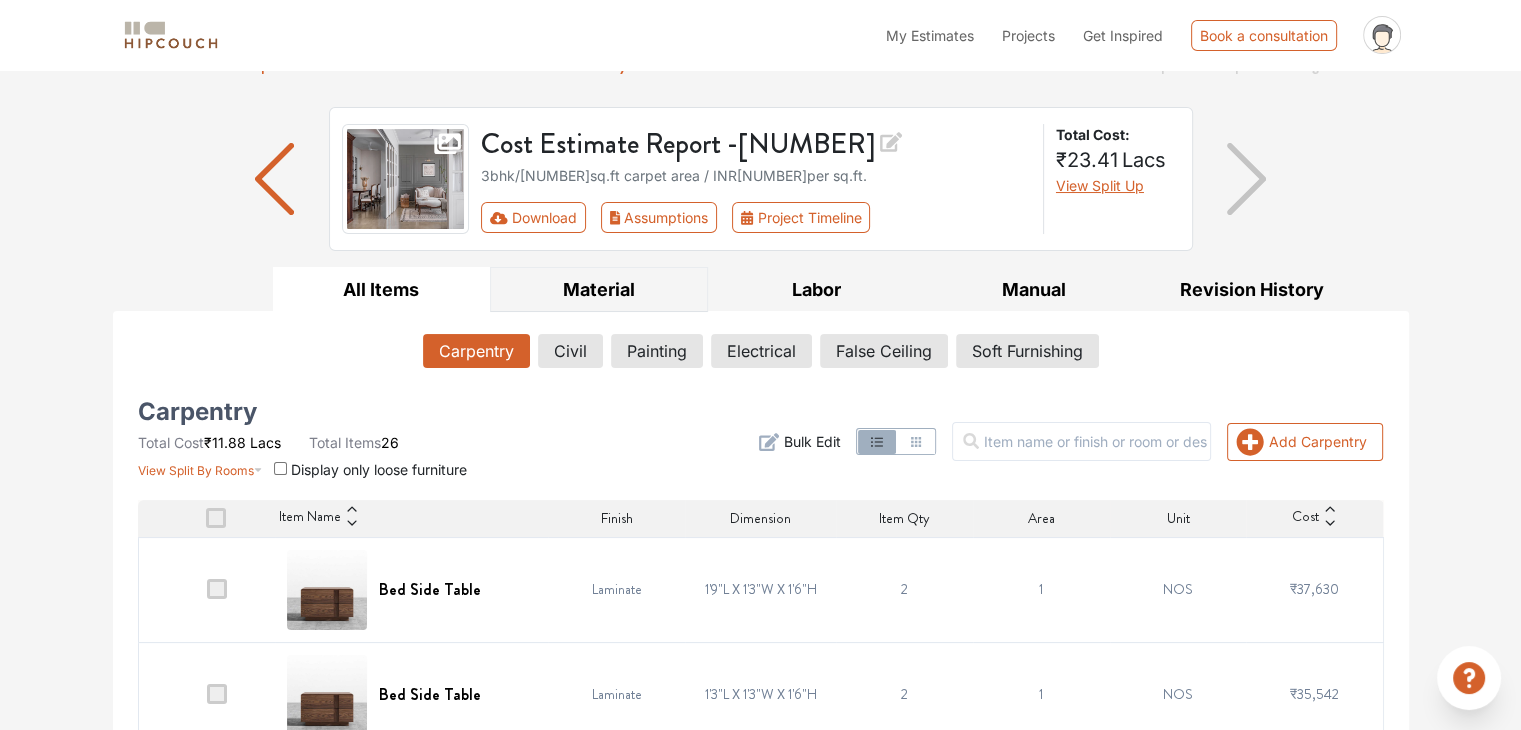 click on "Material" at bounding box center (599, 289) 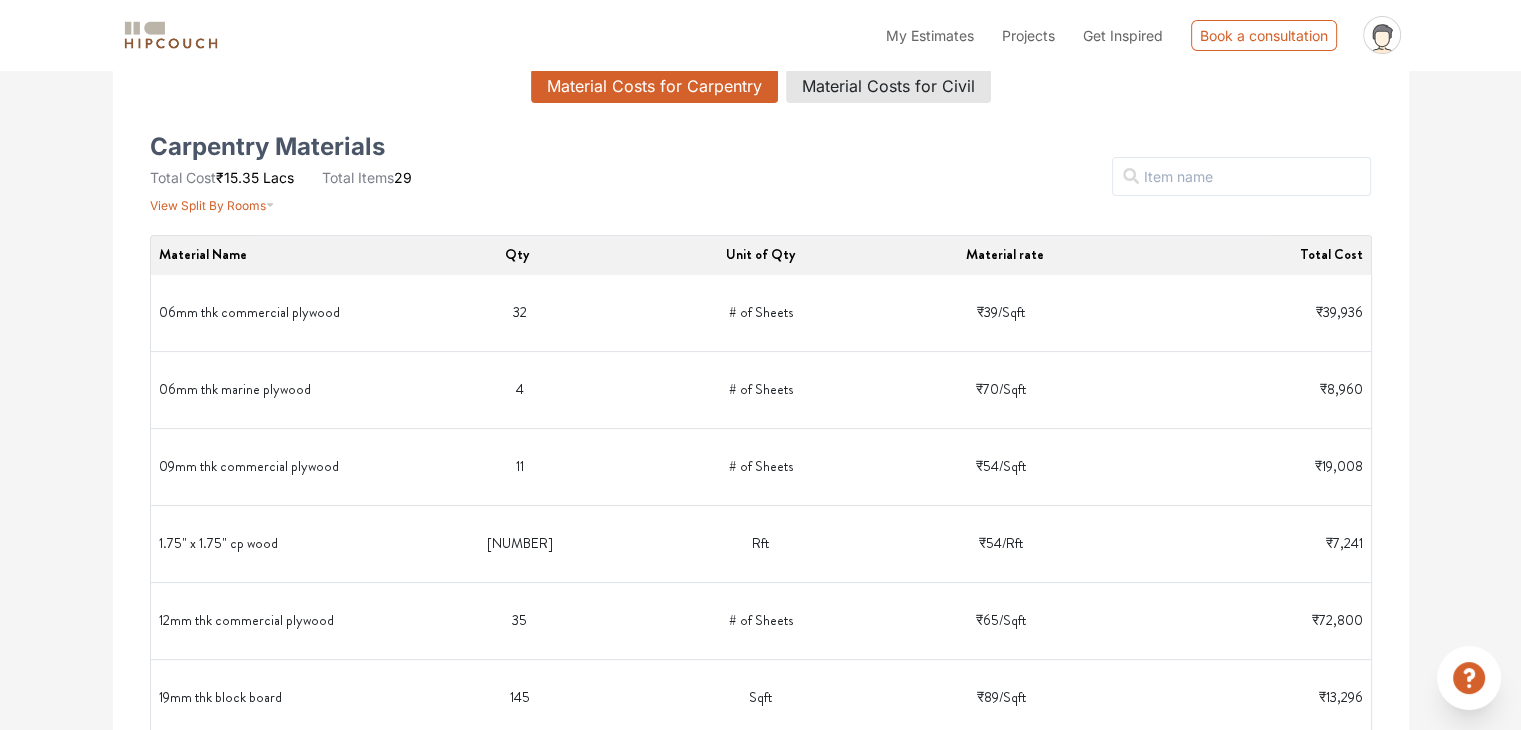 scroll, scrollTop: 400, scrollLeft: 0, axis: vertical 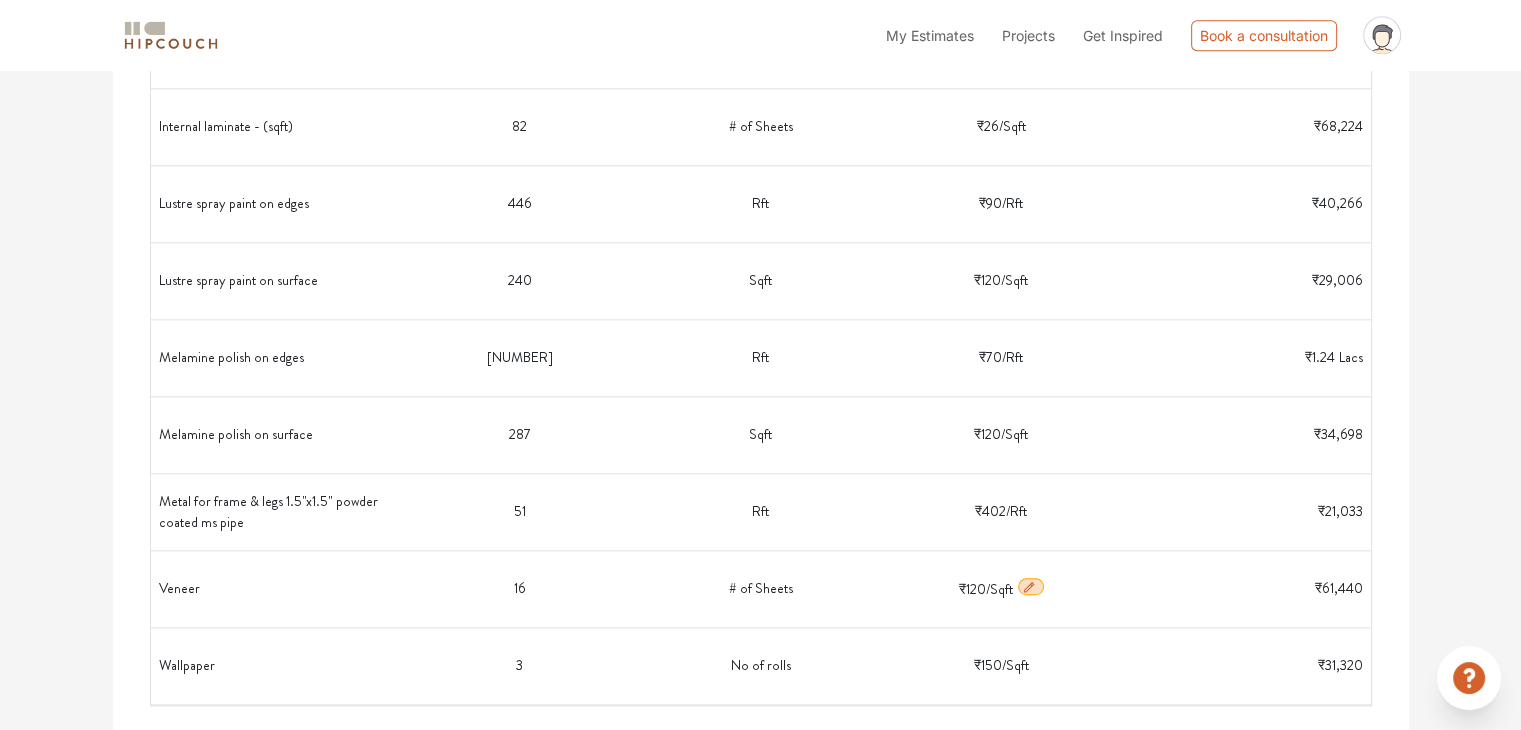 click on "Veneer" at bounding box center (279, 589) 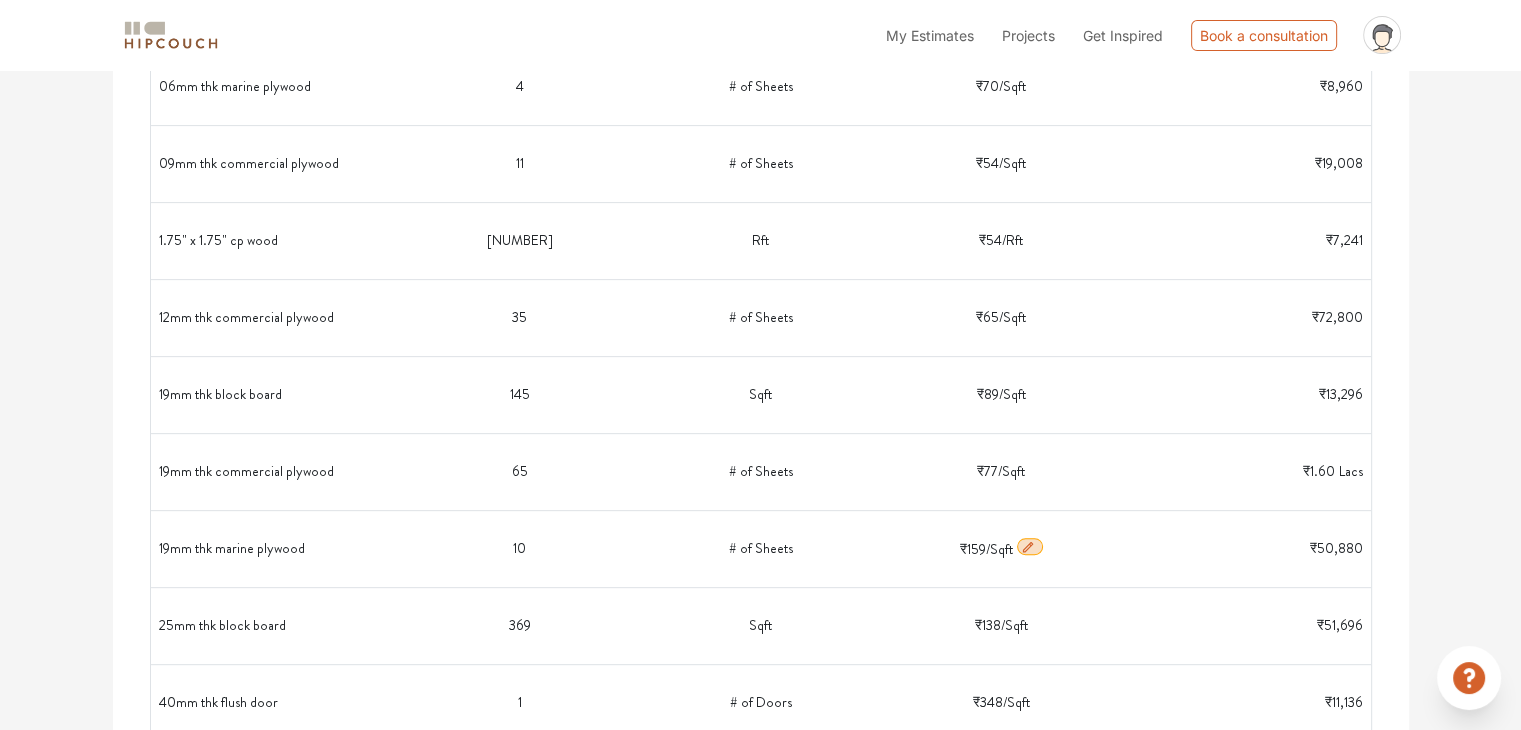 scroll, scrollTop: 0, scrollLeft: 0, axis: both 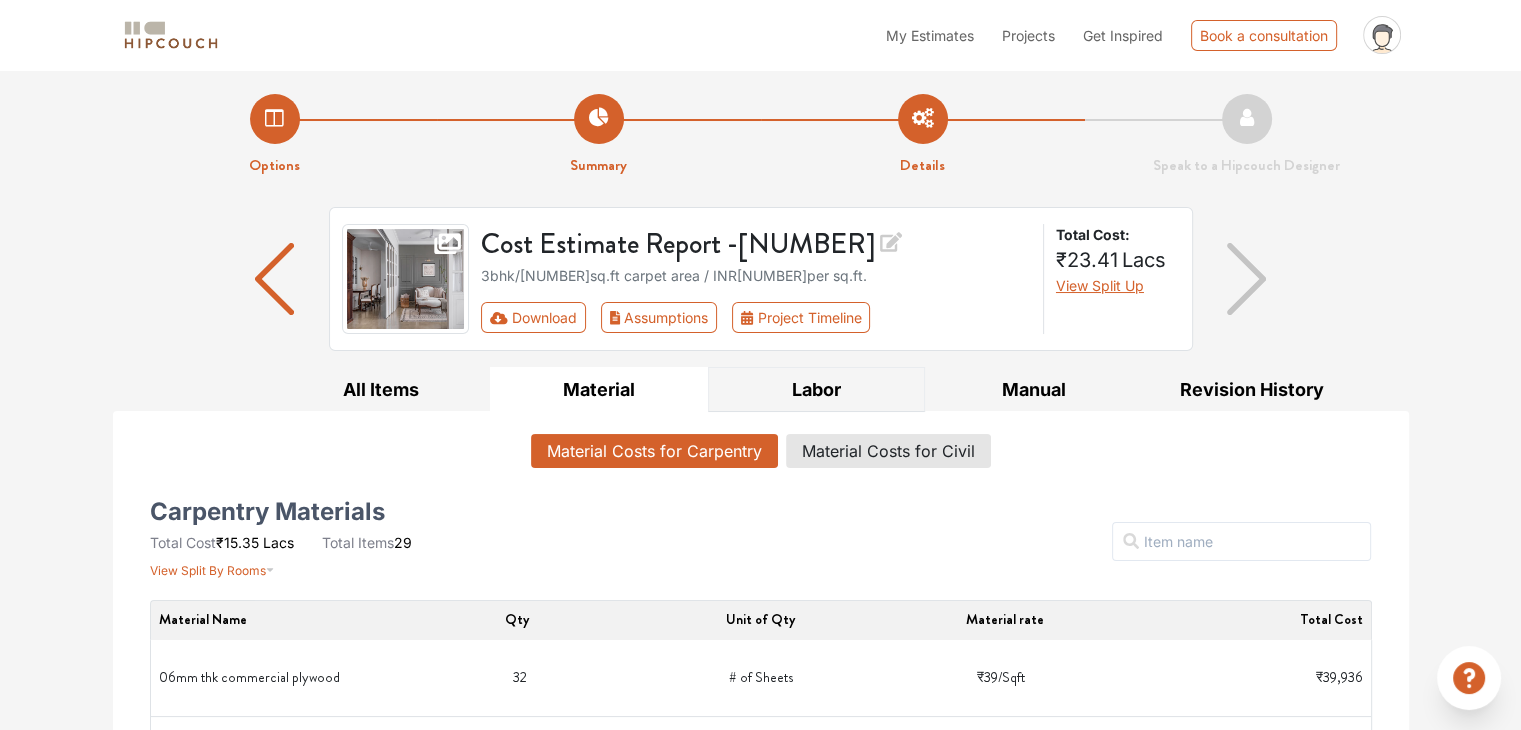 click on "Labor" at bounding box center (817, 389) 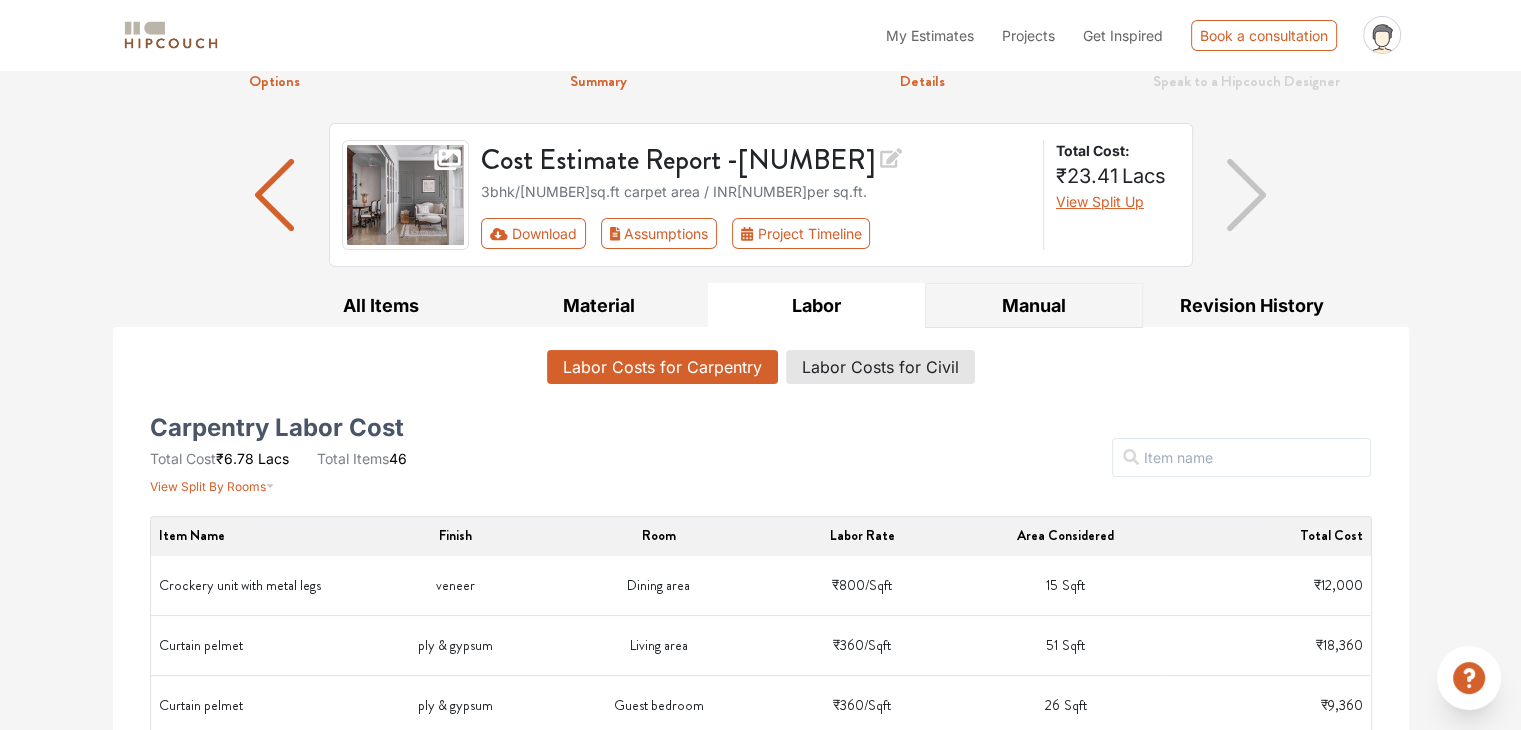 scroll, scrollTop: 0, scrollLeft: 0, axis: both 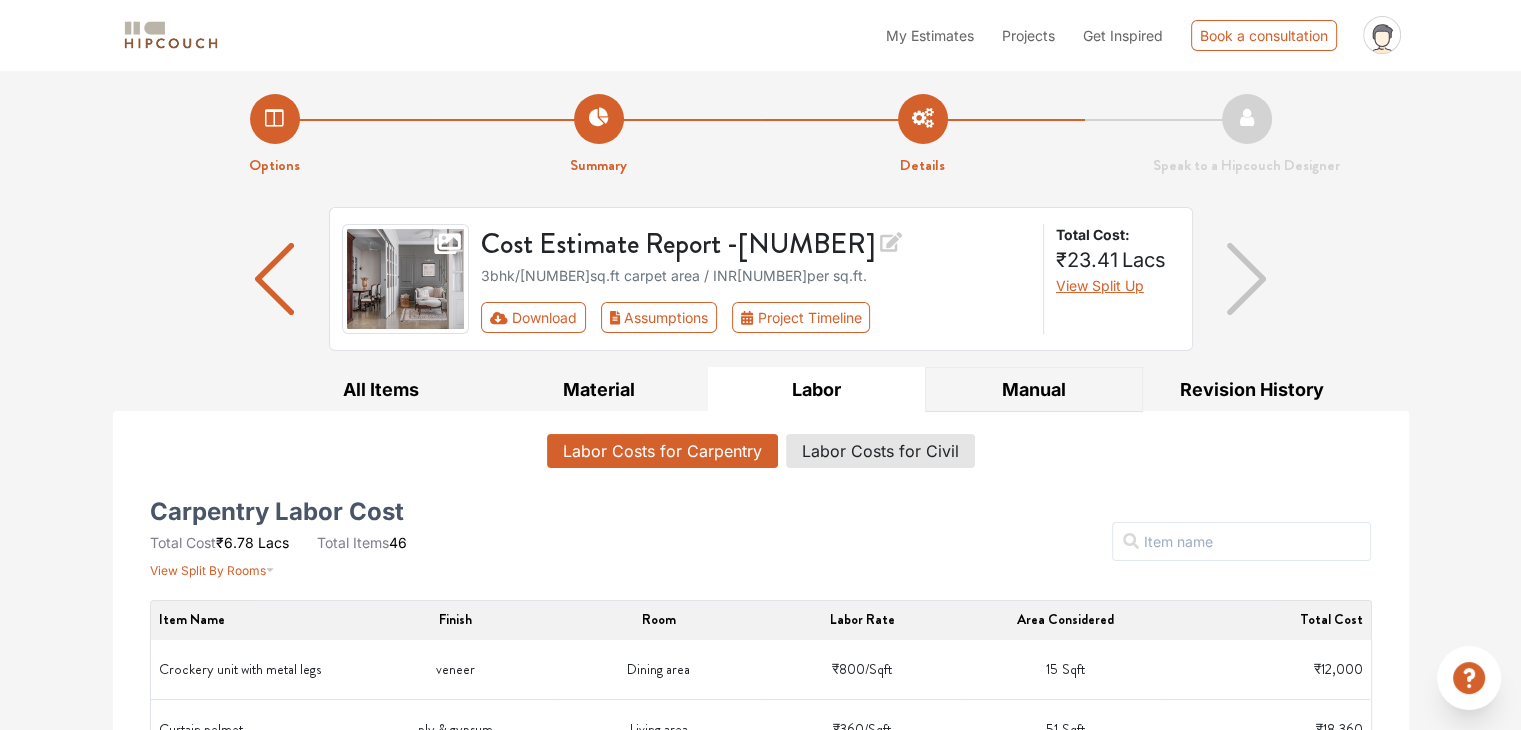 click on "Manual" at bounding box center (1034, 389) 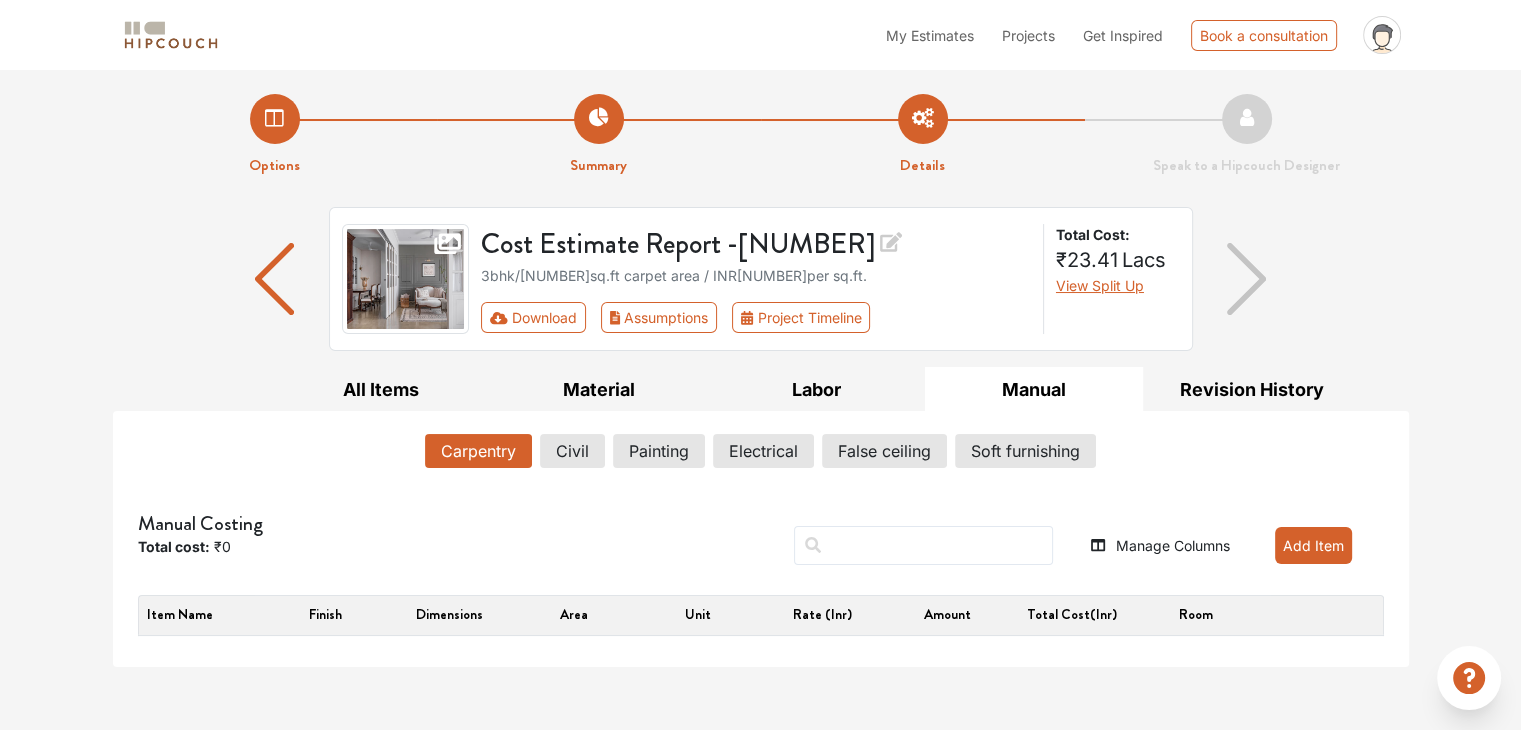 click on "Carpentry Civil Painting Electrical False ceiling Soft furnishing" at bounding box center [761, 455] 